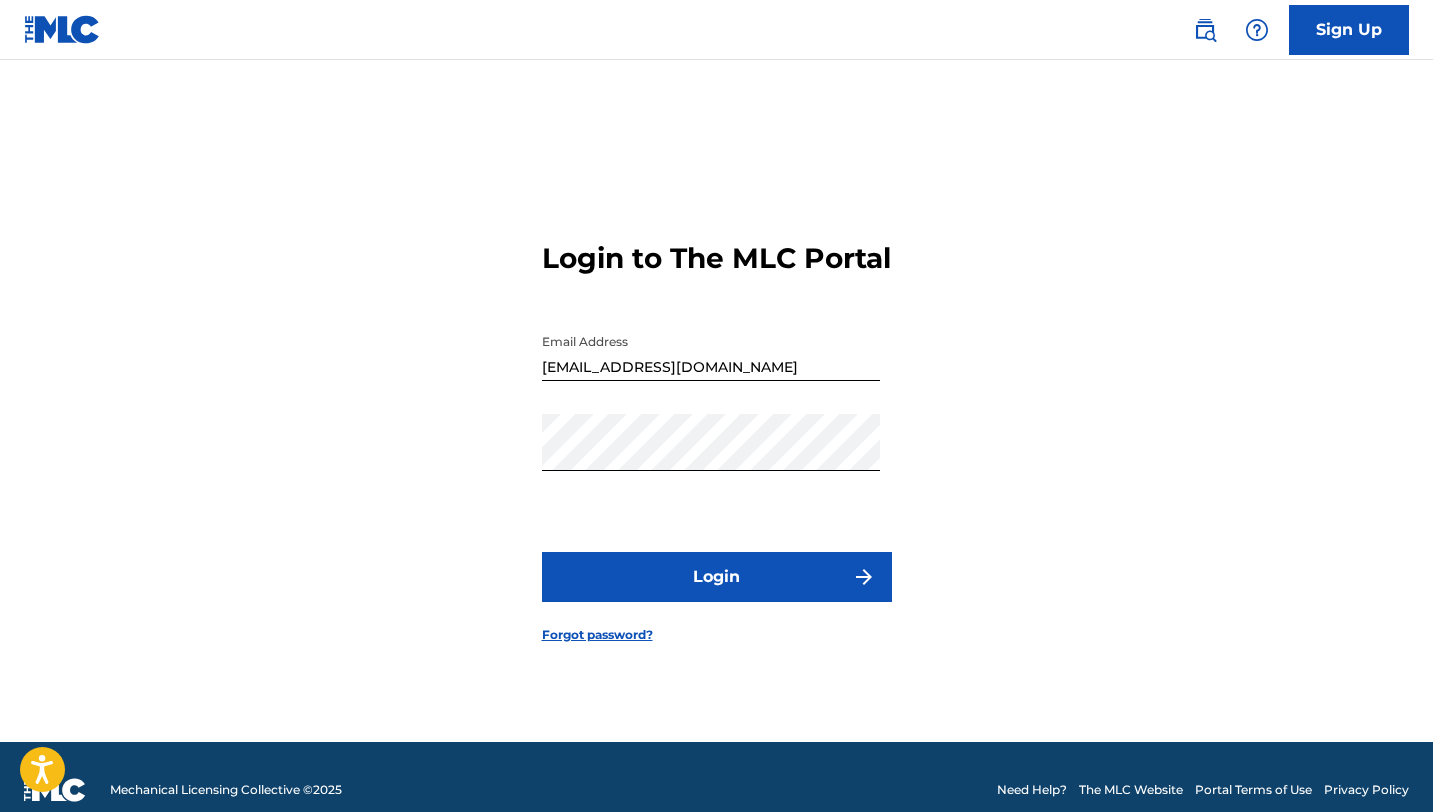 scroll, scrollTop: 0, scrollLeft: 0, axis: both 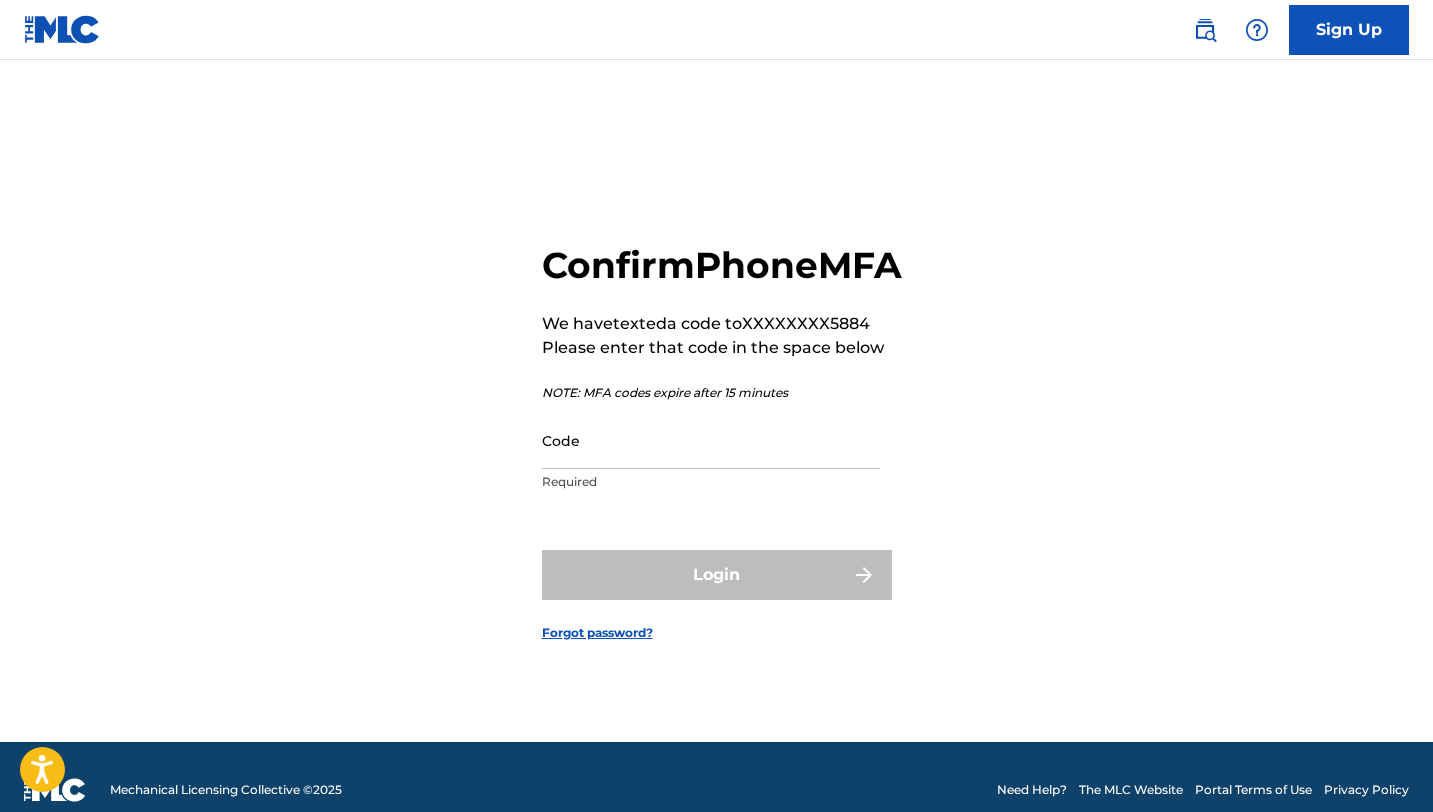 click on "Code" at bounding box center [711, 440] 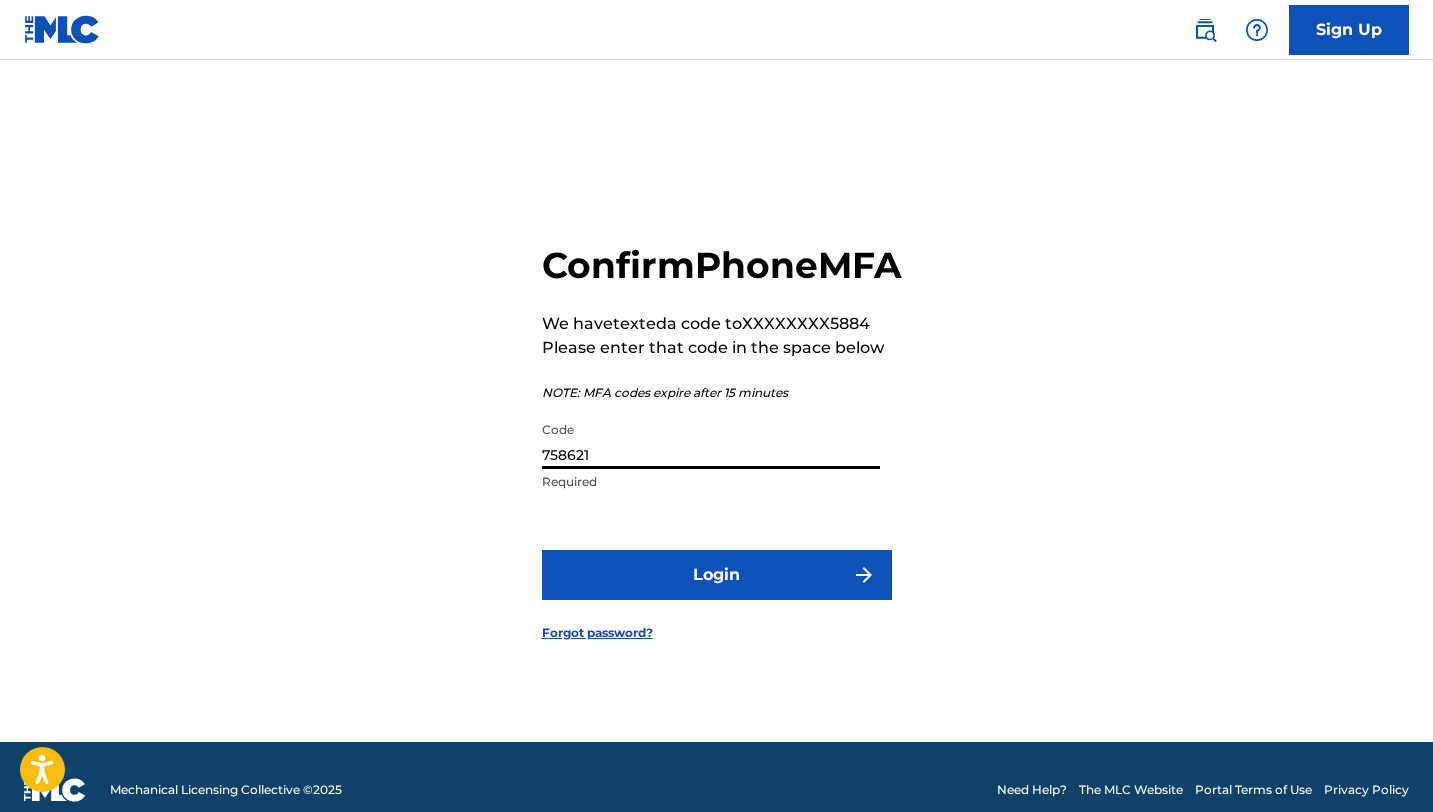 type on "758621" 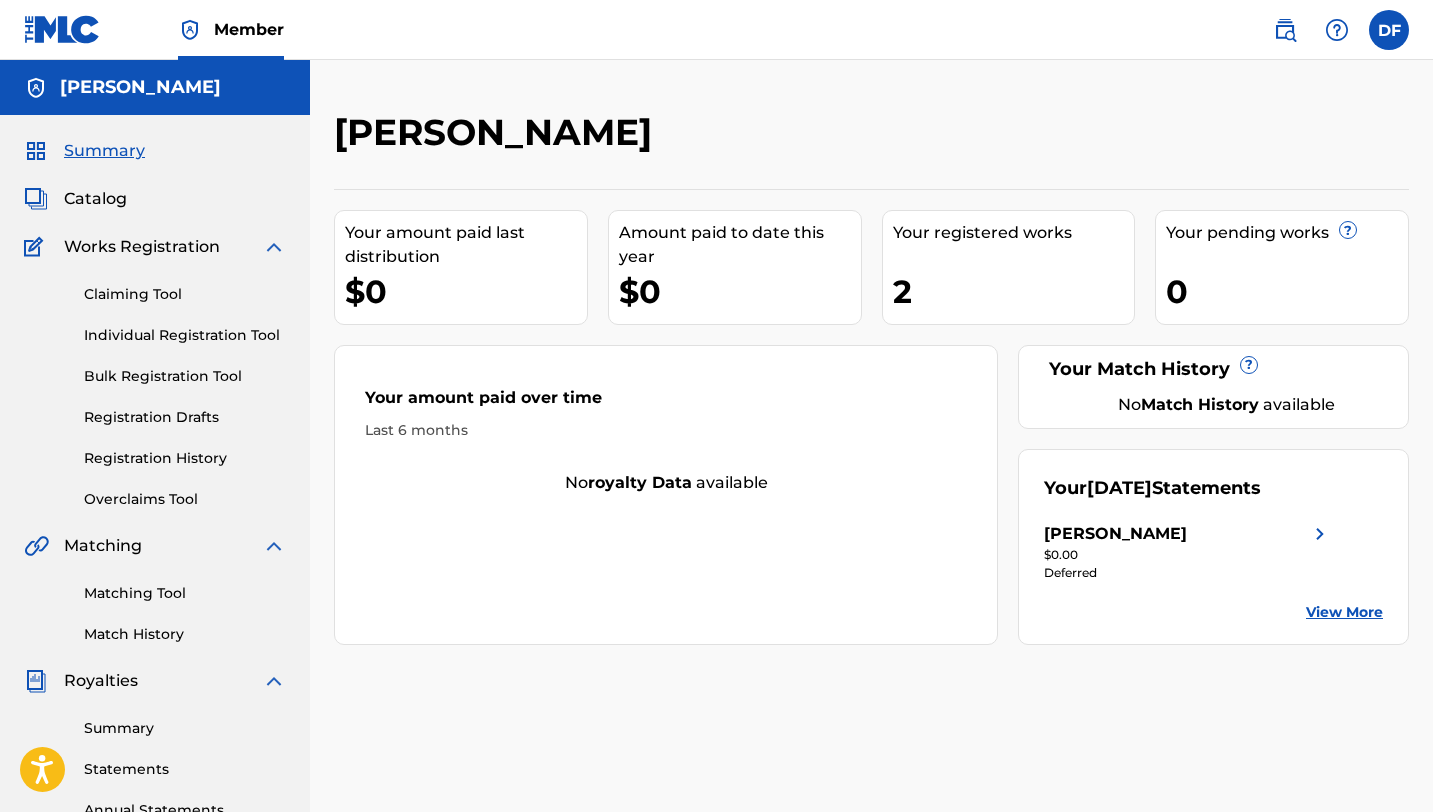 scroll, scrollTop: 0, scrollLeft: 0, axis: both 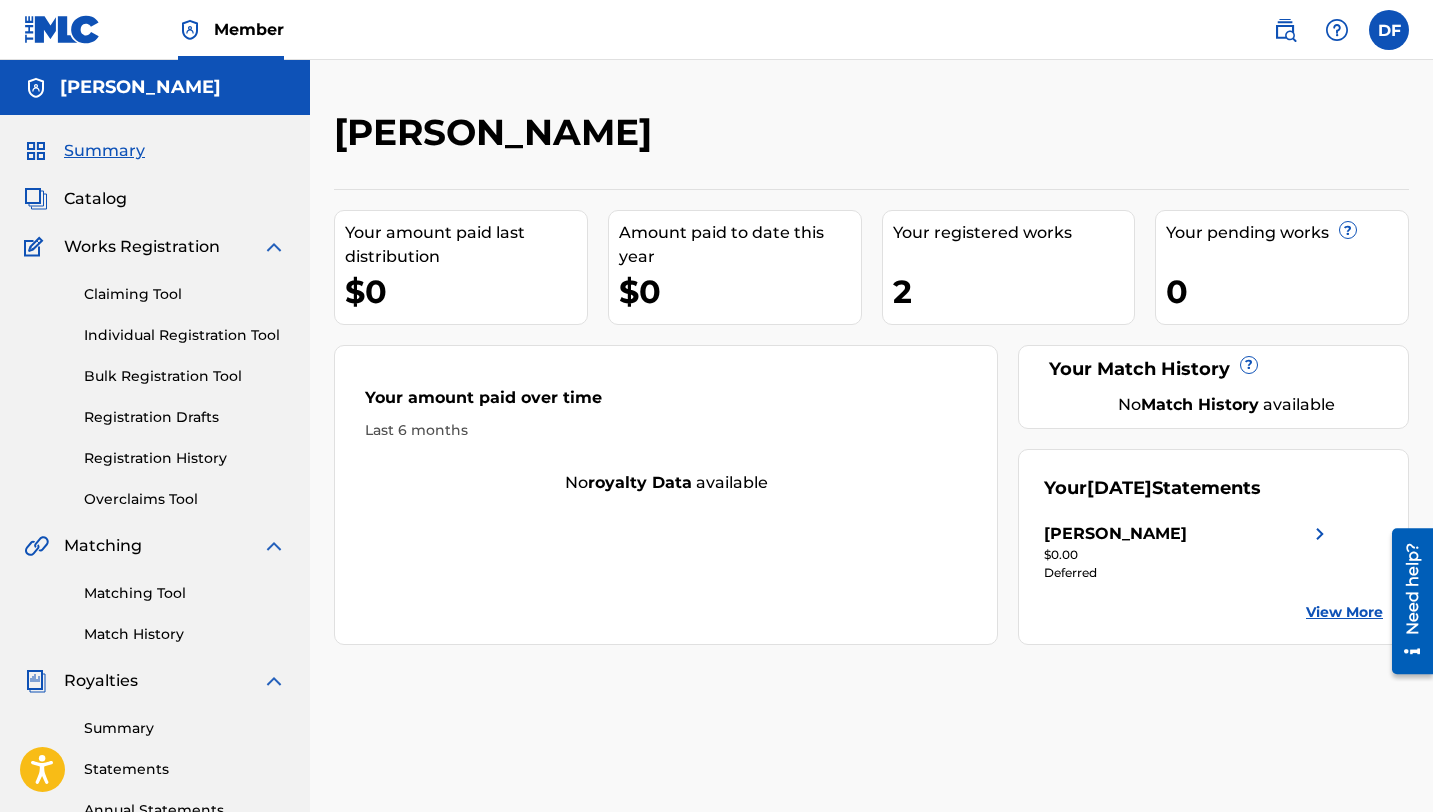 click on "Your registered works   2" at bounding box center [1009, 267] 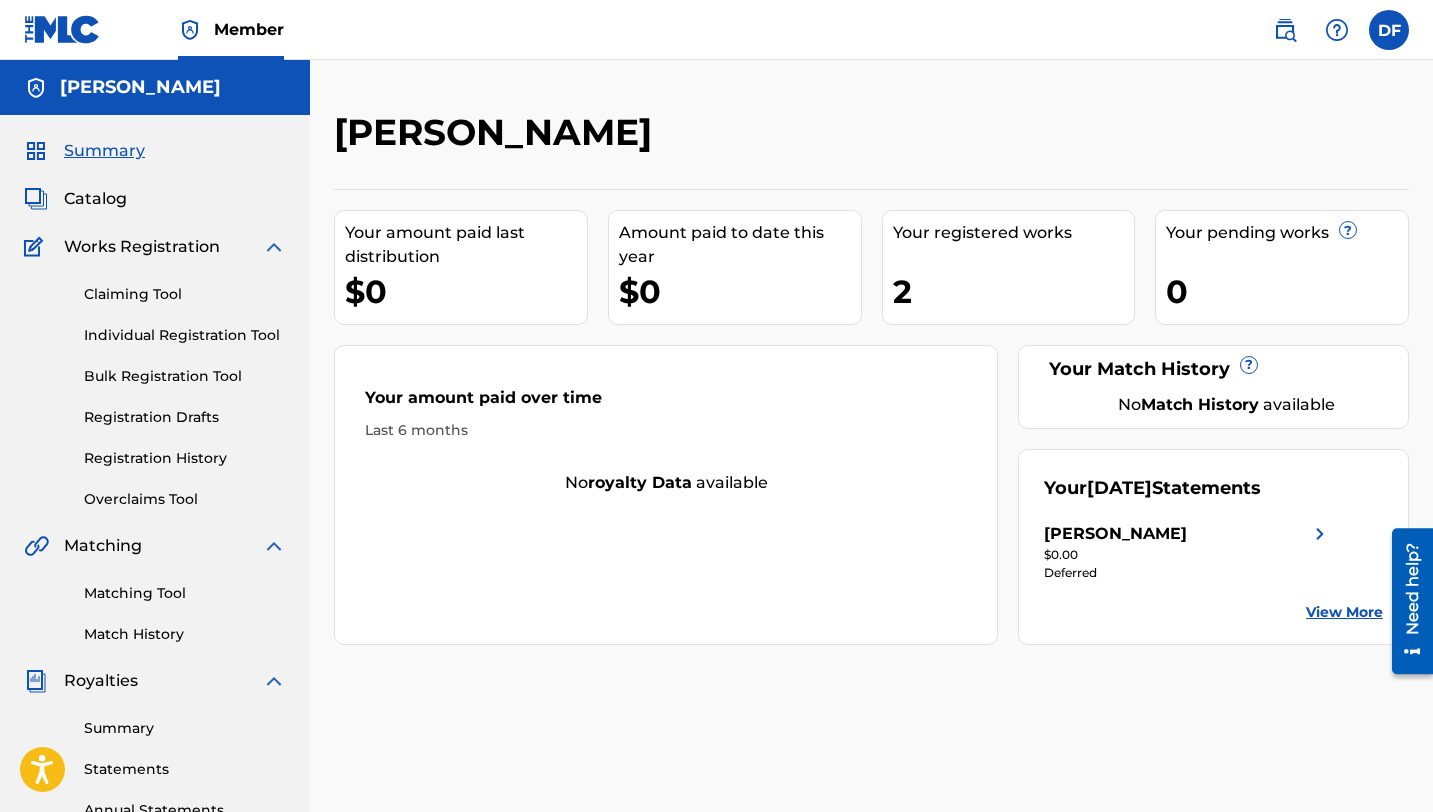 click on "Bulk Registration Tool" at bounding box center [185, 376] 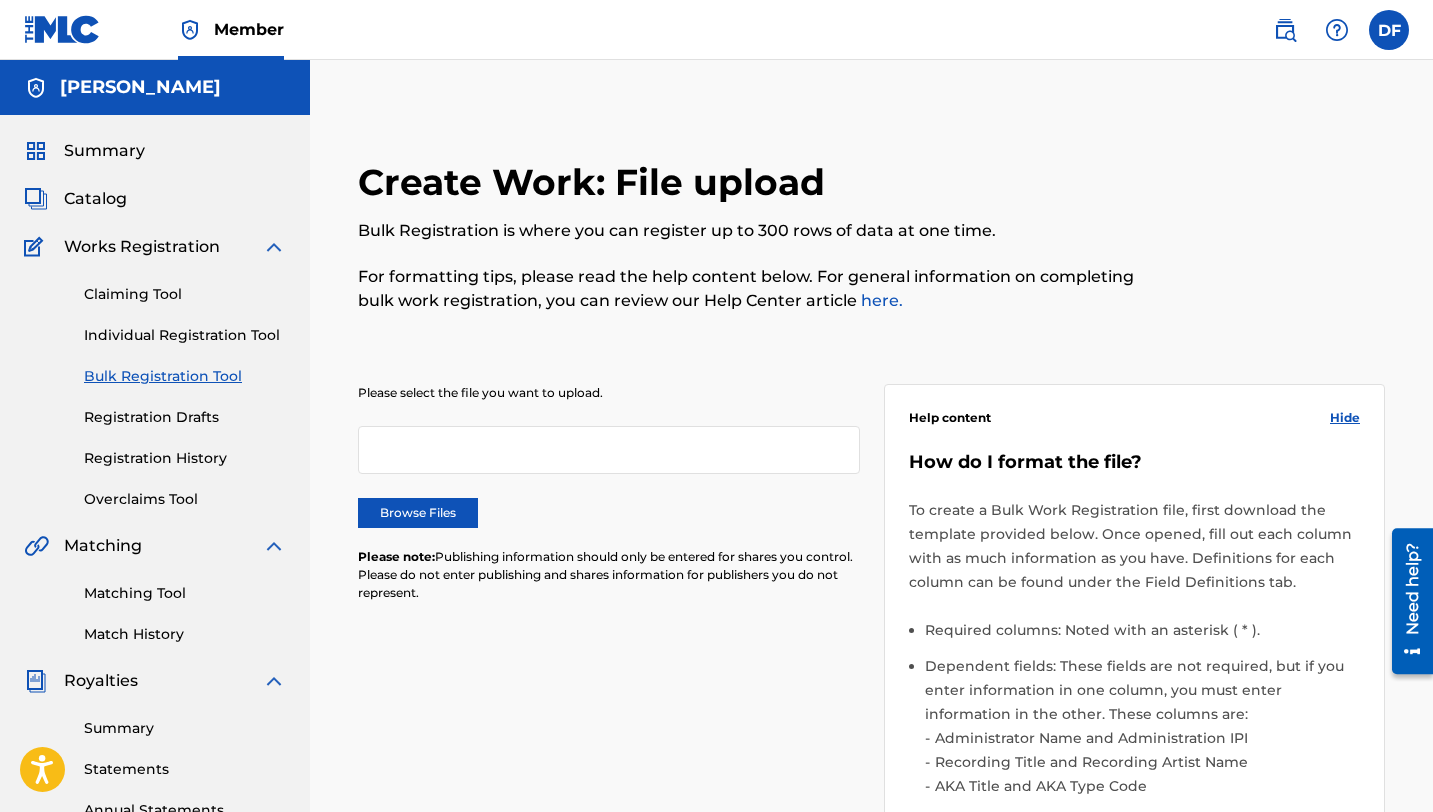 click on "Please select the file you want to upload. Browse Files Please note:  Publishing information should only be entered for shares you control. Please do not enter publishing and shares information for publishers you do not represent. Help content Hide   How do I format the file? To create a Bulk Work Registration file, first download the template provided below. Once opened, fill out each column with as much information as you have. Definitions for each column can be found under the Field Definitions tab. Required columns: Noted with an asterisk ( * ). Dependent fields: These fields are not required, but if you enter information in one column, you must enter information in the other. These columns are: Administrator Name and Administration IPI Recording Title and Recording Artist Name AKA Title and AKA Type Code Size: There is a maximum of 300 rows for upload. If your document requires more rows, you will need to create another document for upload. Upload format: The file must save as a .xlsx format to upload." at bounding box center (871, 715) 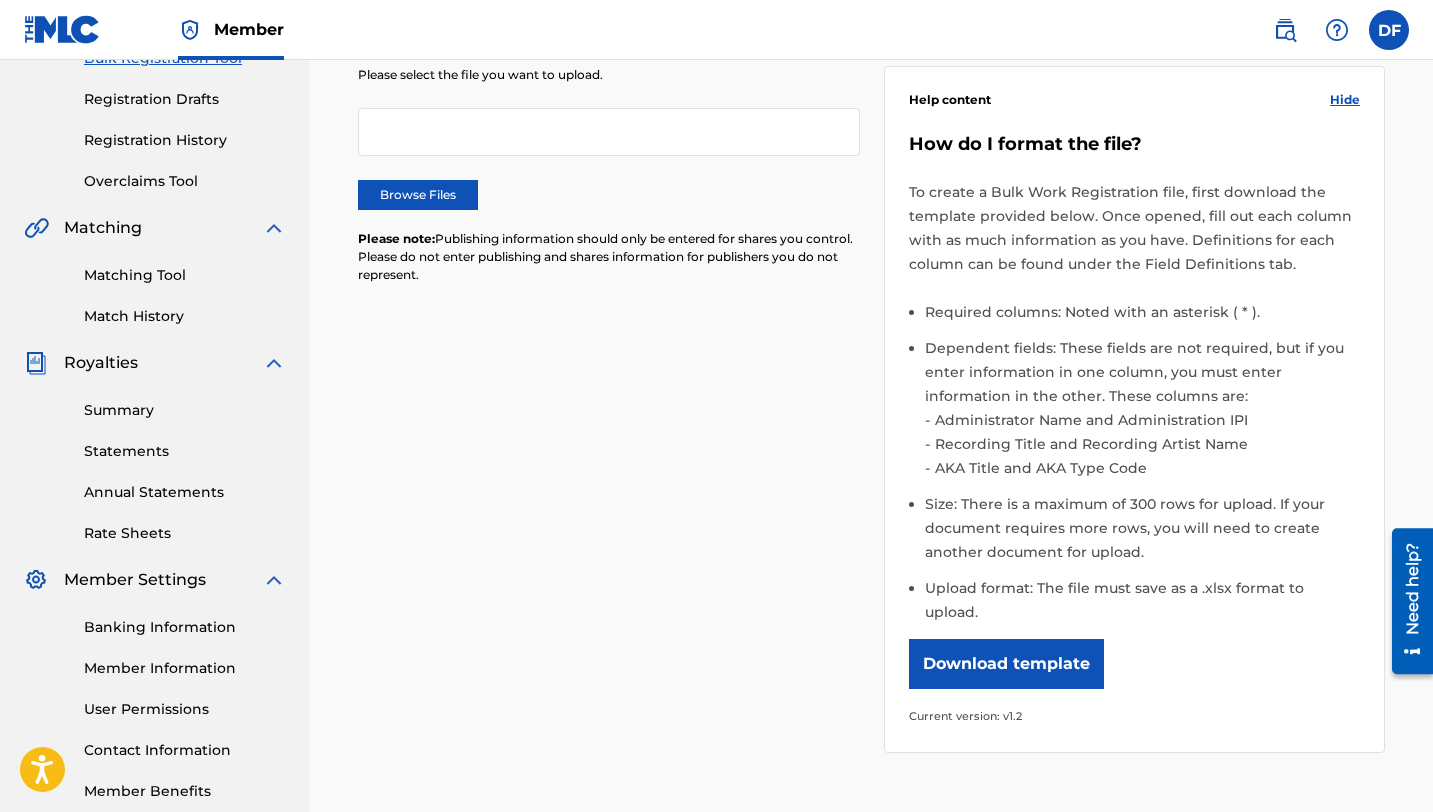 scroll, scrollTop: 320, scrollLeft: 0, axis: vertical 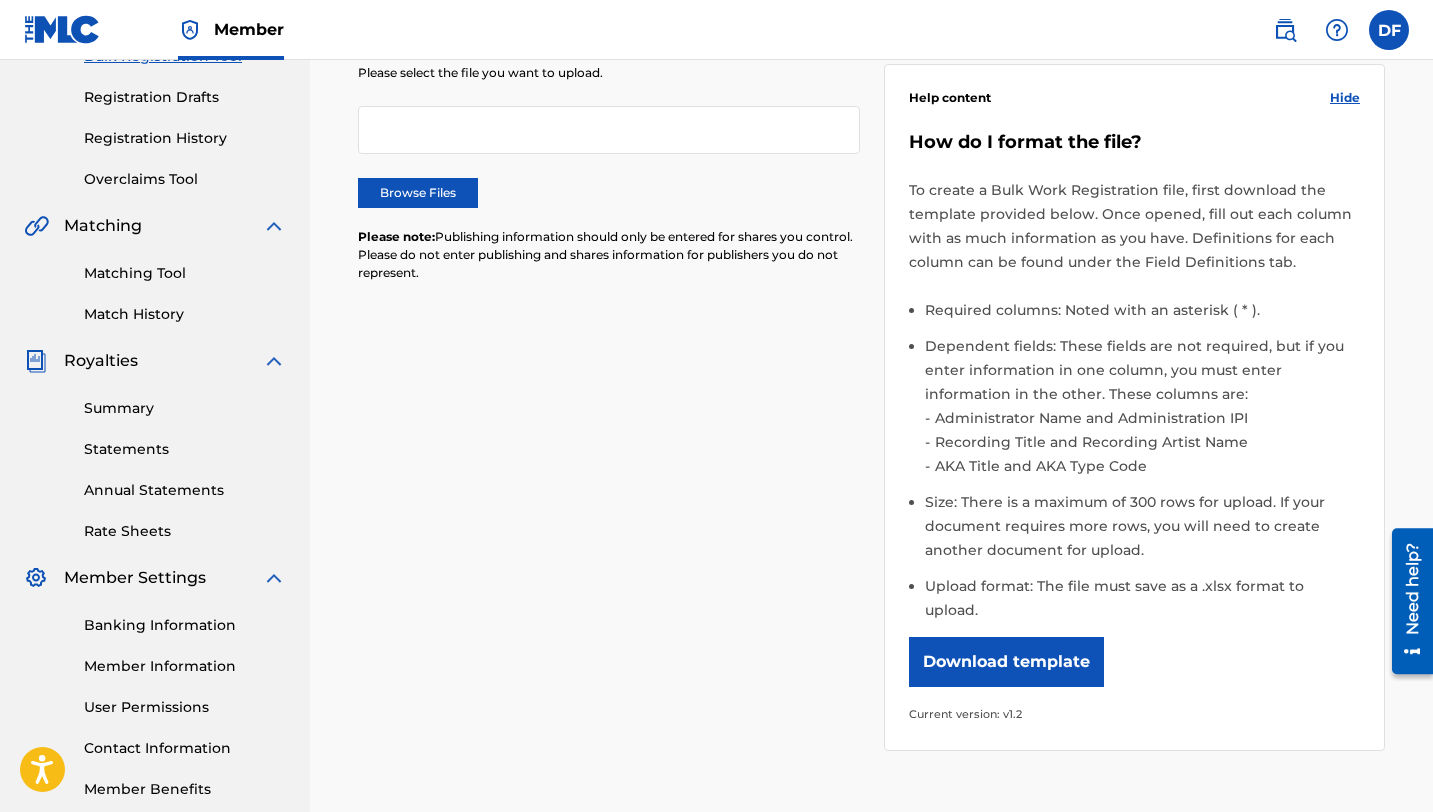 click on "Download template" at bounding box center (1006, 662) 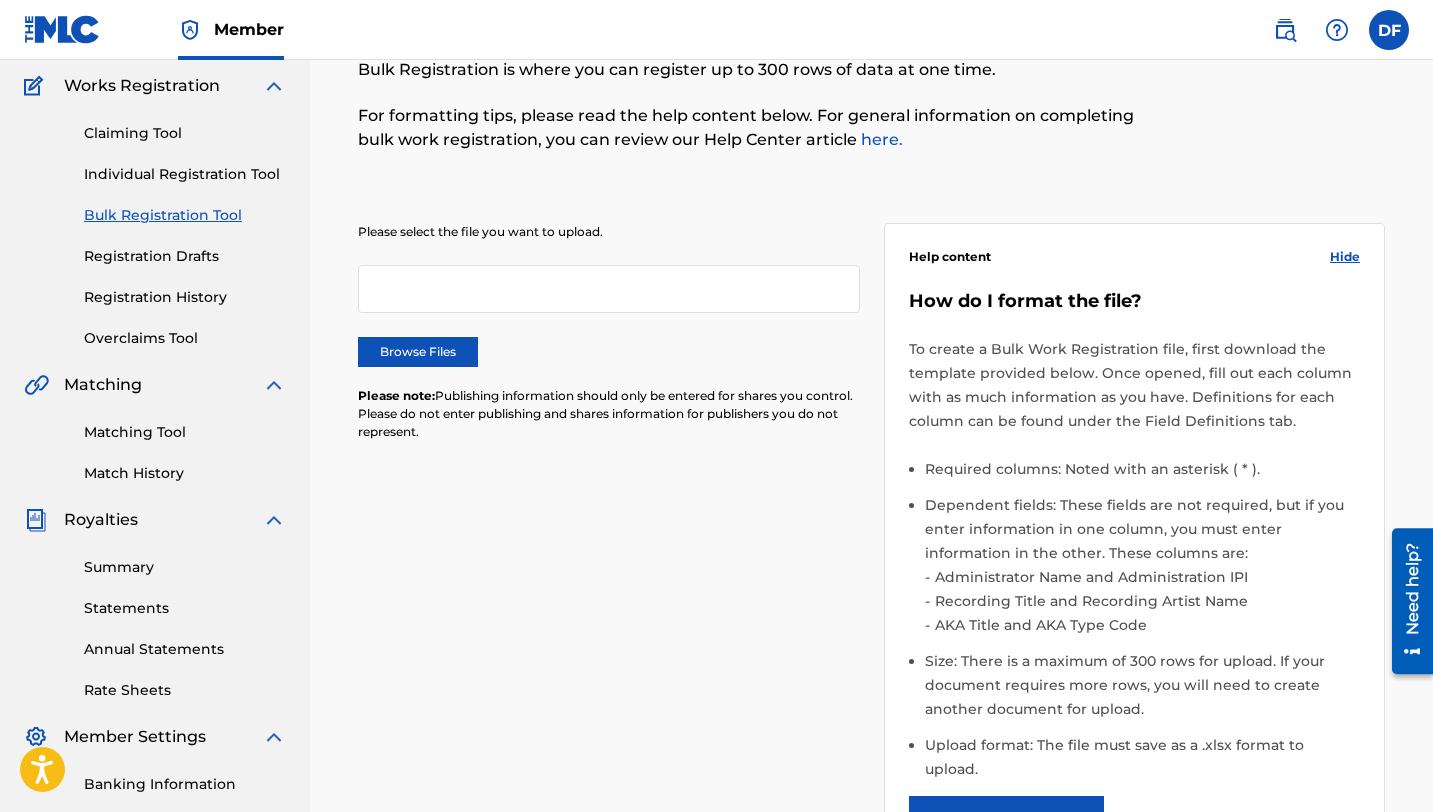 scroll, scrollTop: 160, scrollLeft: 0, axis: vertical 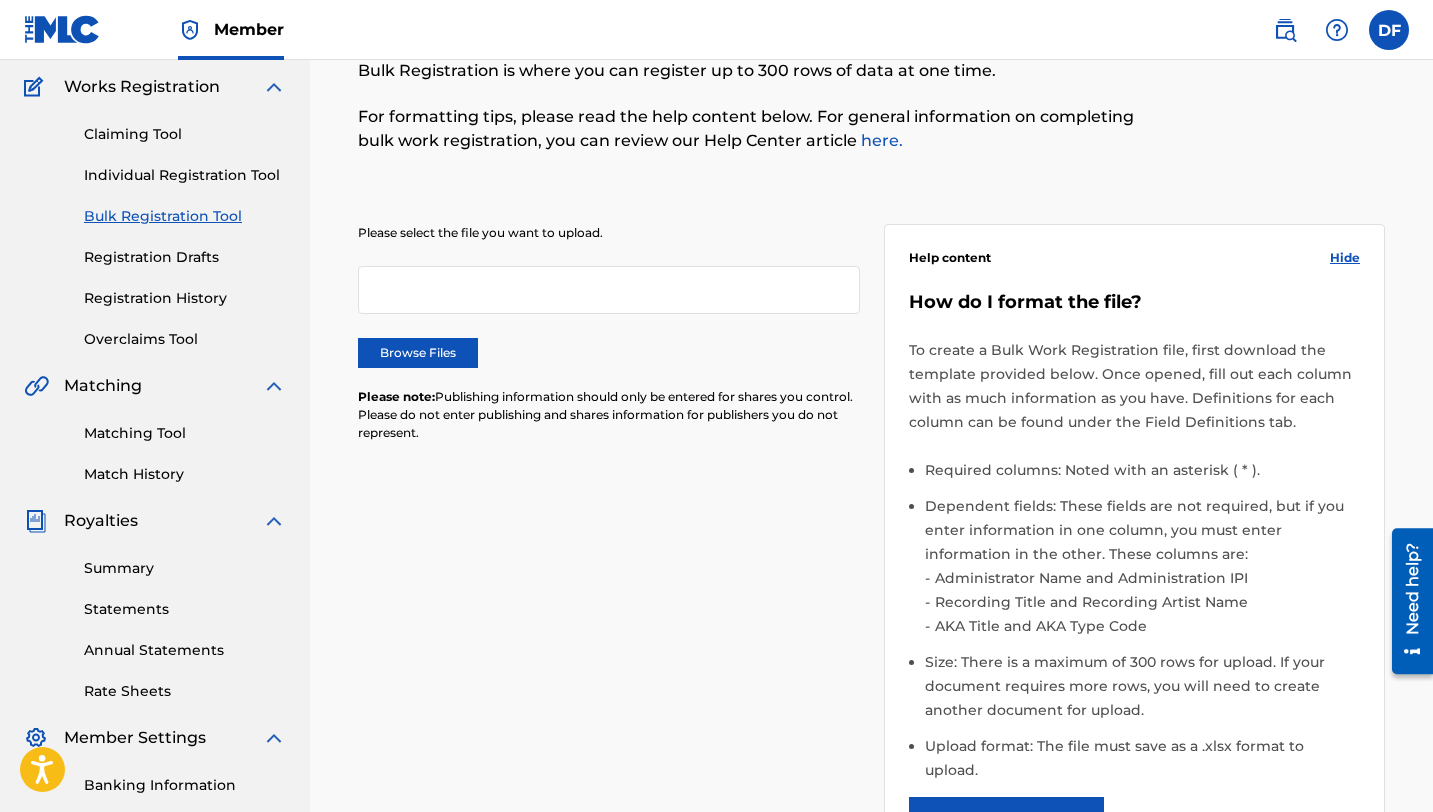 click on "Individual Registration Tool" at bounding box center [185, 175] 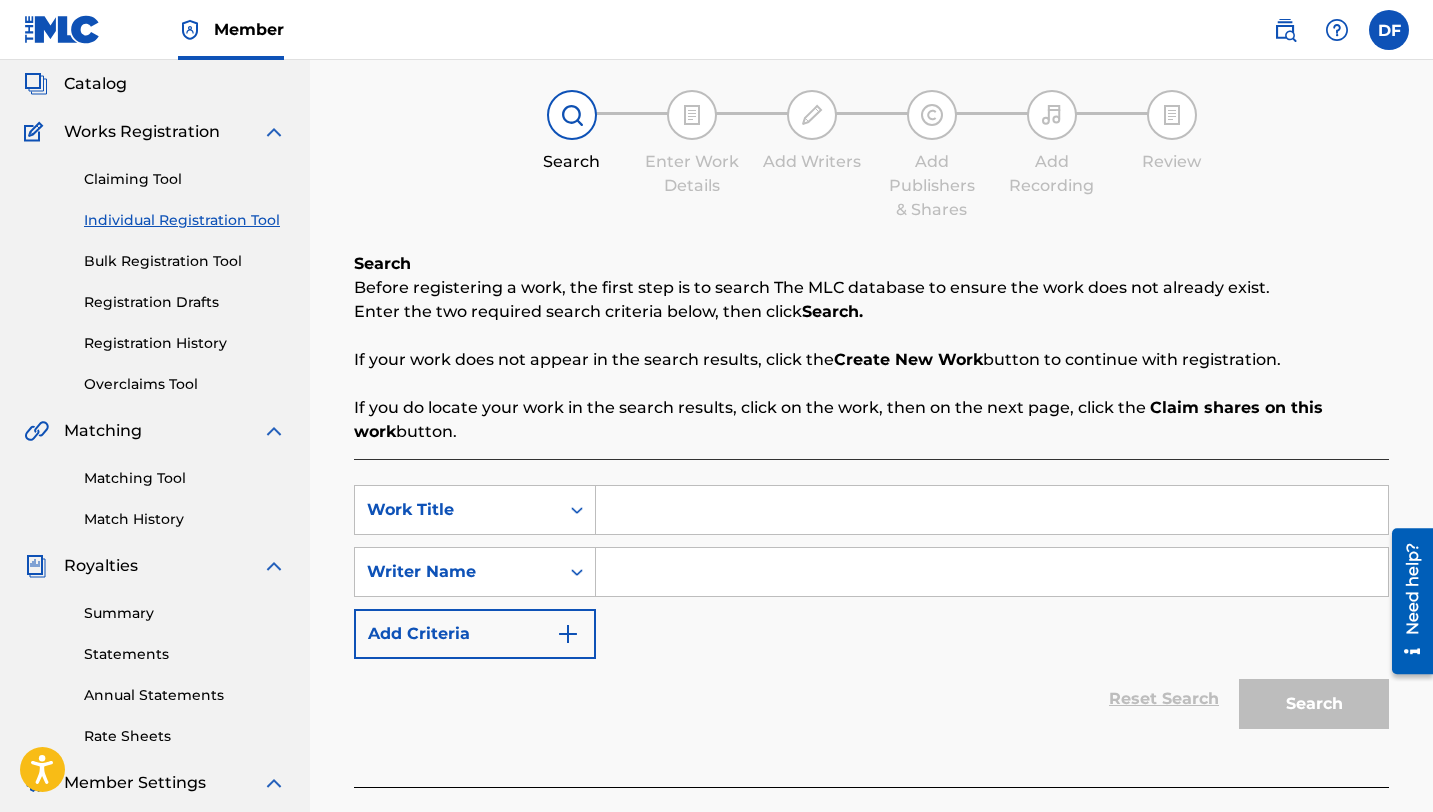 scroll, scrollTop: 120, scrollLeft: 0, axis: vertical 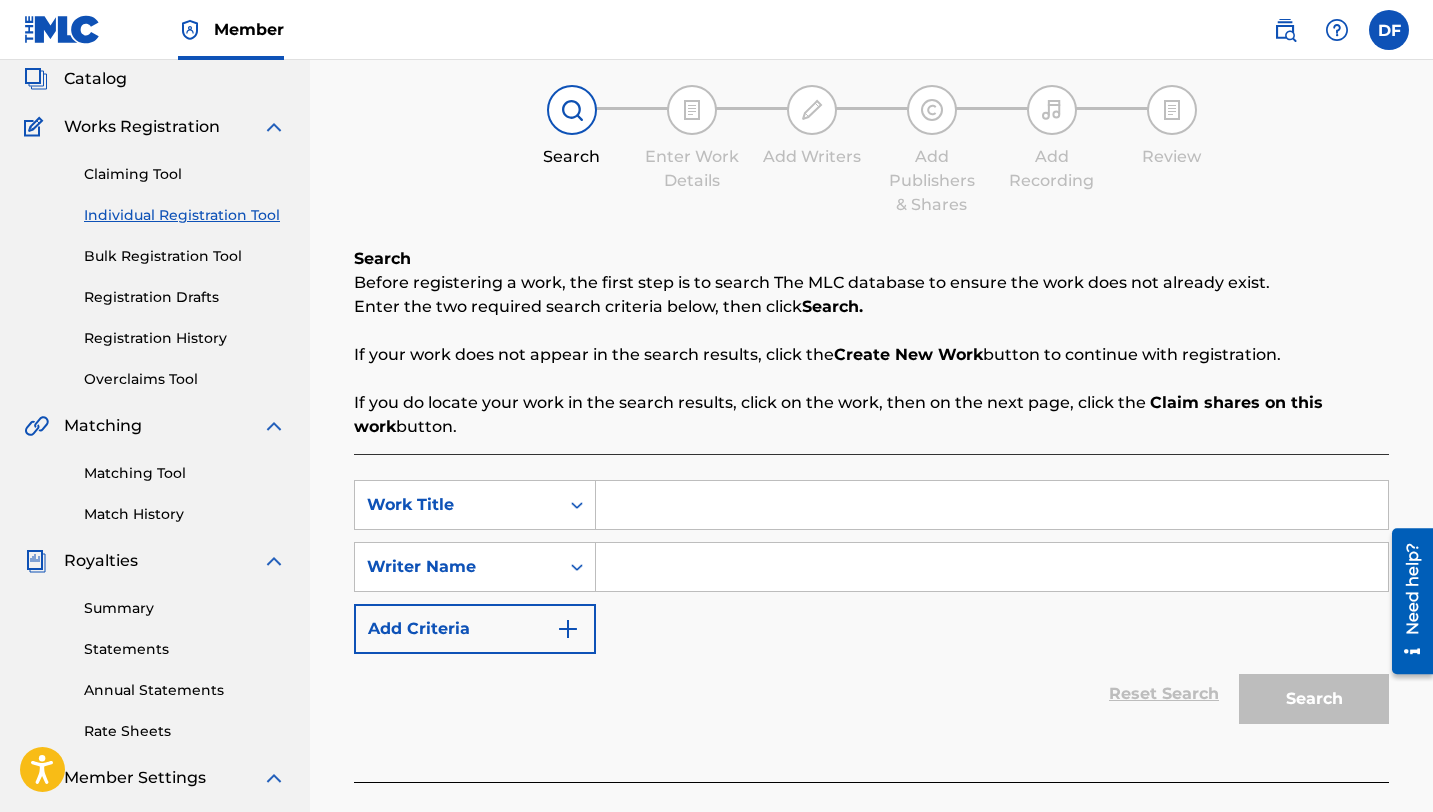 click on "Registration History" at bounding box center [185, 338] 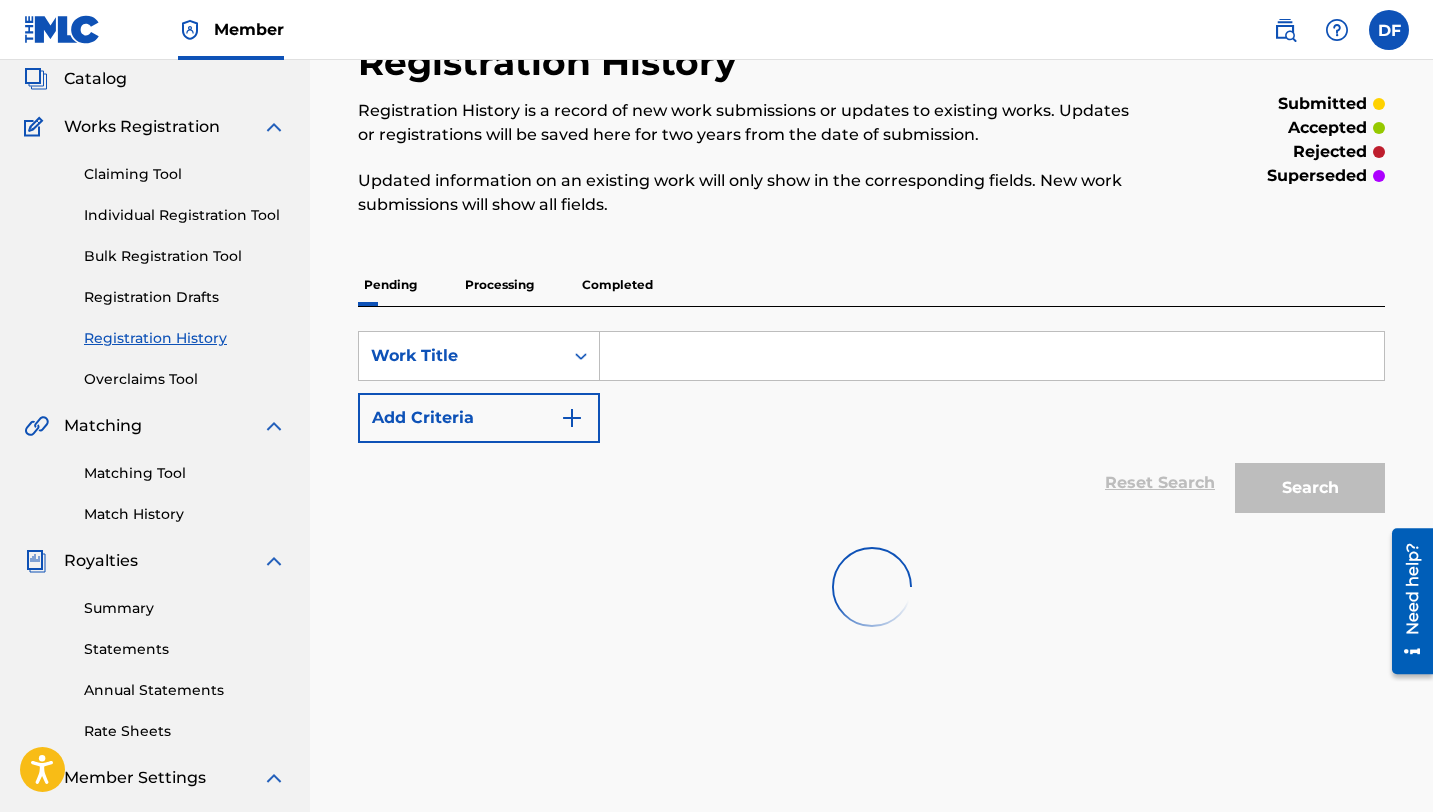 scroll, scrollTop: 0, scrollLeft: 0, axis: both 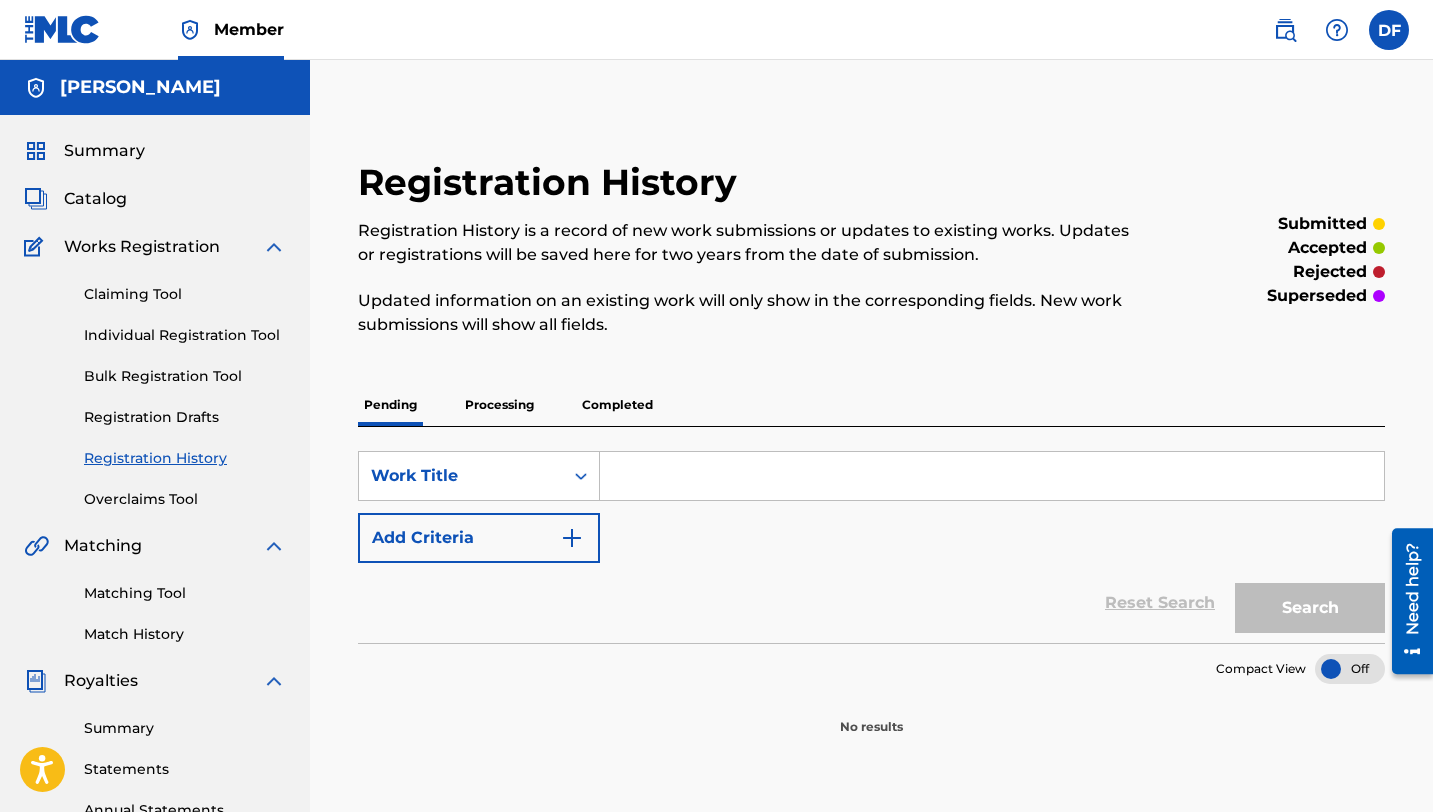 click on "Registration History Registration History is a record of new work submissions or updates to existing works. Updates or registrations will be saved here for two years from the date of submission. Updated information on an existing work will only show in the corresponding fields. New work submissions will show all fields." at bounding box center (753, 260) 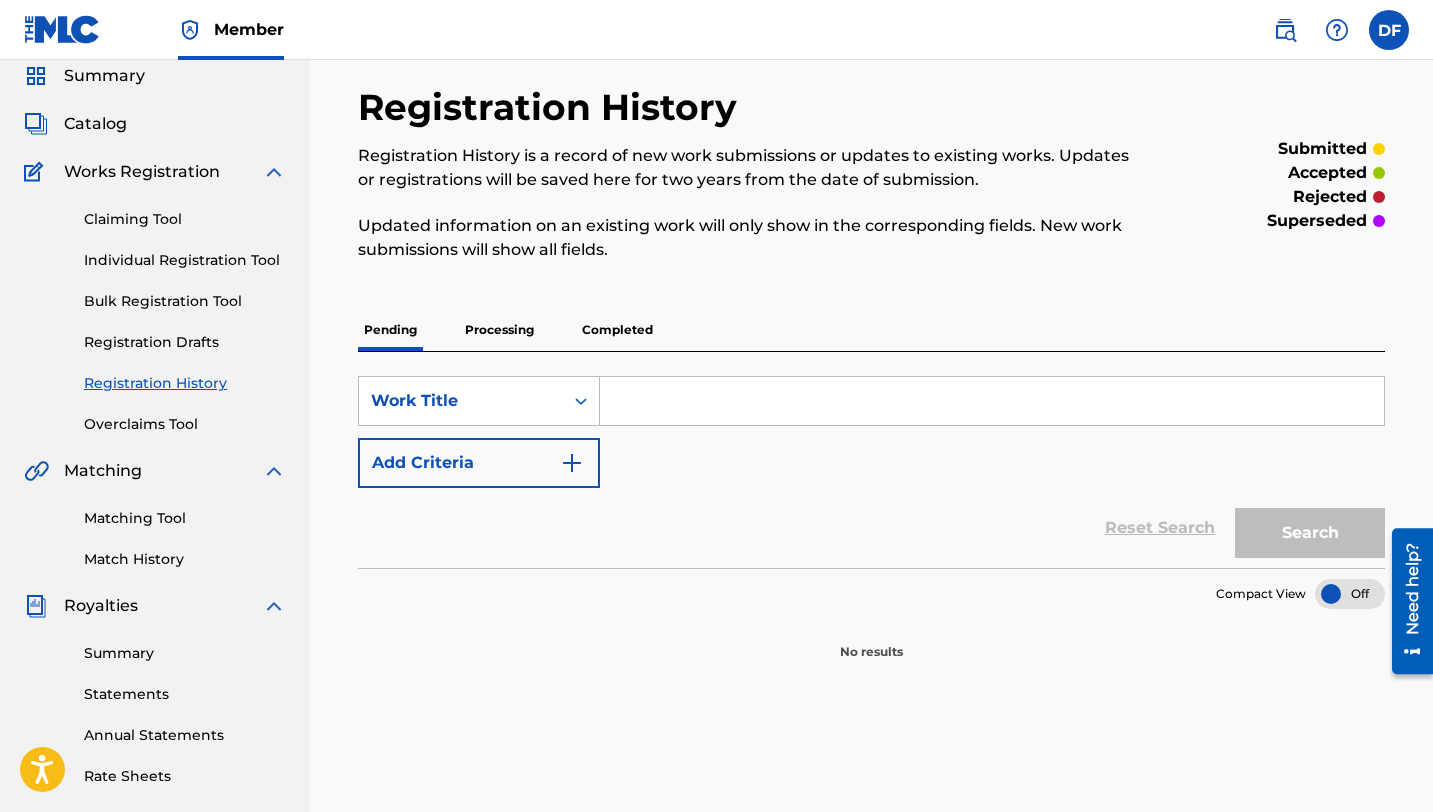 scroll, scrollTop: 80, scrollLeft: 0, axis: vertical 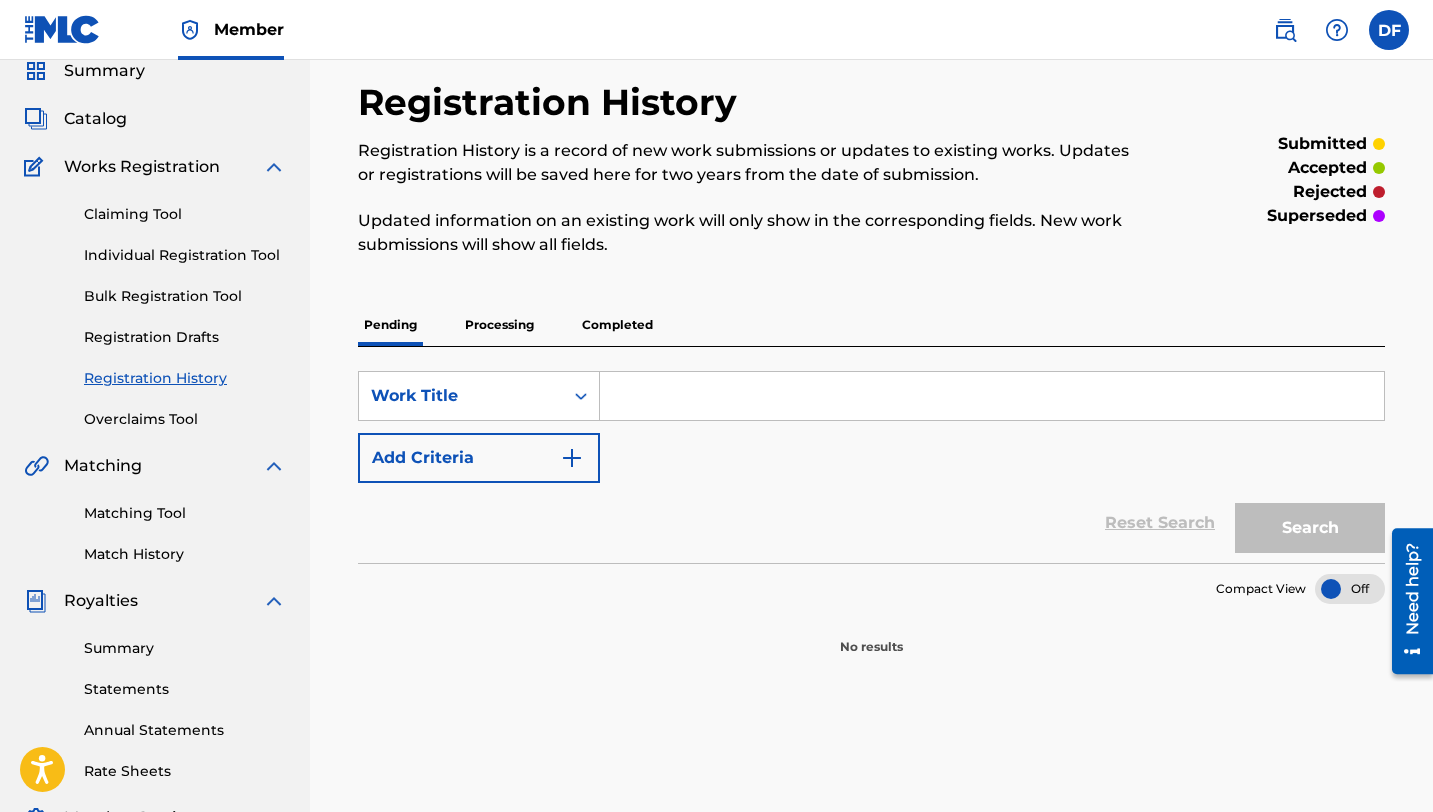 click on "Completed" at bounding box center (617, 325) 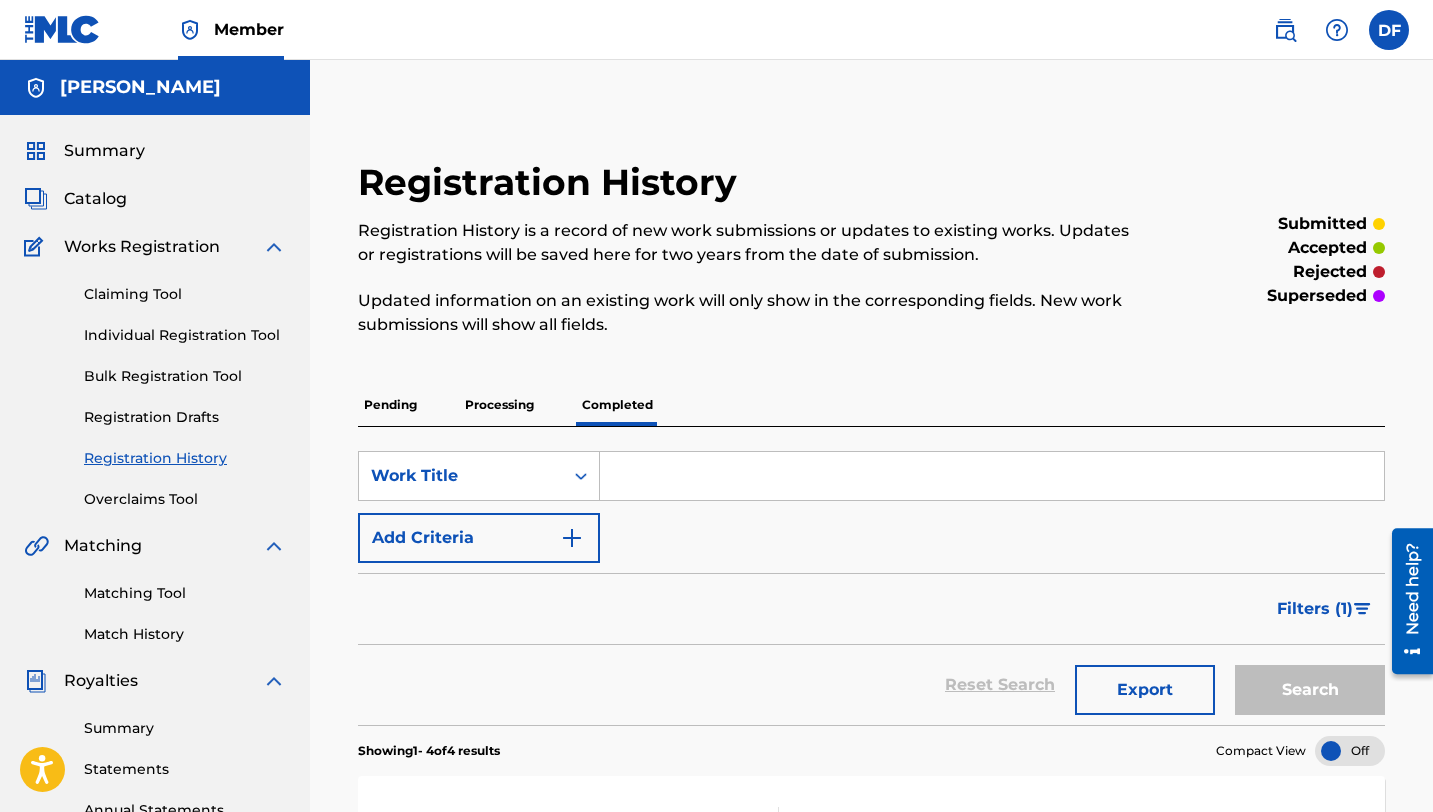 click on "Registration History Registration History is a record of new work submissions or updates to existing works. Updates or registrations will be saved here for two years from the date of submission. Updated information on an existing work will only show in the corresponding fields. New work submissions will show all fields." at bounding box center (753, 260) 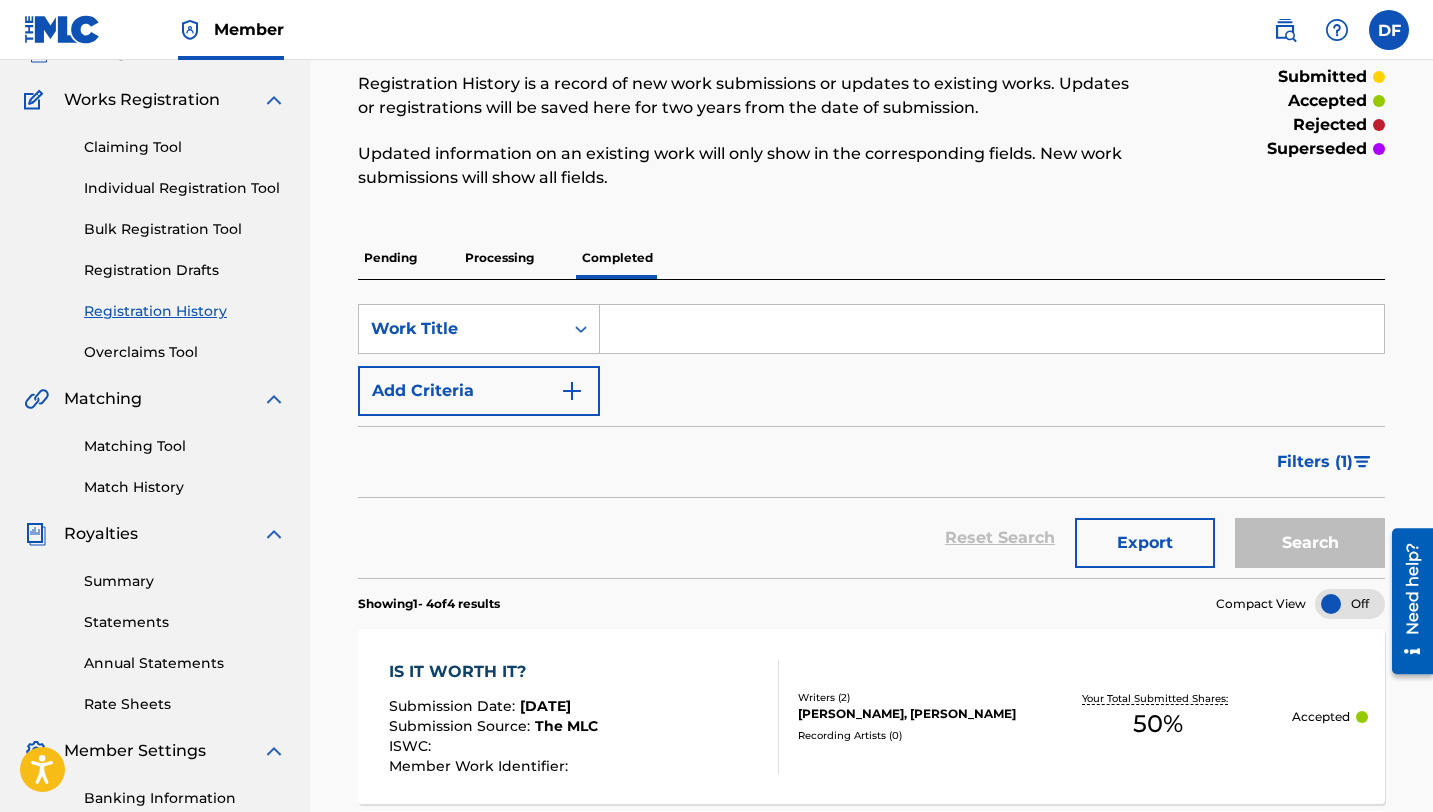 scroll, scrollTop: 120, scrollLeft: 0, axis: vertical 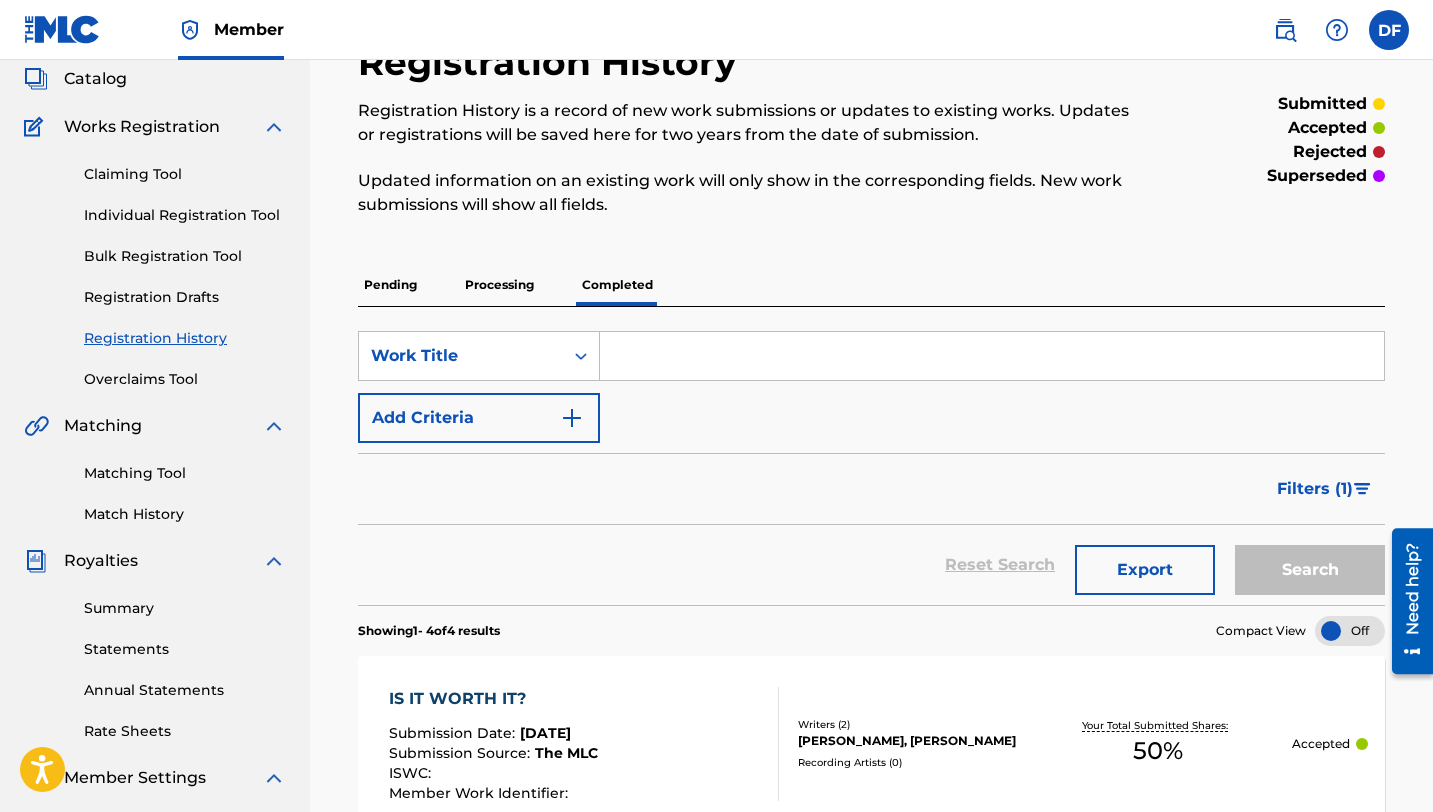 click on "Individual Registration Tool" at bounding box center (185, 215) 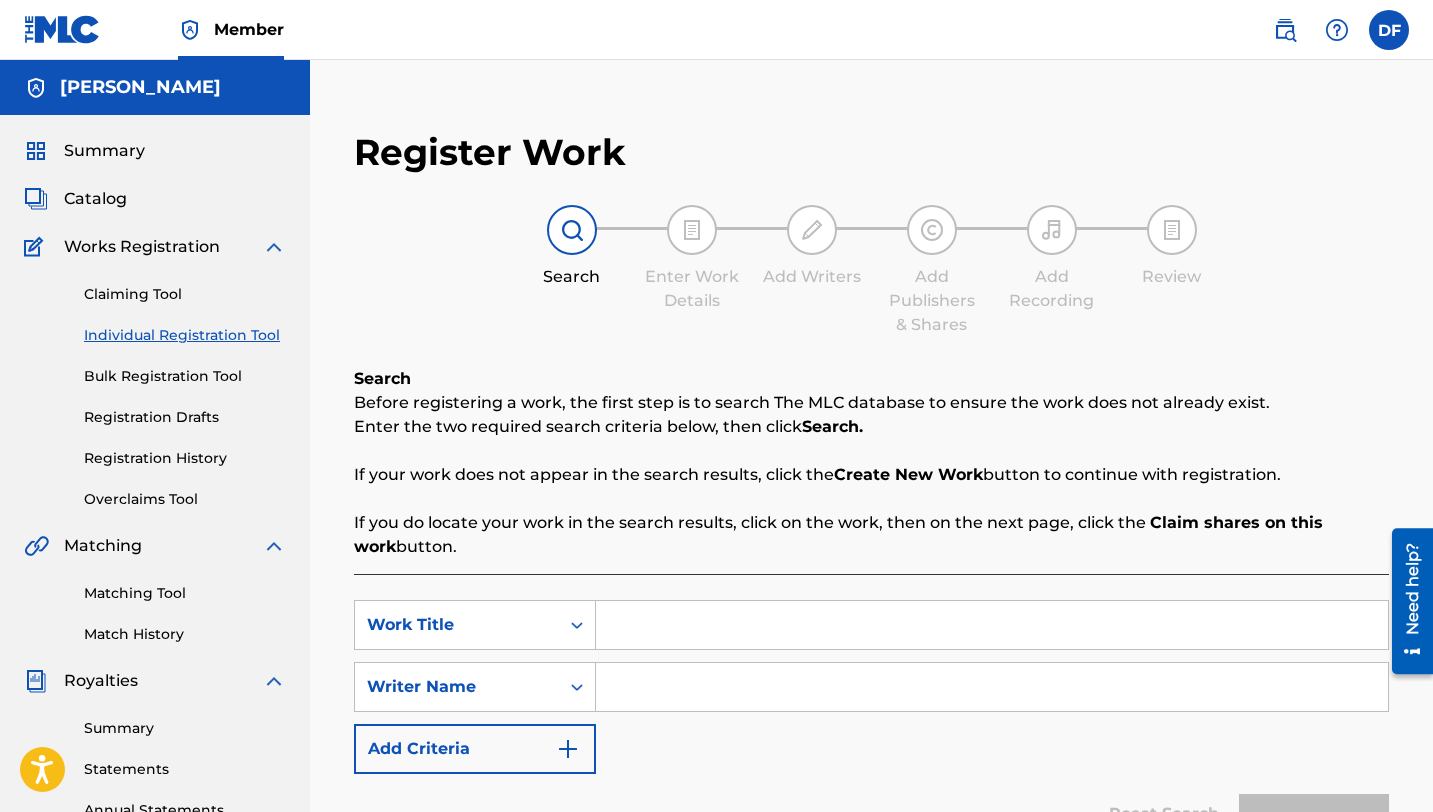 click at bounding box center (992, 625) 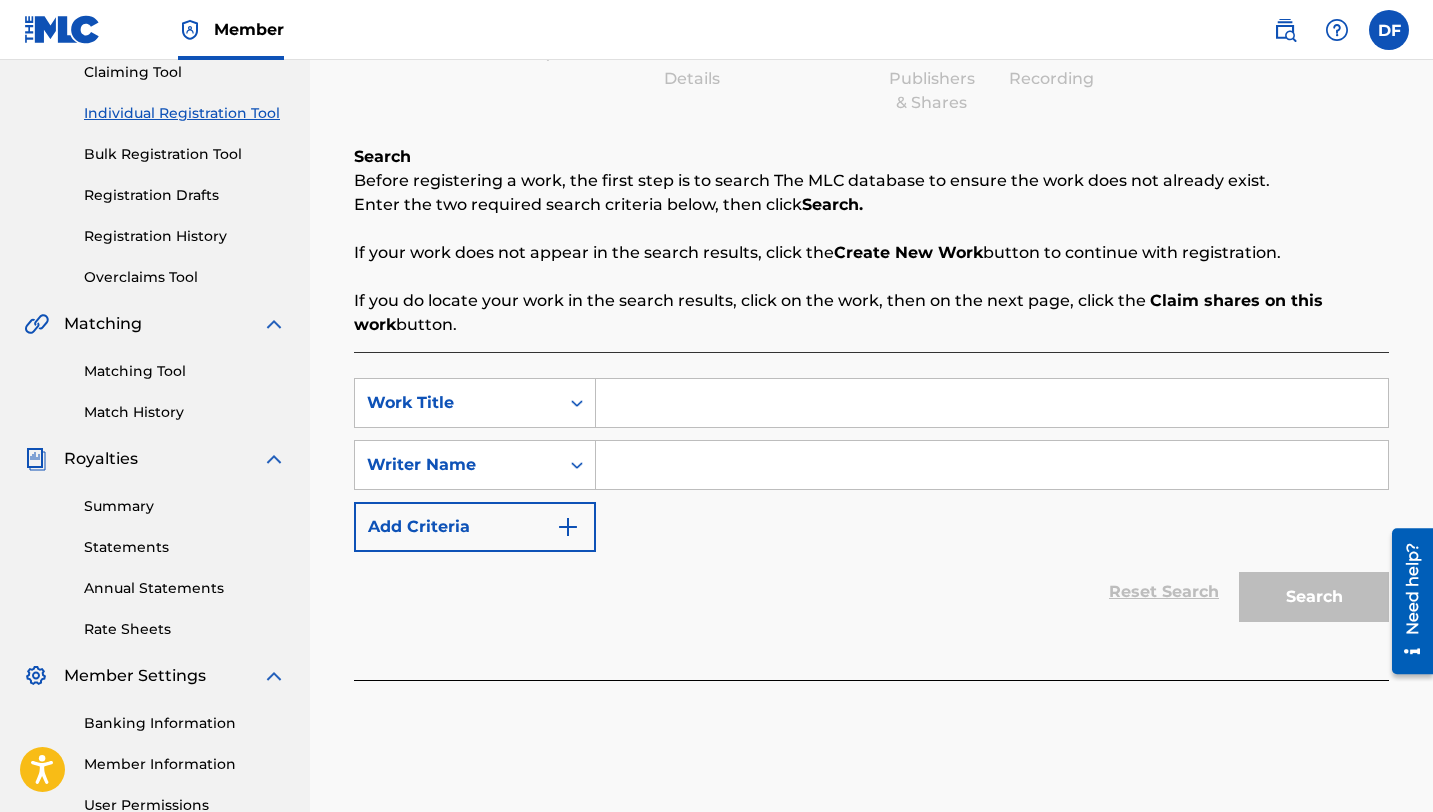 scroll, scrollTop: 240, scrollLeft: 0, axis: vertical 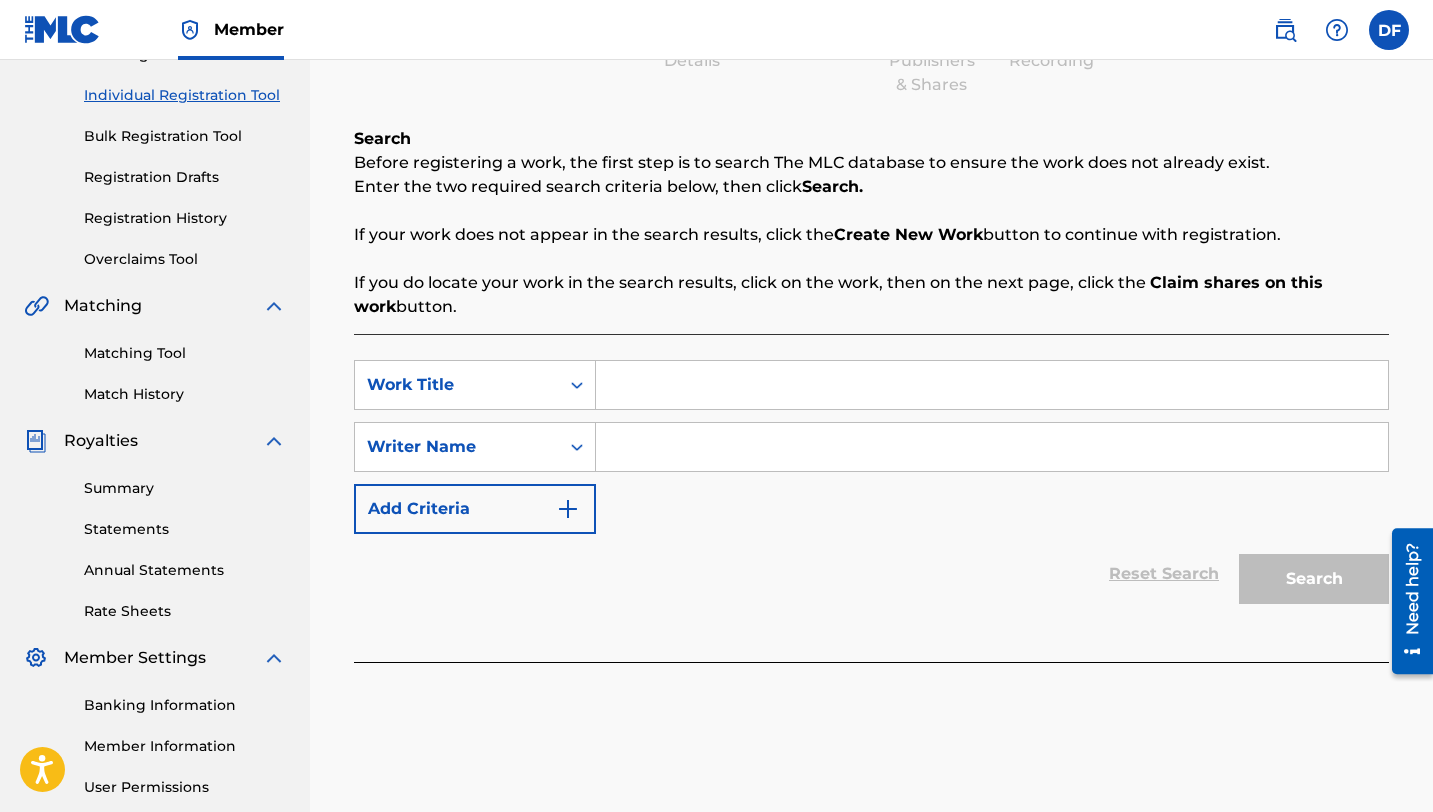click at bounding box center (992, 385) 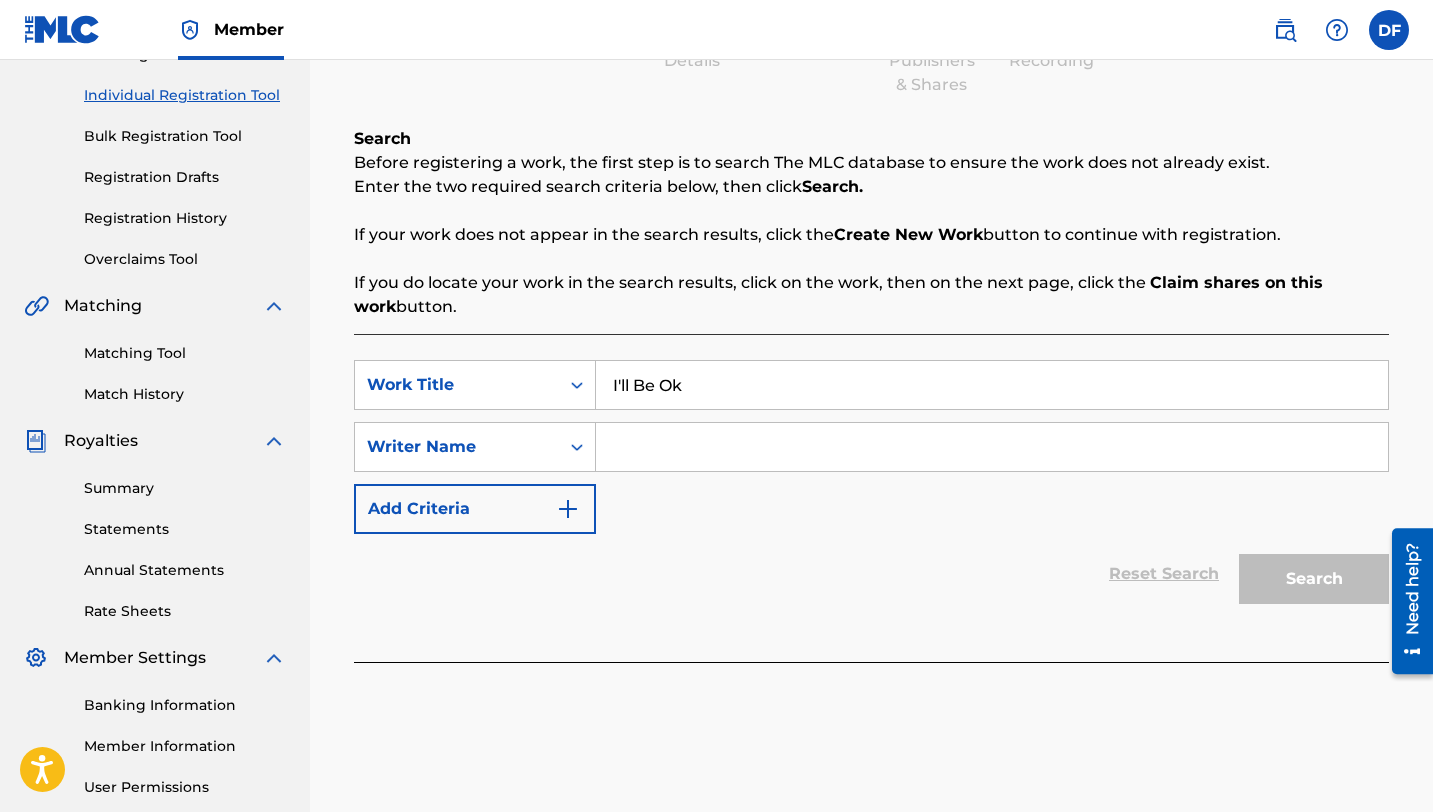 type on "I'll Be Ok" 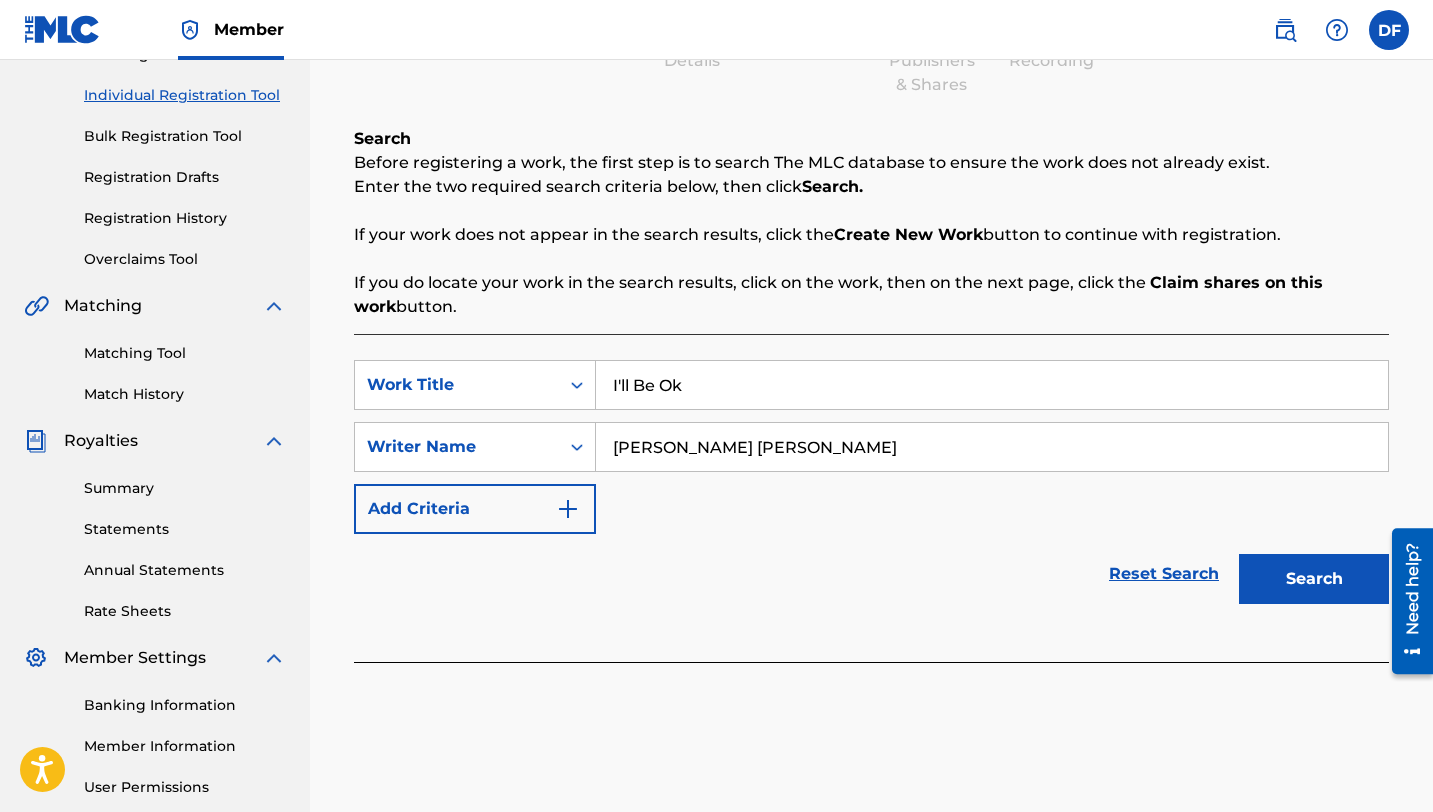 click on "Search" at bounding box center (1314, 579) 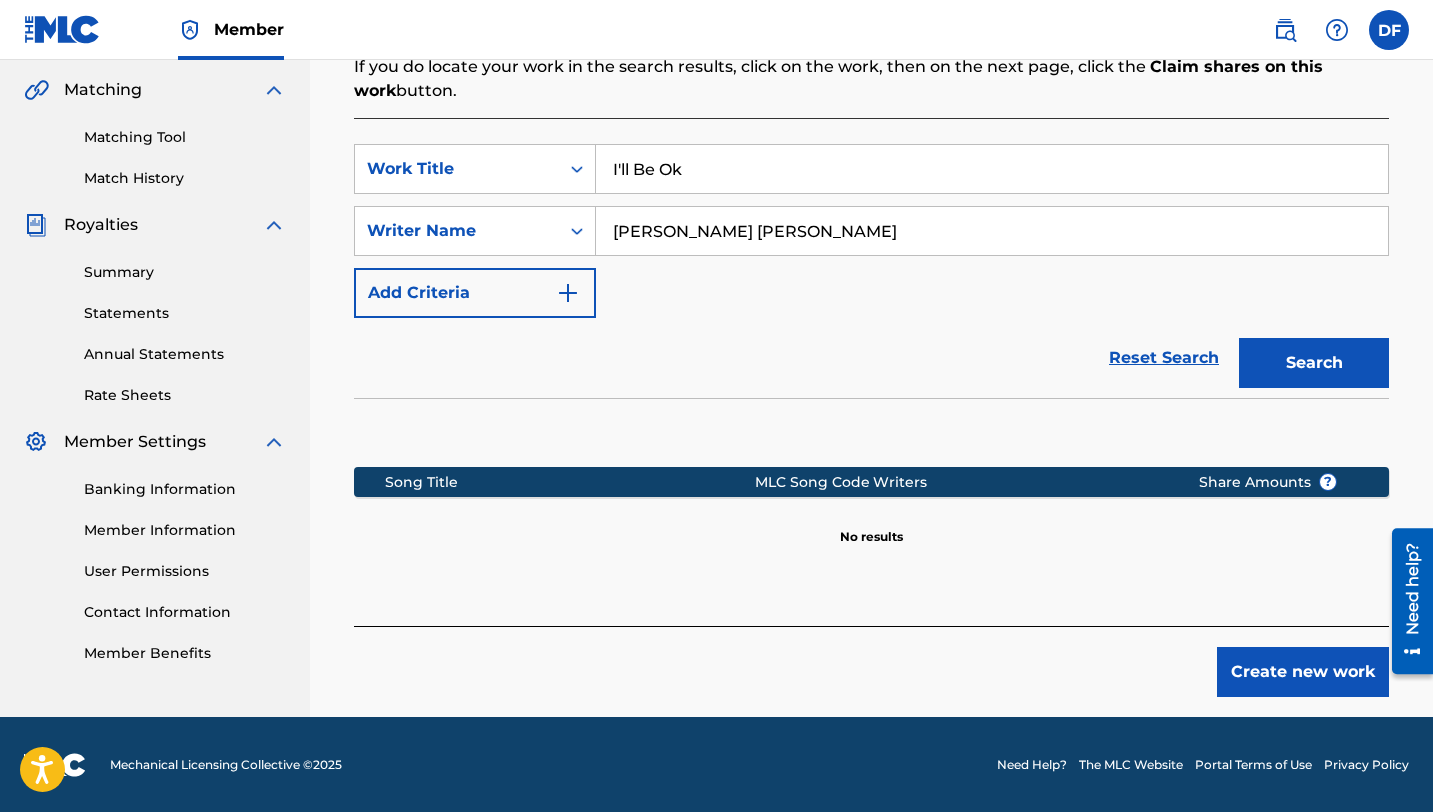 scroll, scrollTop: 457, scrollLeft: 0, axis: vertical 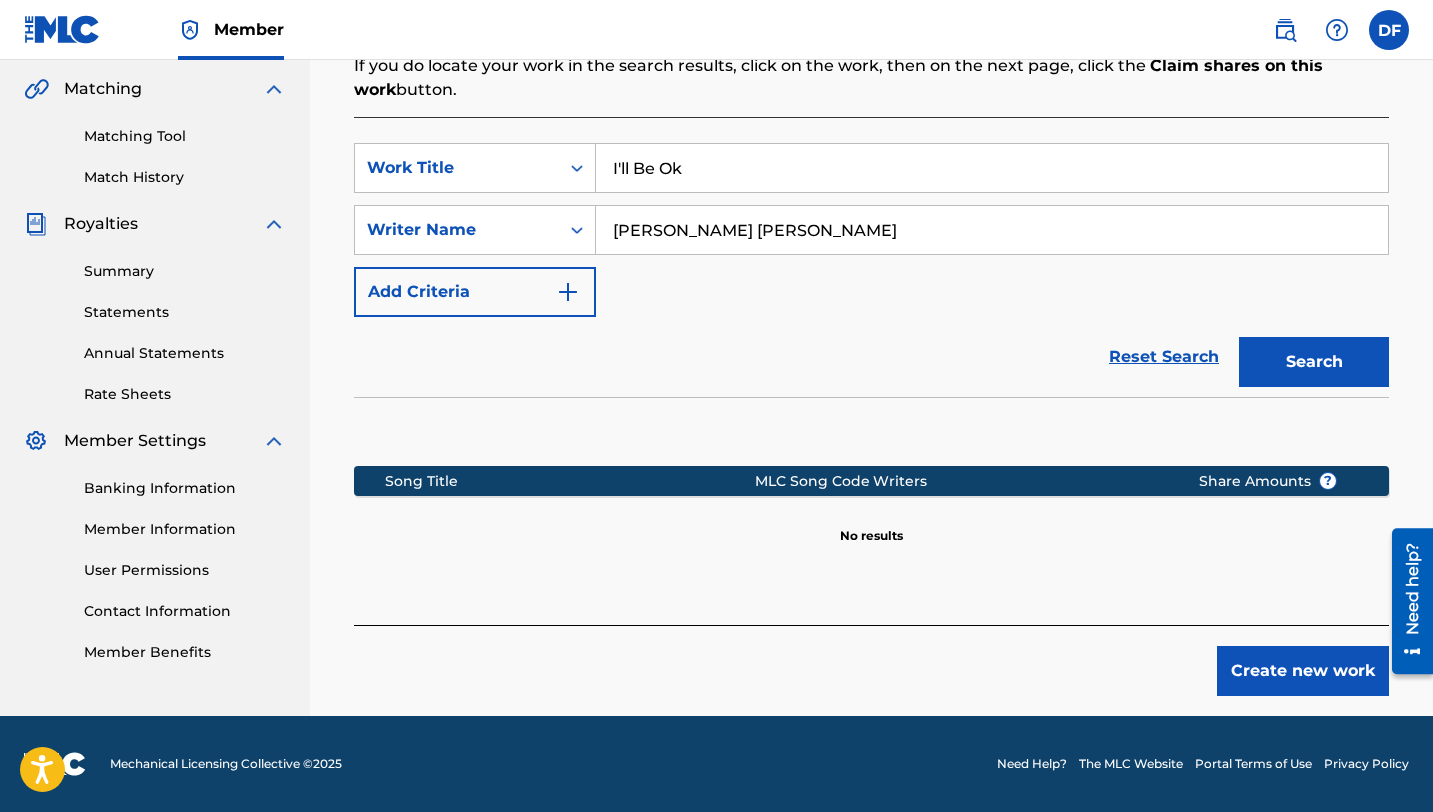 click on "Create new work" at bounding box center [1303, 671] 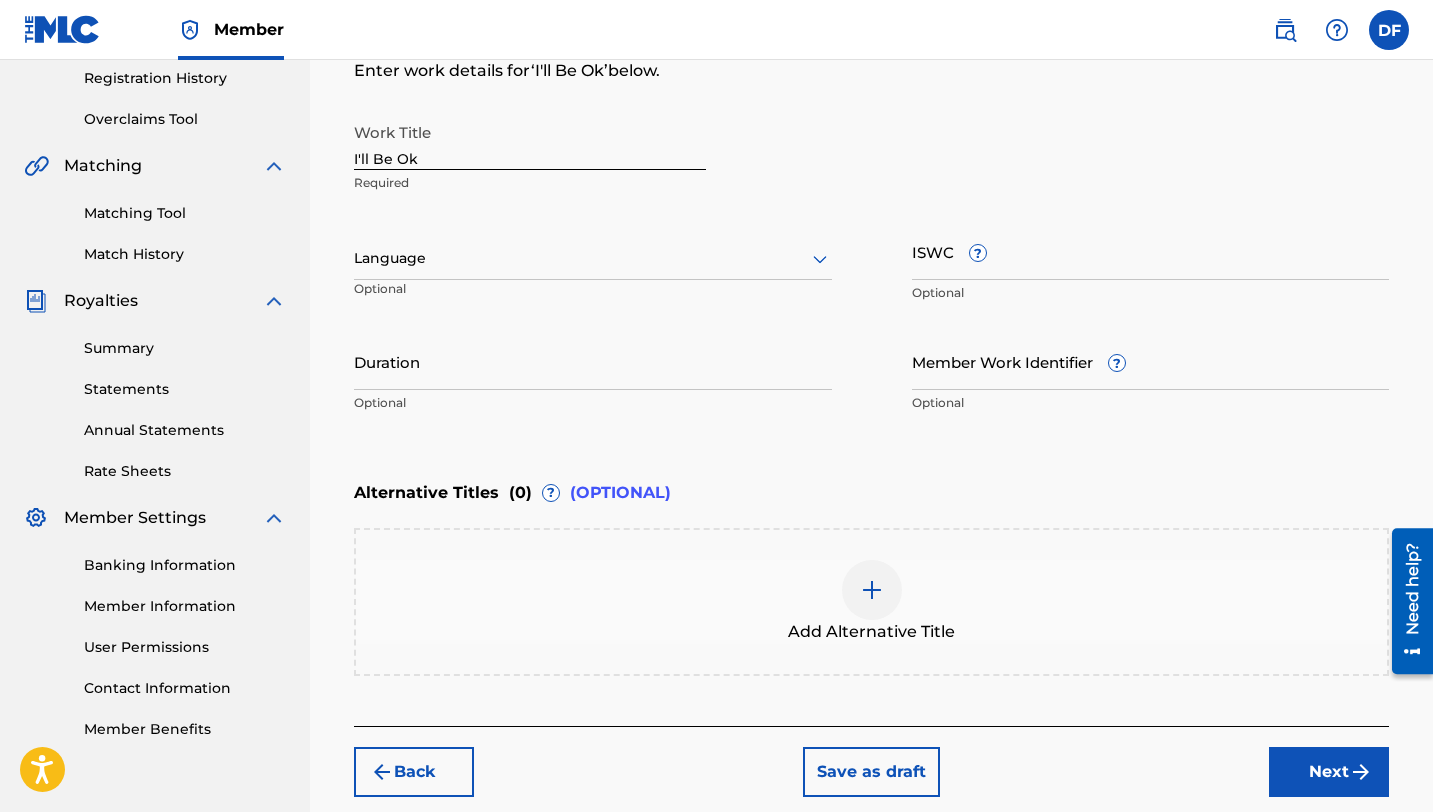 scroll, scrollTop: 377, scrollLeft: 0, axis: vertical 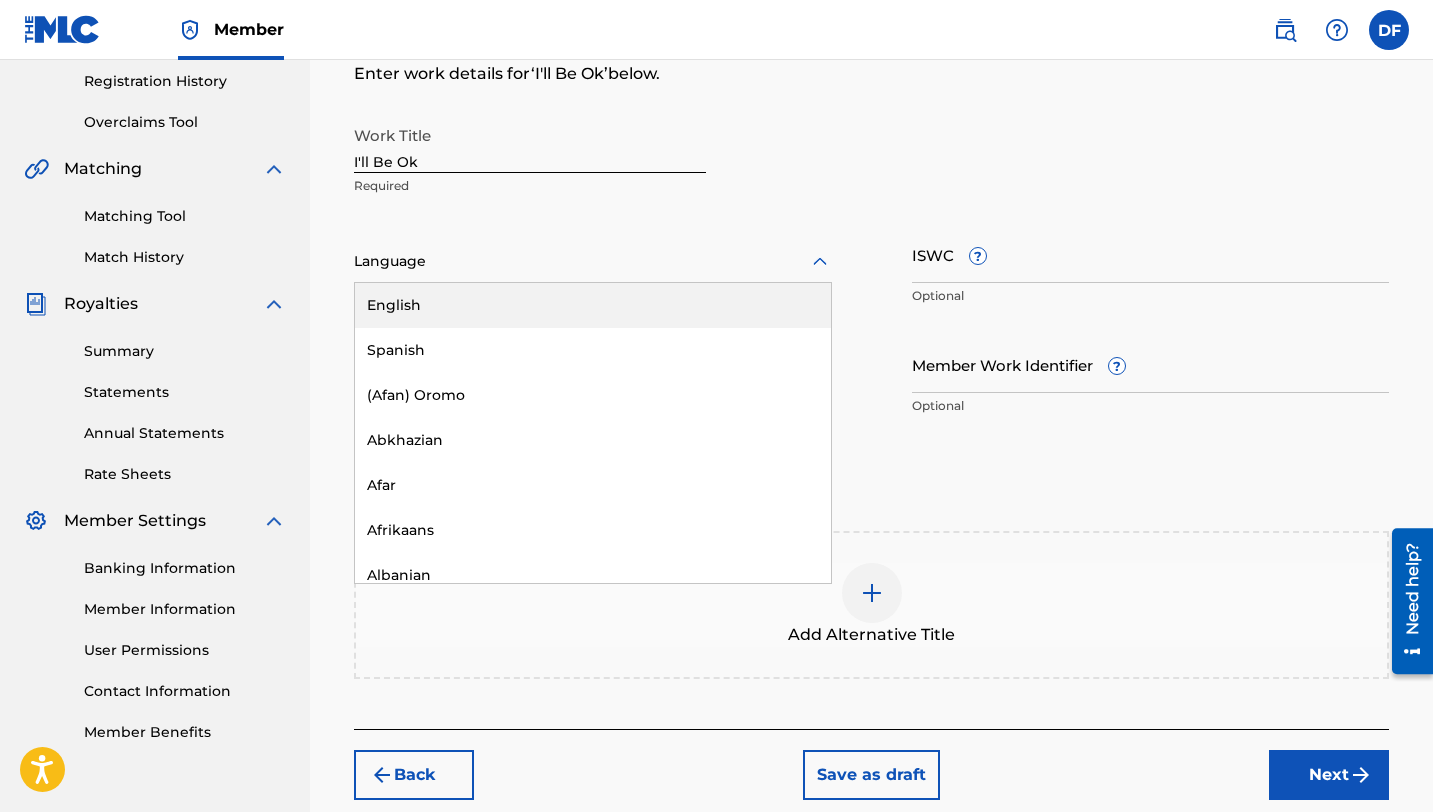 click on "Language" at bounding box center (593, 262) 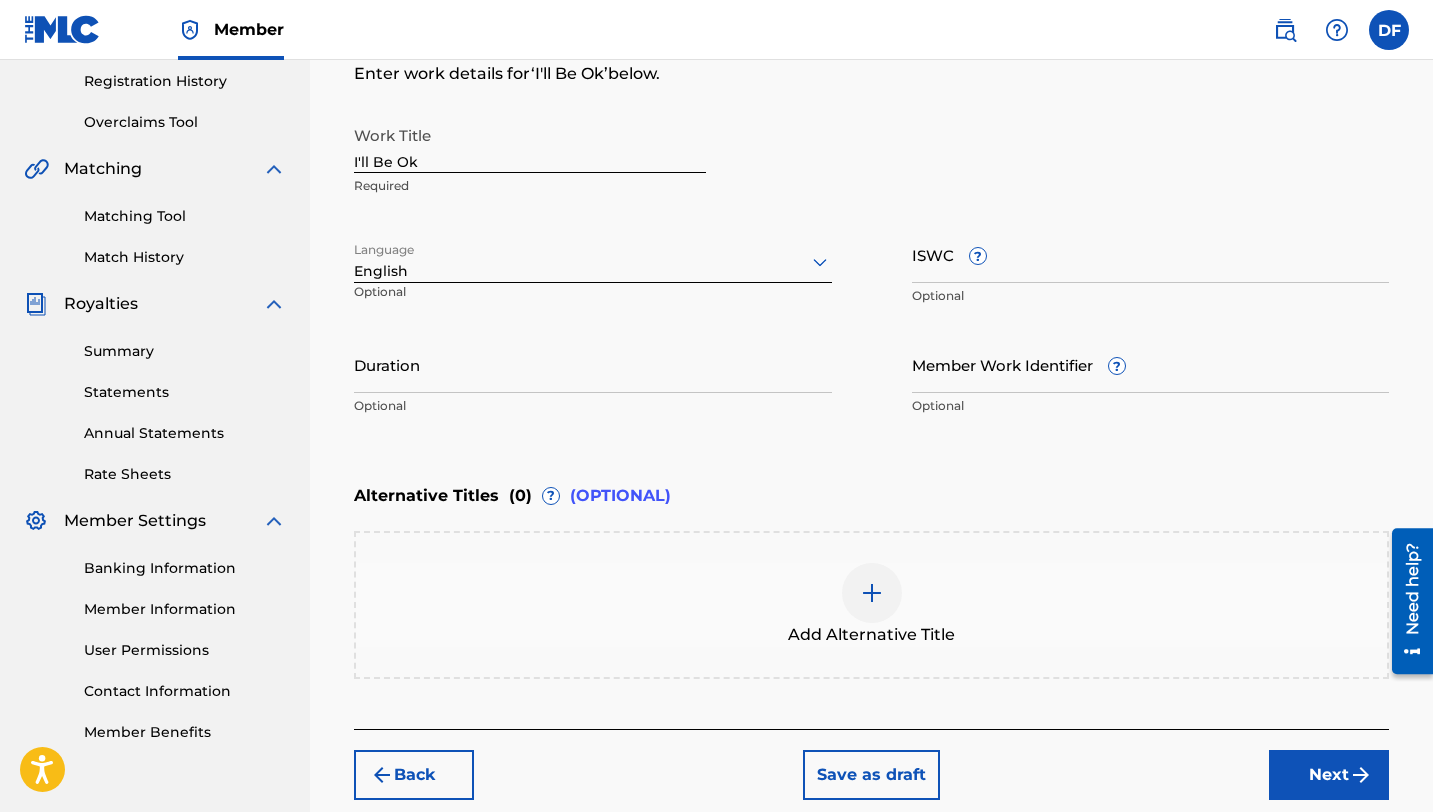 click on "Duration" at bounding box center (593, 364) 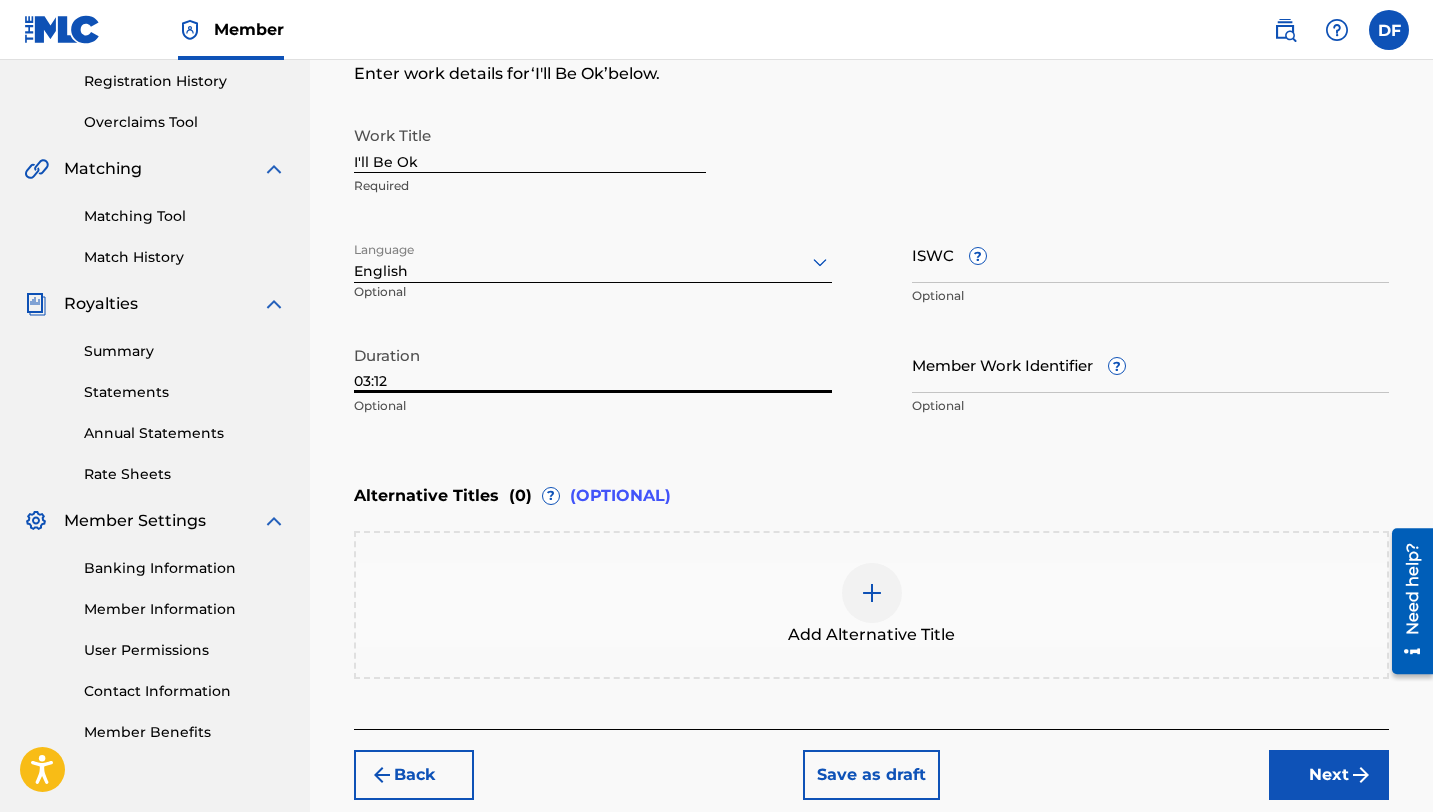type on "03:12" 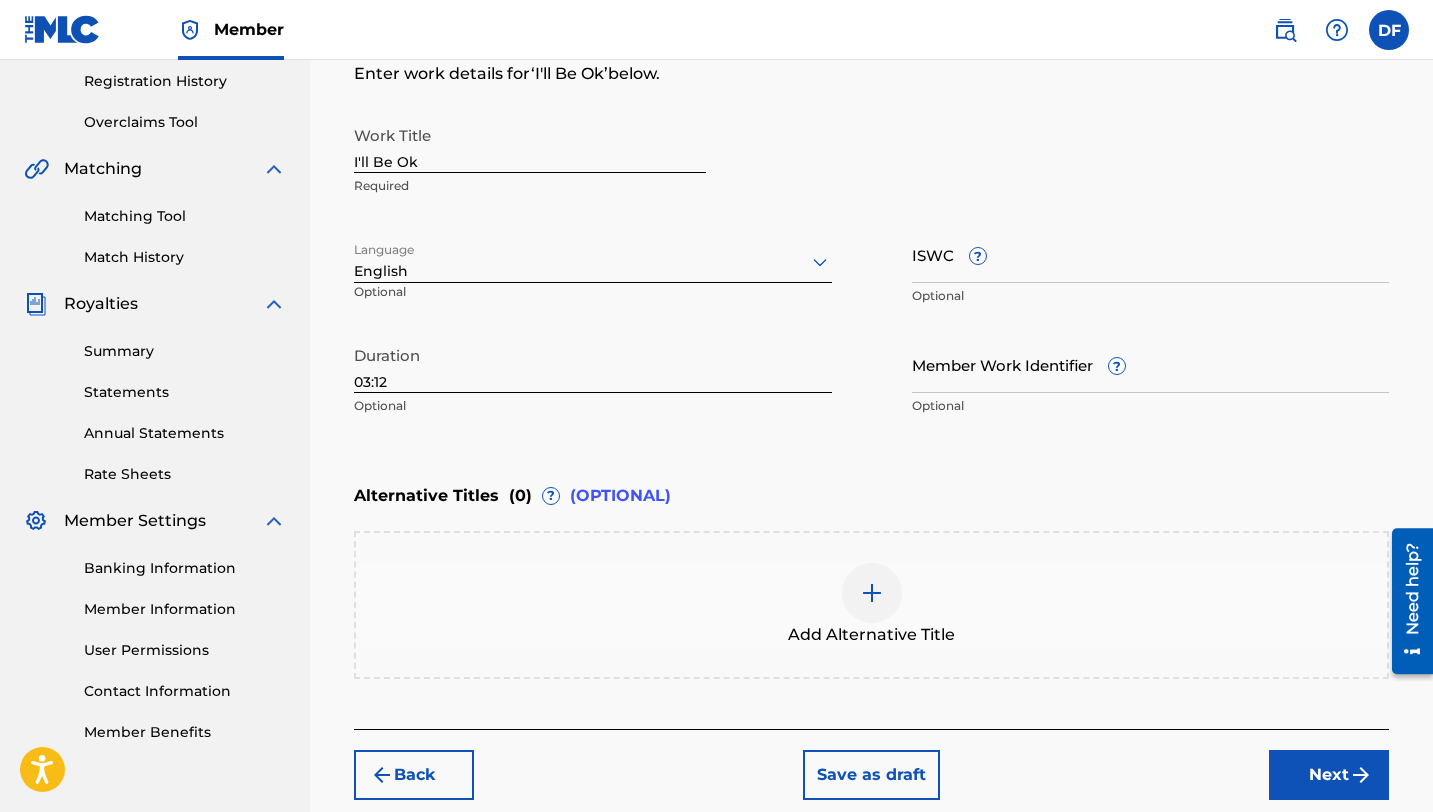 click on "Next" at bounding box center (1329, 775) 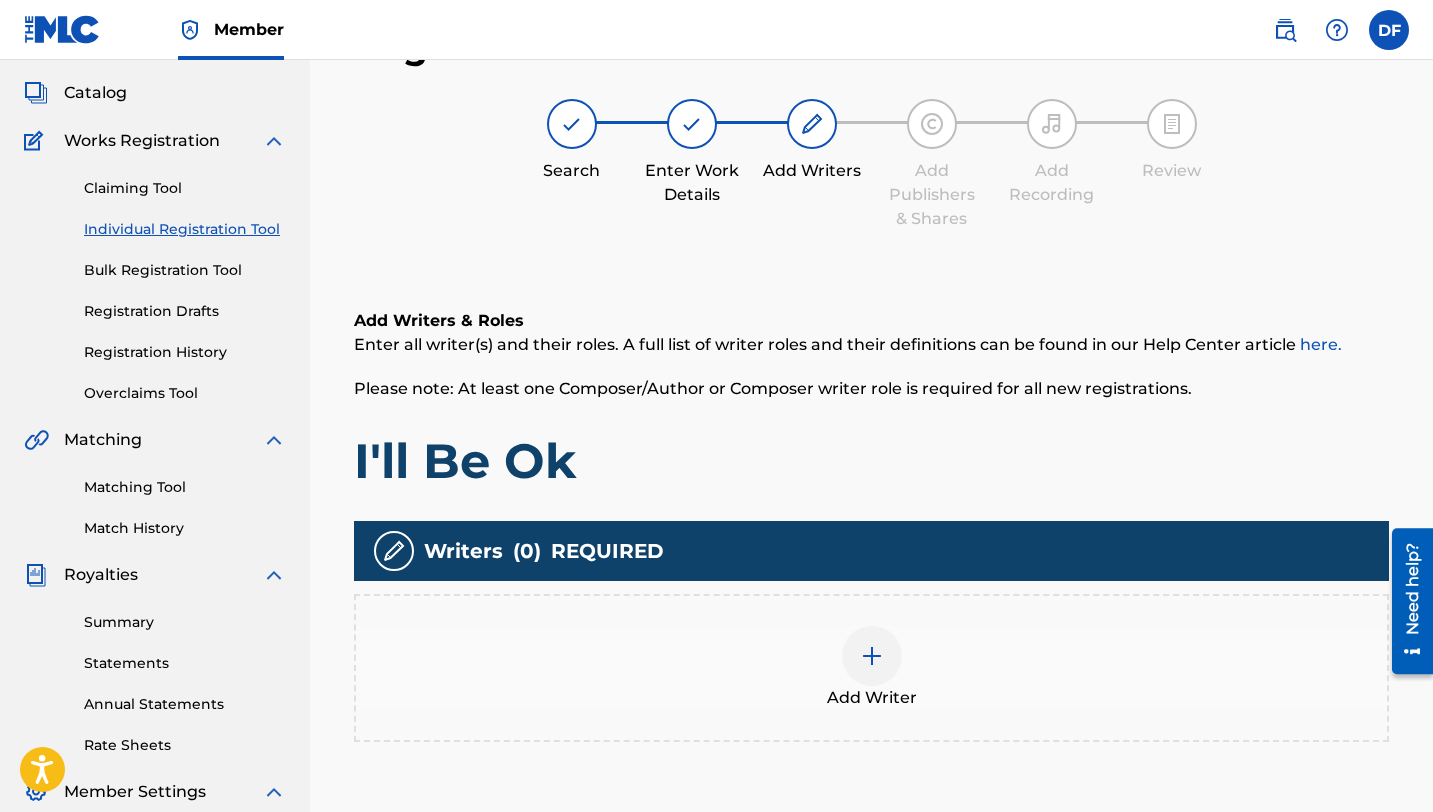 scroll, scrollTop: 90, scrollLeft: 0, axis: vertical 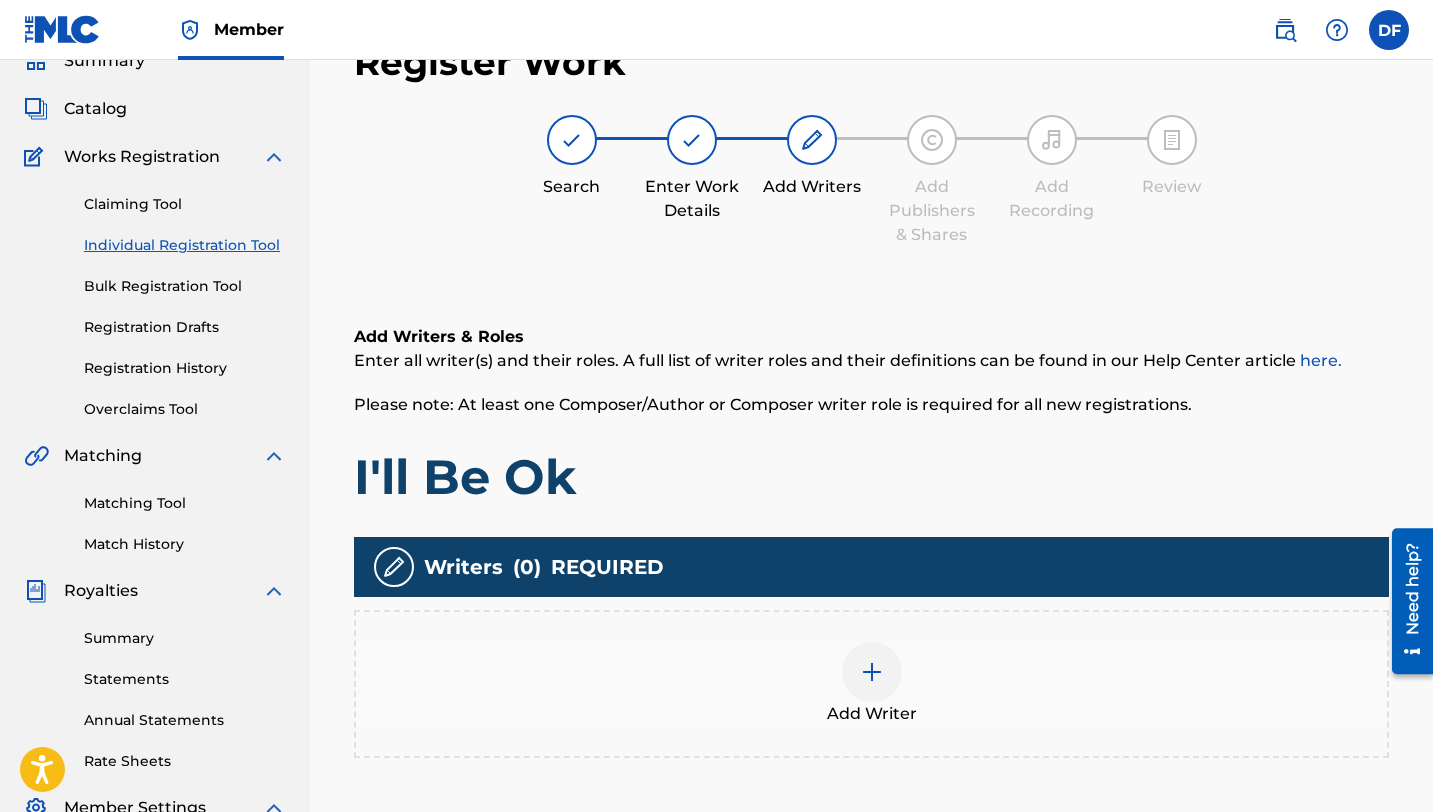 click on "Add Writer" at bounding box center [871, 684] 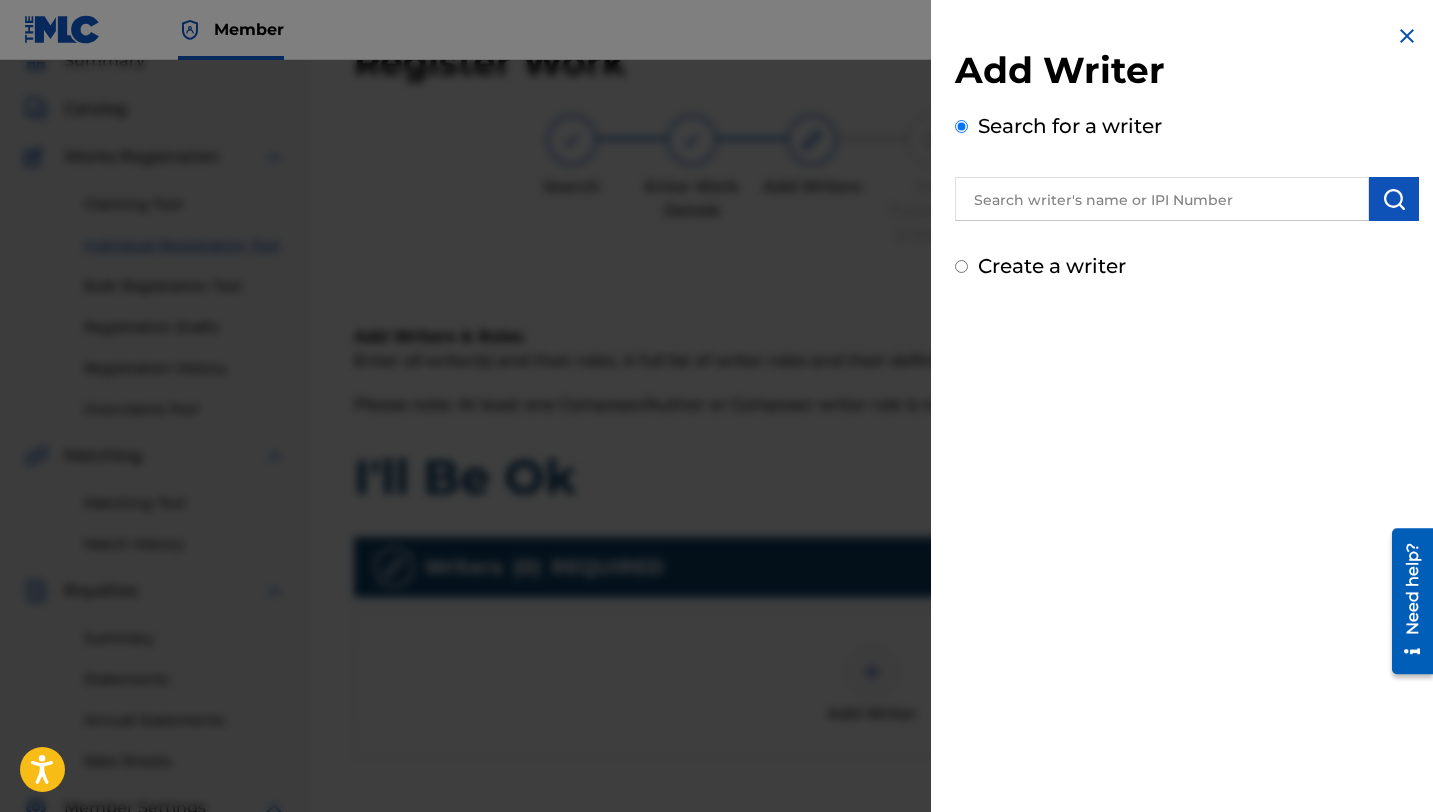 click at bounding box center [1162, 199] 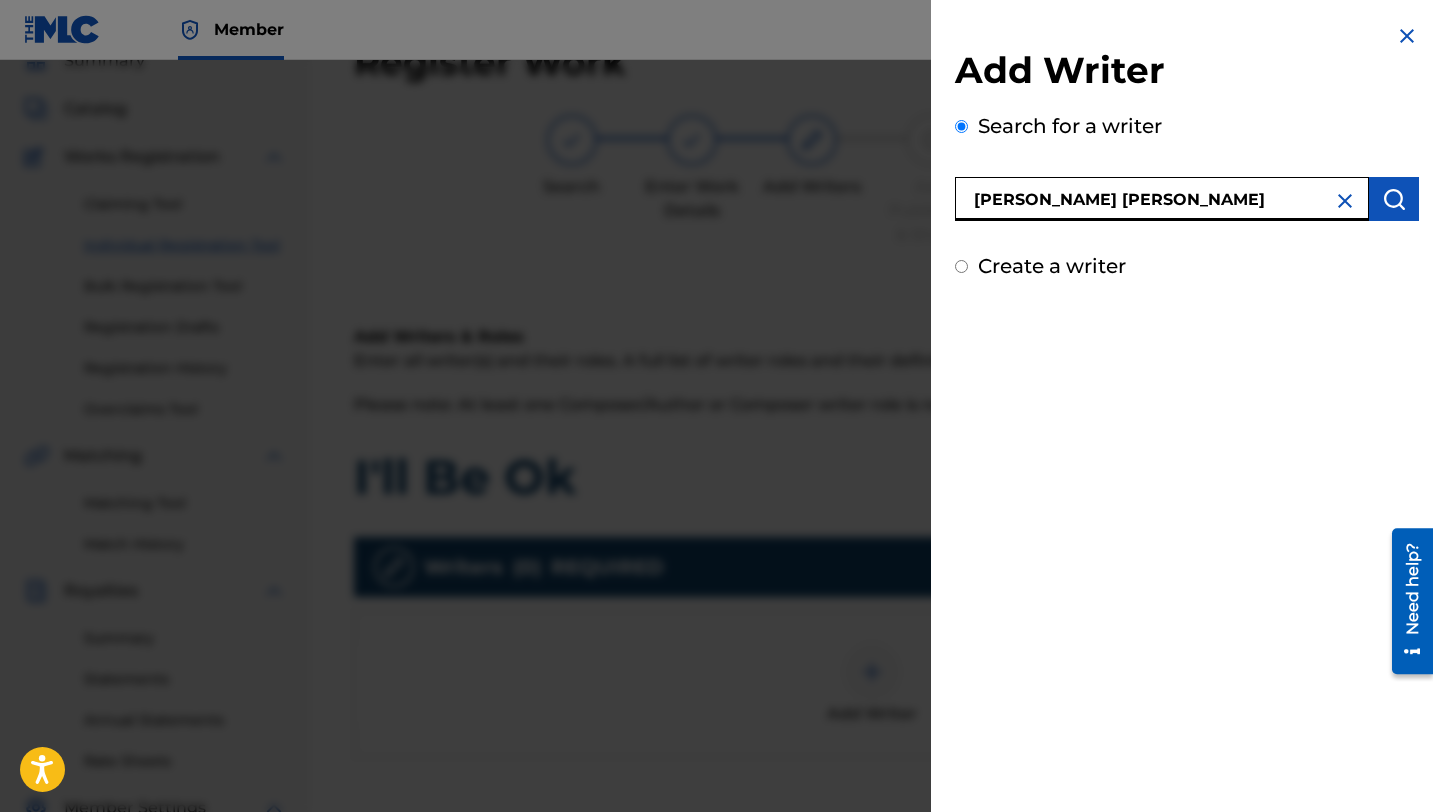 type on "[PERSON_NAME] [PERSON_NAME]" 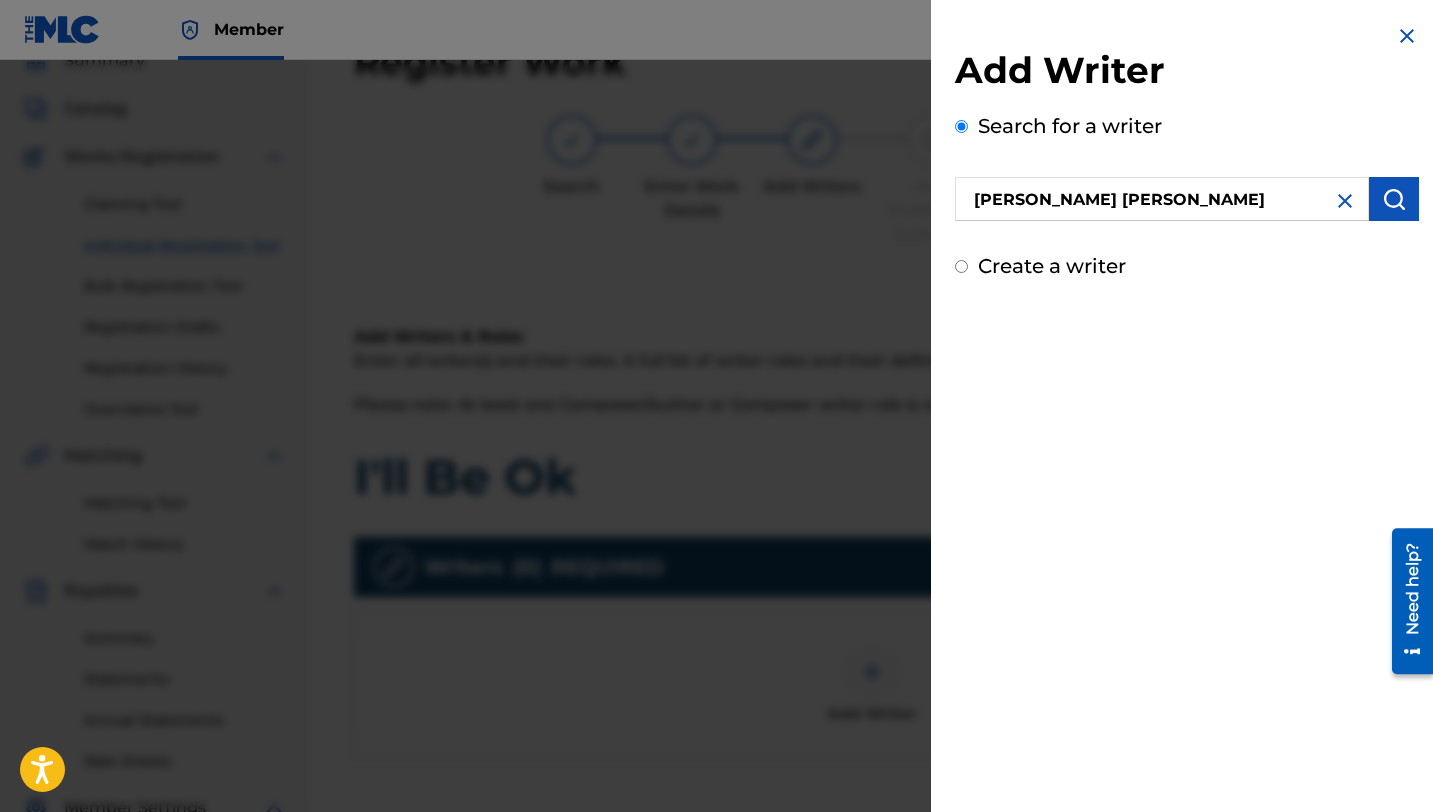 click at bounding box center [1394, 199] 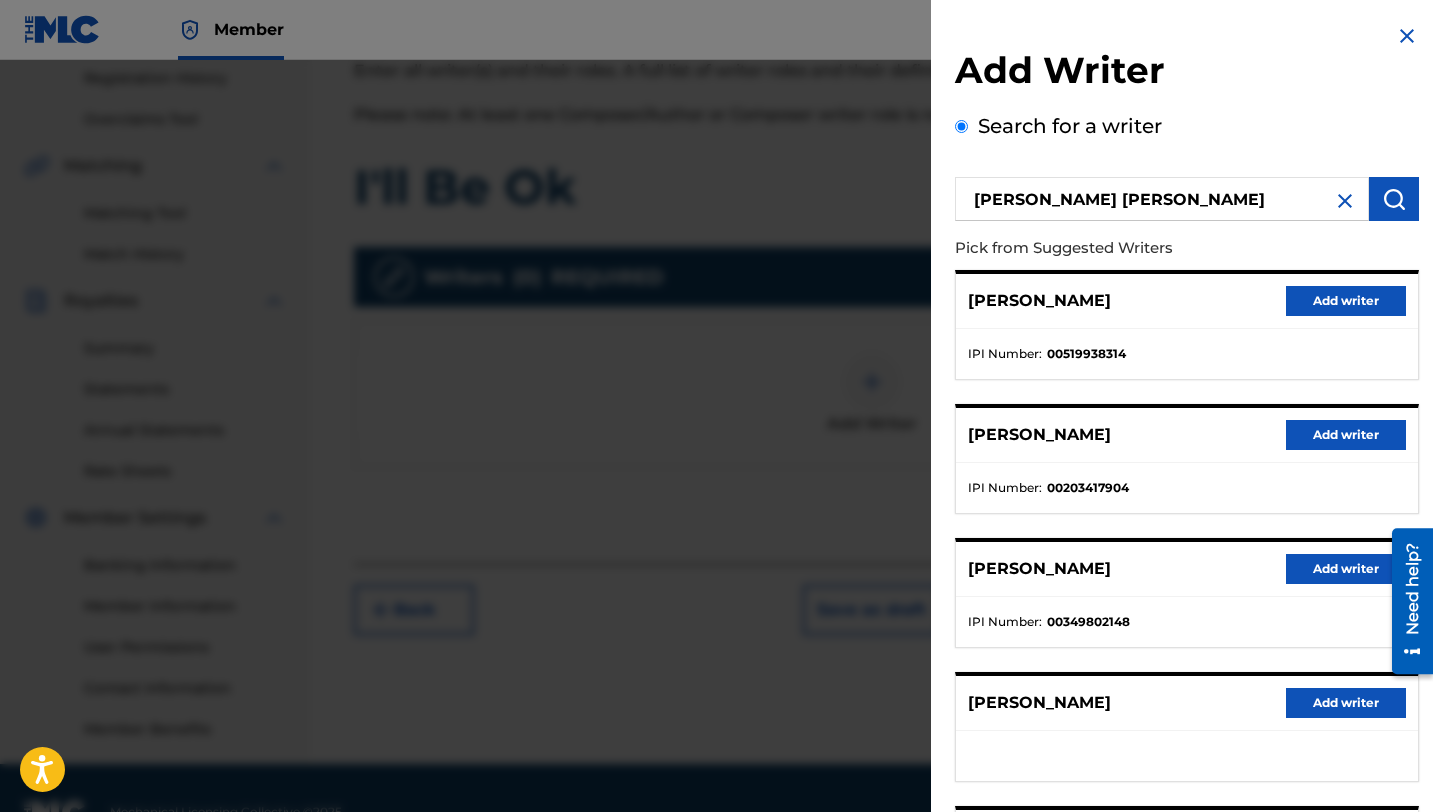 scroll, scrollTop: 379, scrollLeft: 0, axis: vertical 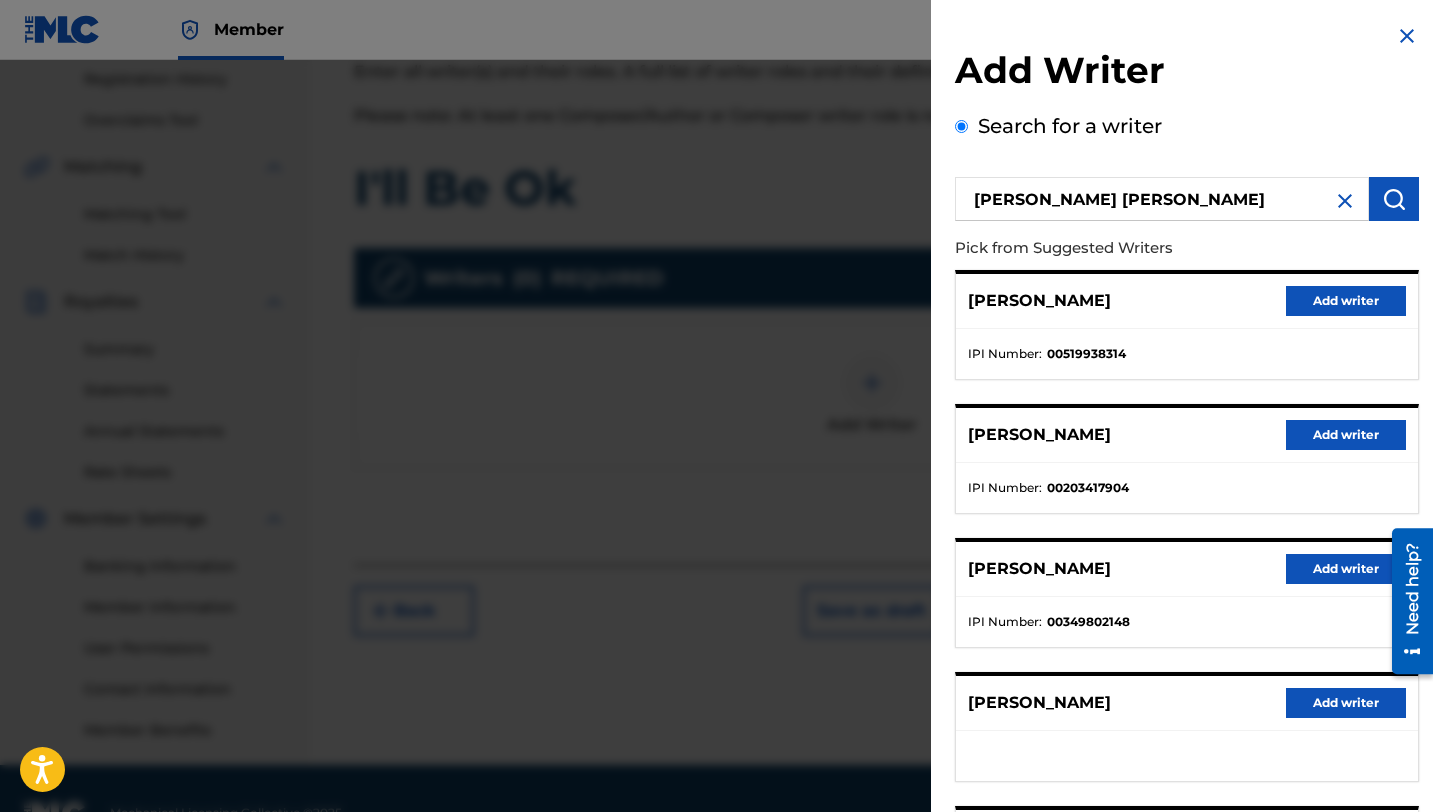 click on "Pick from Suggested Writers" at bounding box center (1130, 248) 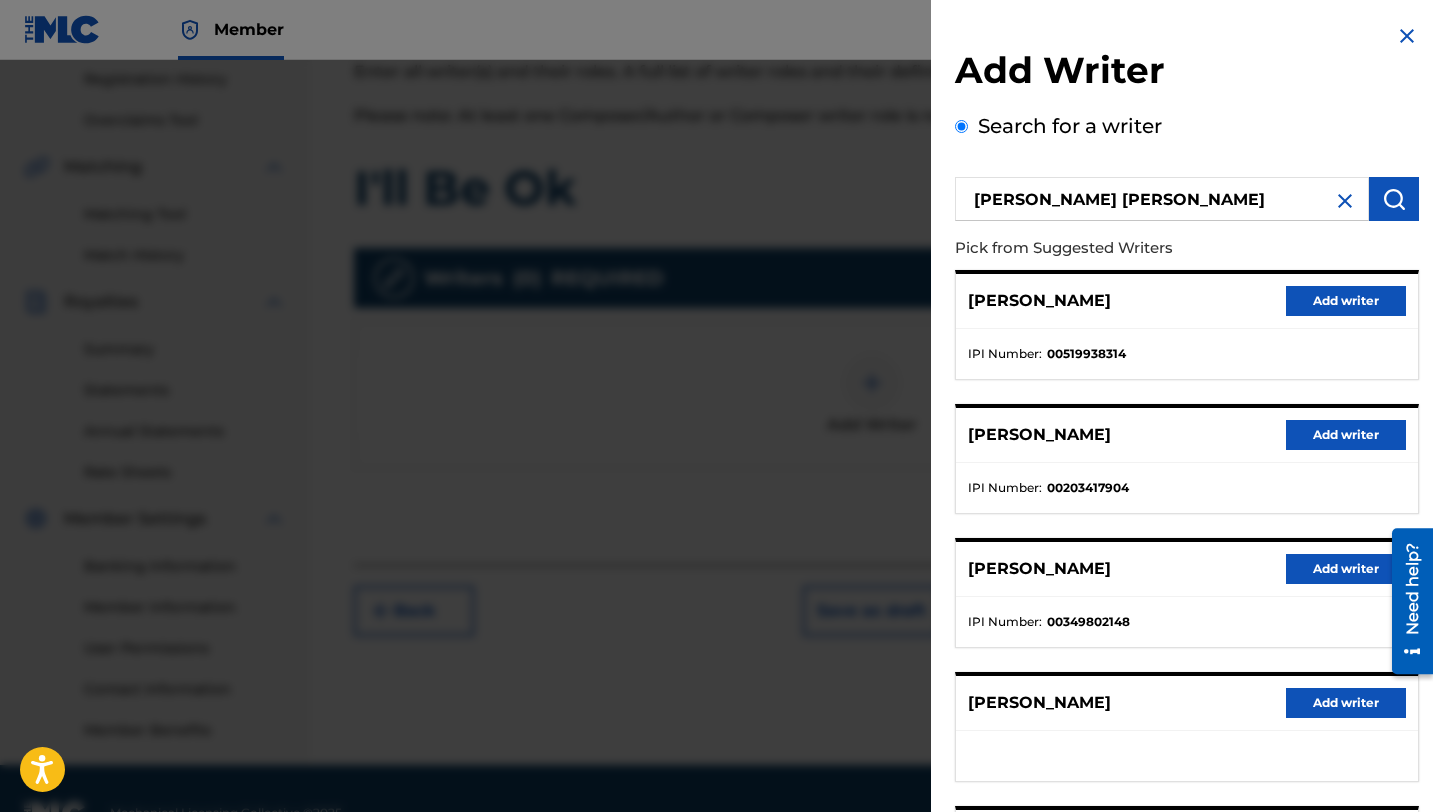 scroll, scrollTop: 428, scrollLeft: 0, axis: vertical 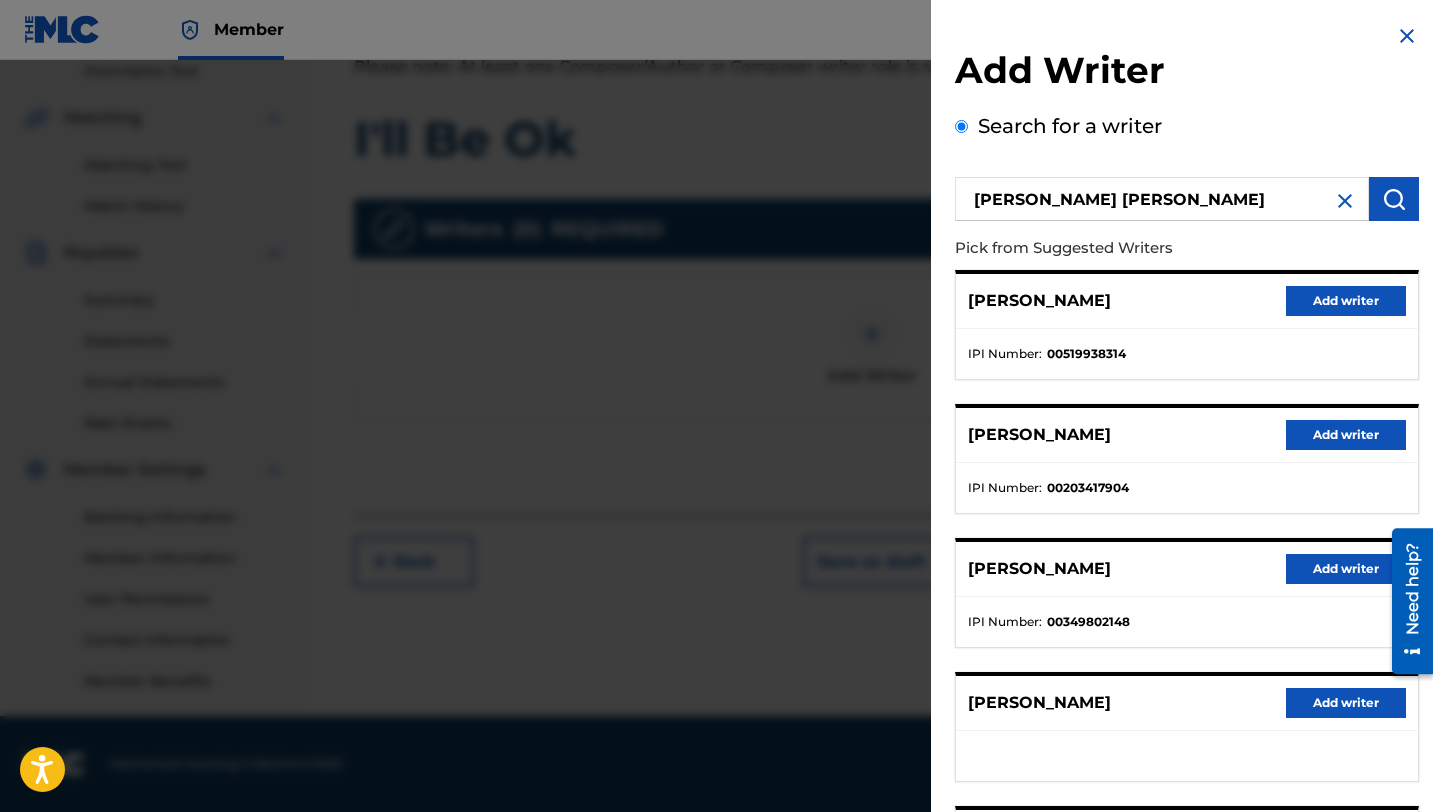 click on "[PERSON_NAME] Add writer IPI Number : 01241498553" at bounding box center [1187, 861] 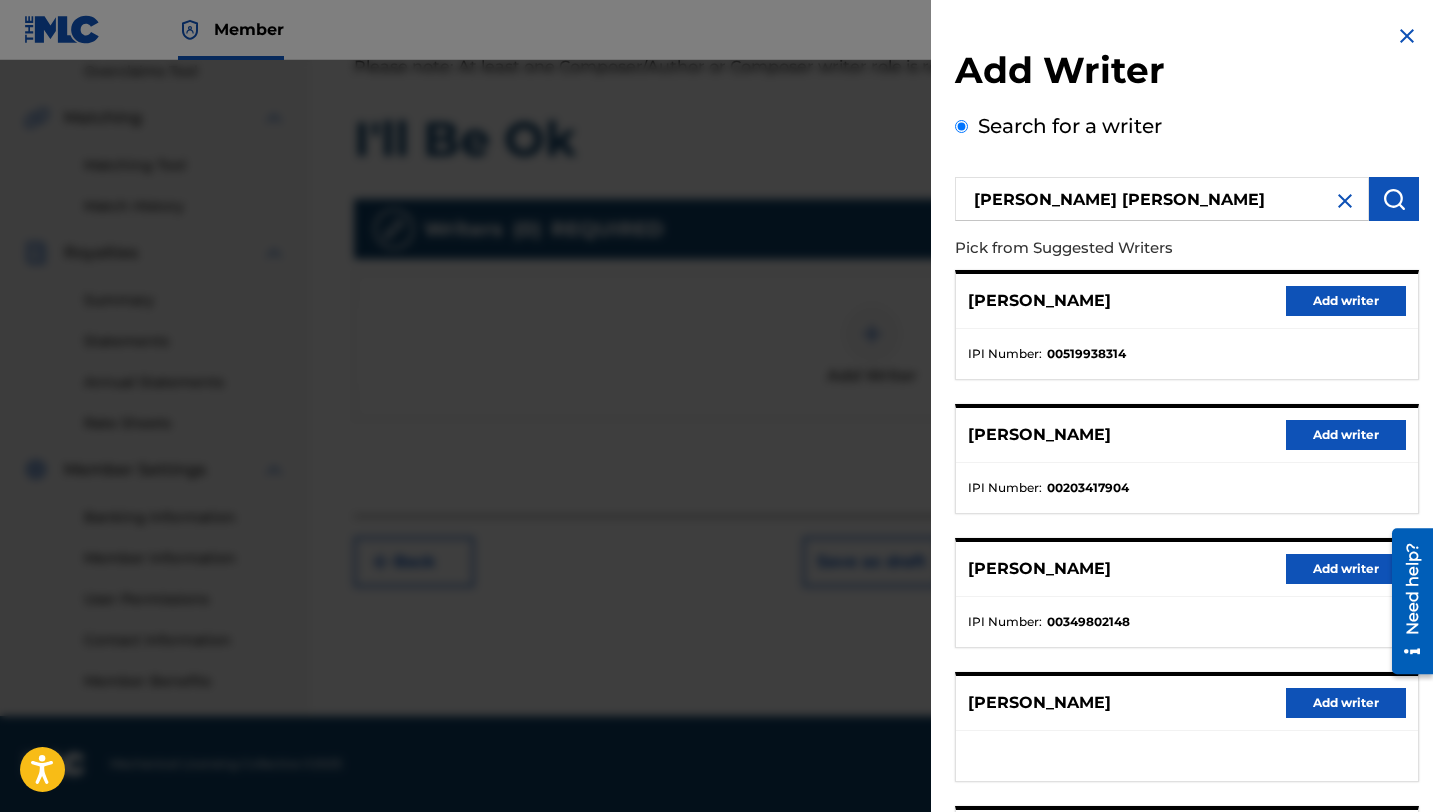 click on "IPI Number : 00519938314" at bounding box center (1187, 354) 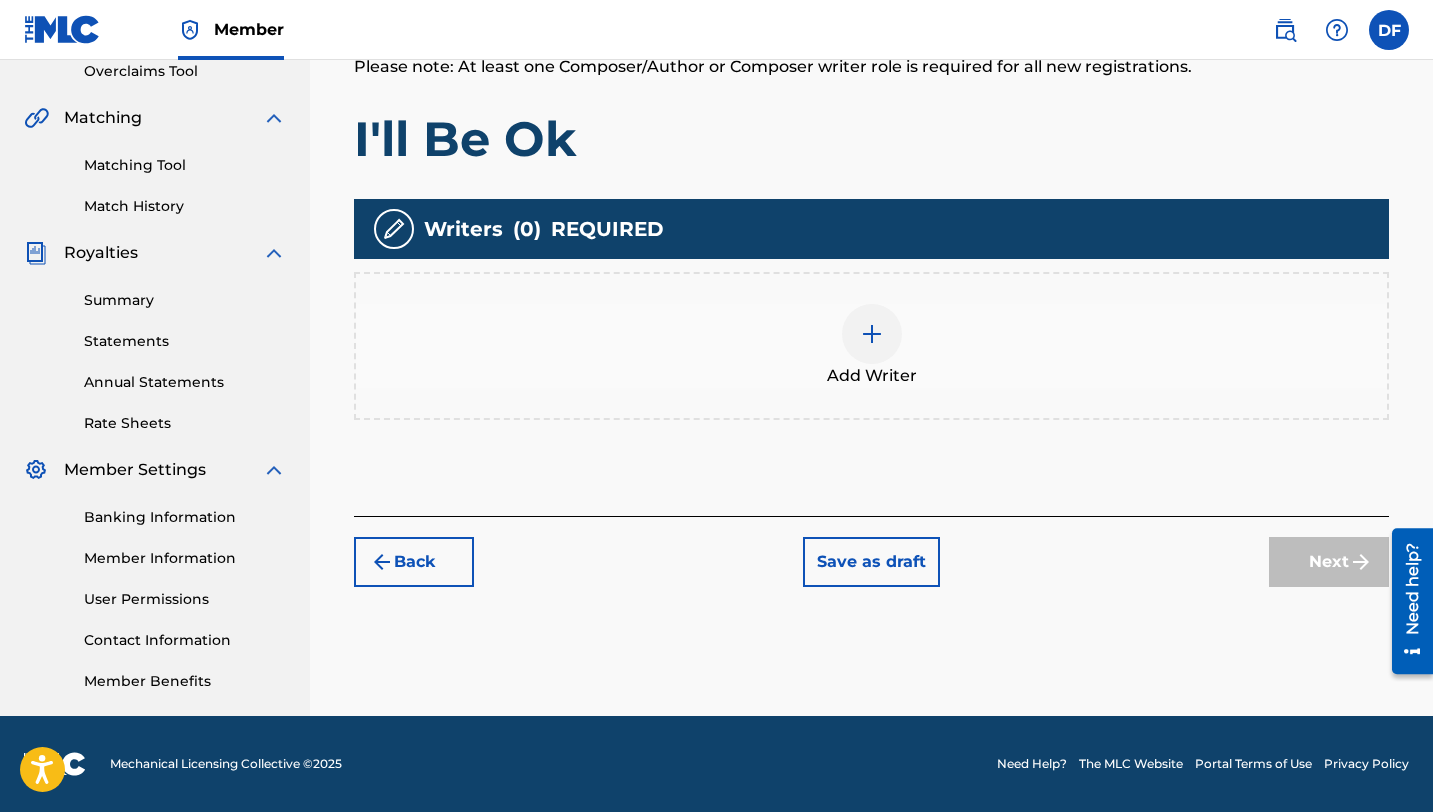 click on "Add Writer" at bounding box center [871, 346] 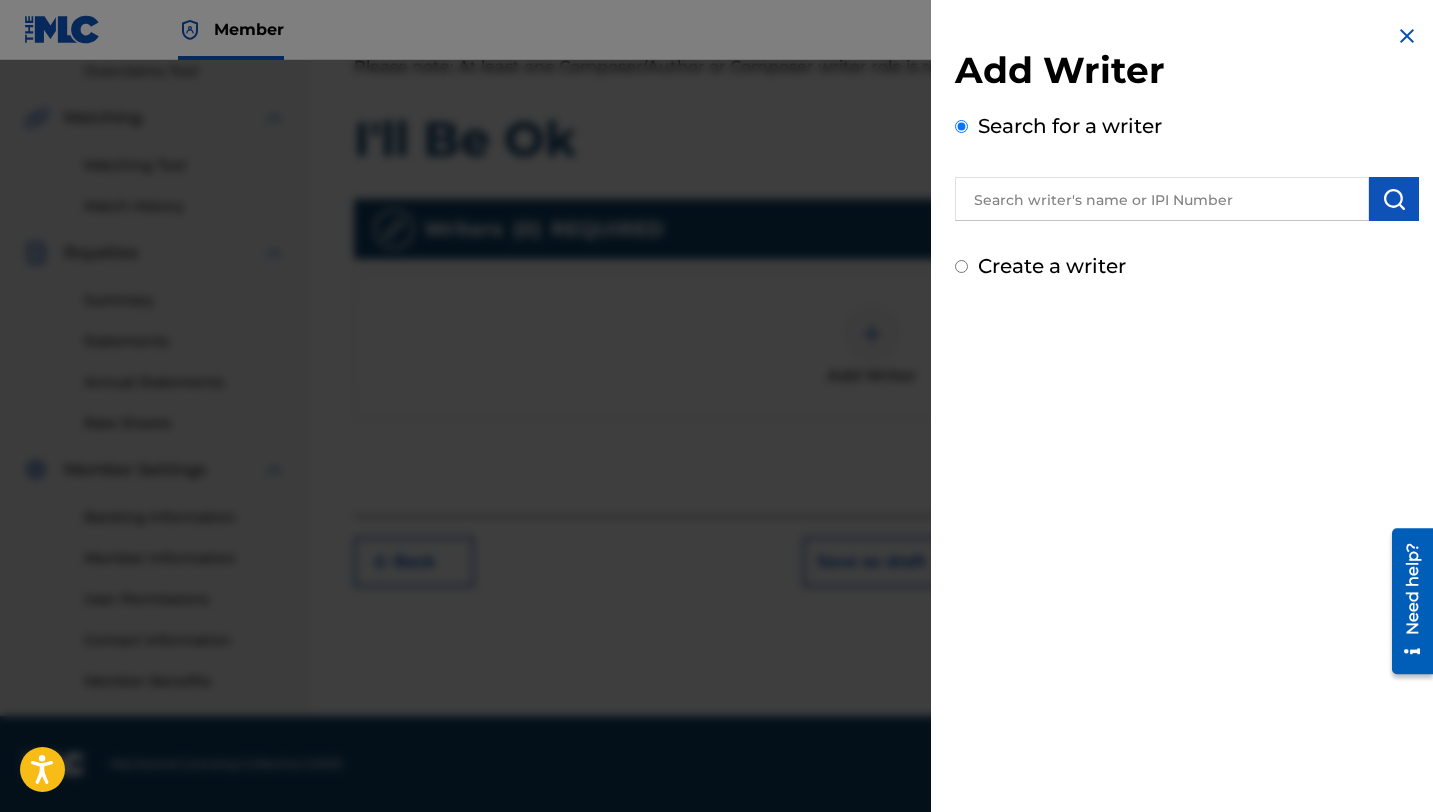 scroll, scrollTop: 0, scrollLeft: 0, axis: both 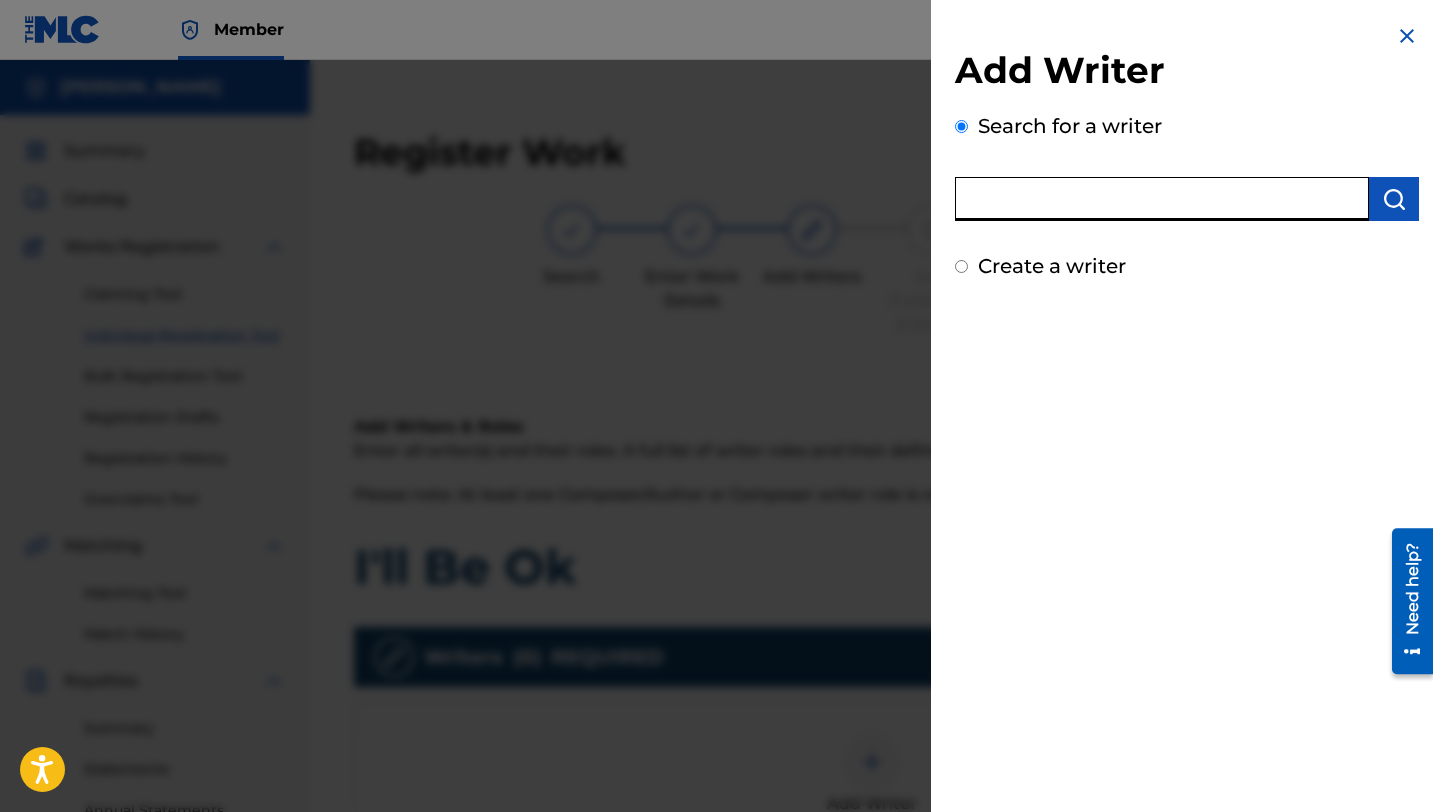 click at bounding box center (1162, 199) 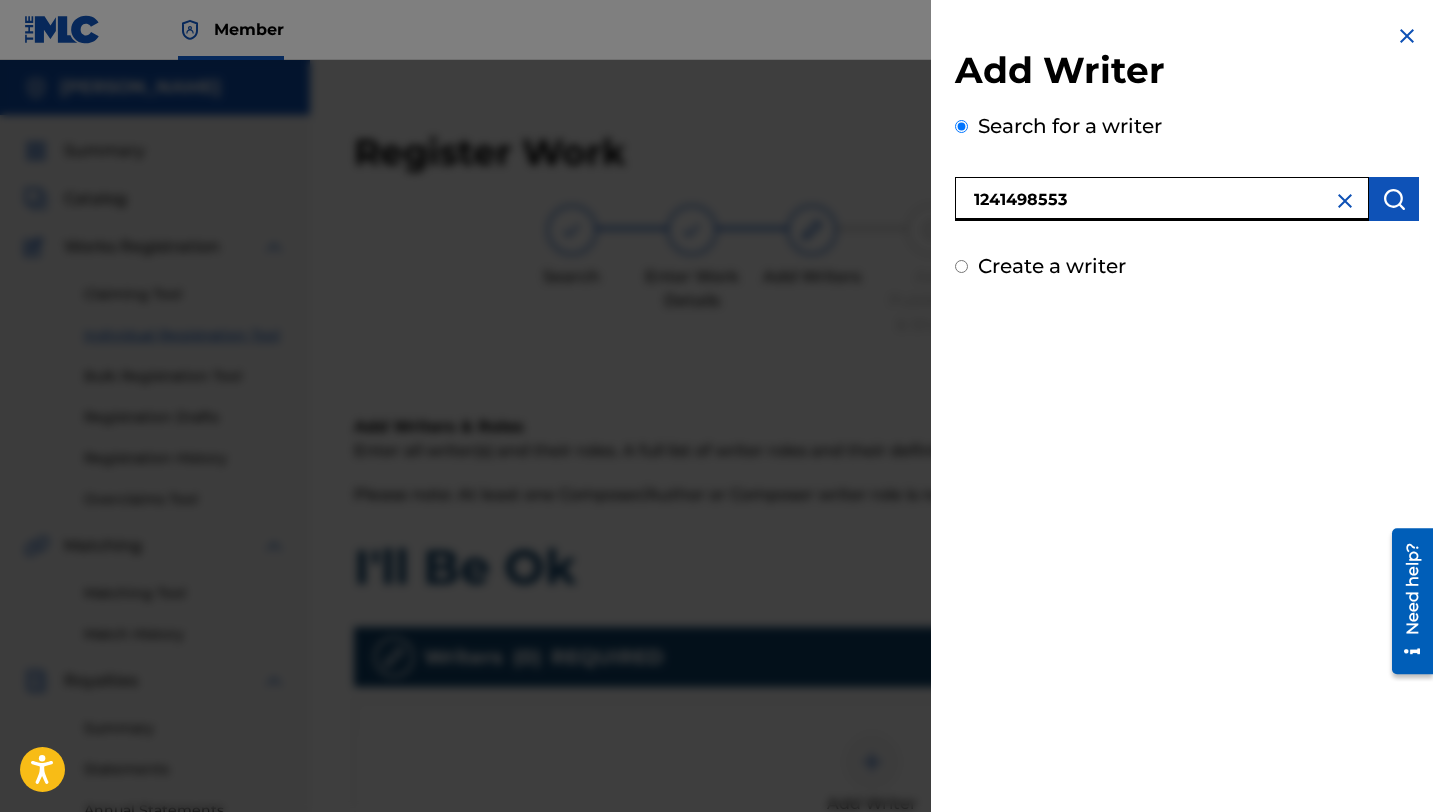 click at bounding box center (1394, 199) 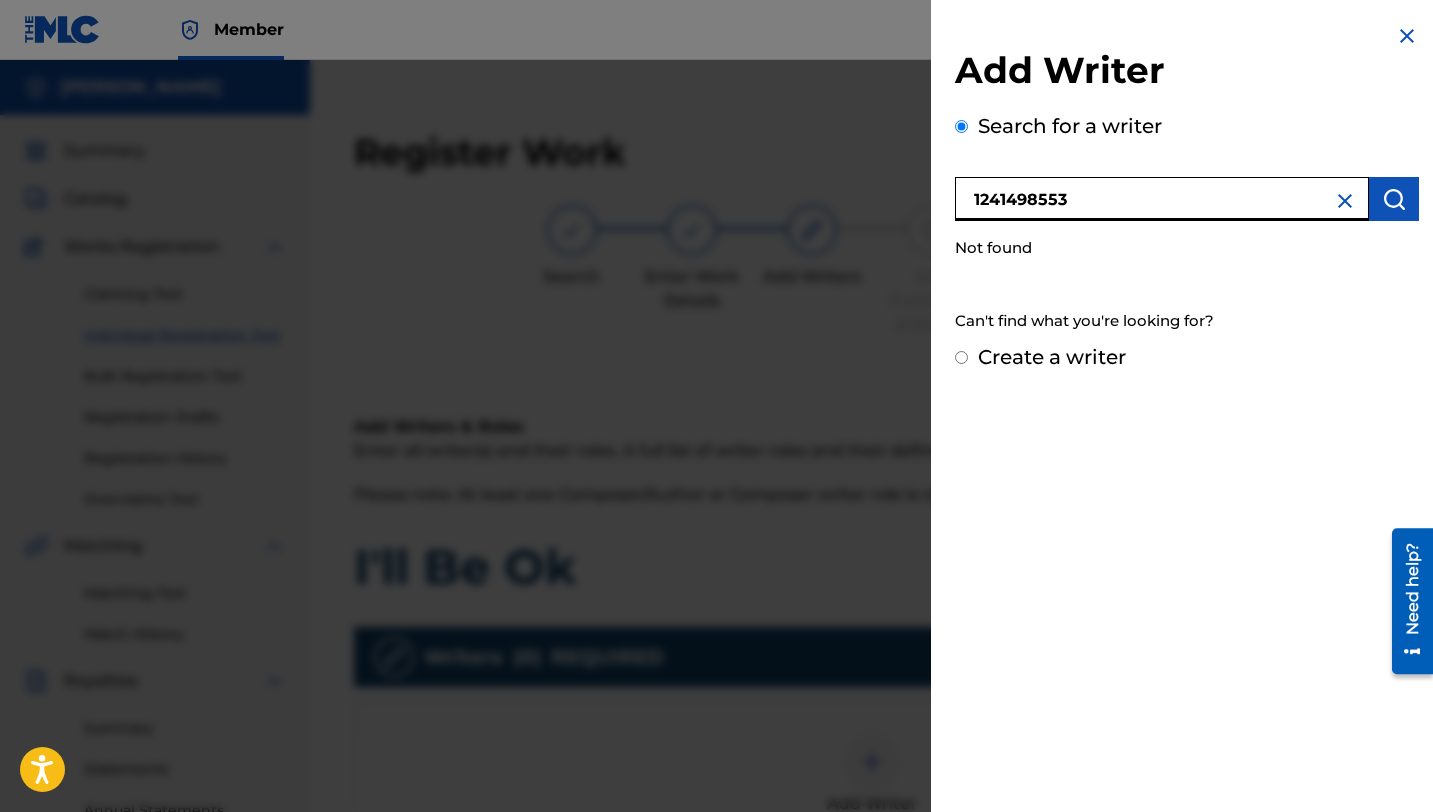 click on "1241498553" at bounding box center (1162, 199) 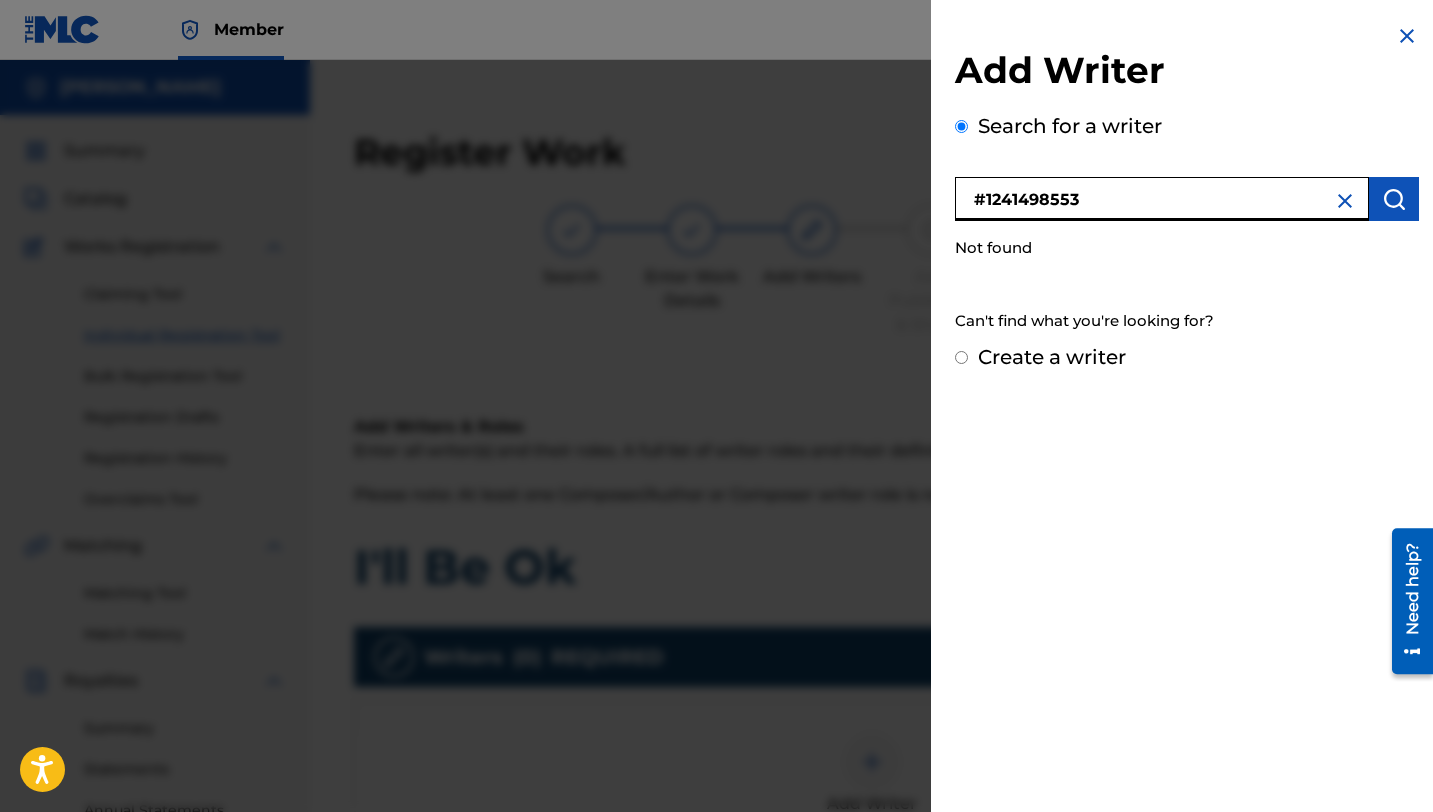 type on "#1241498553" 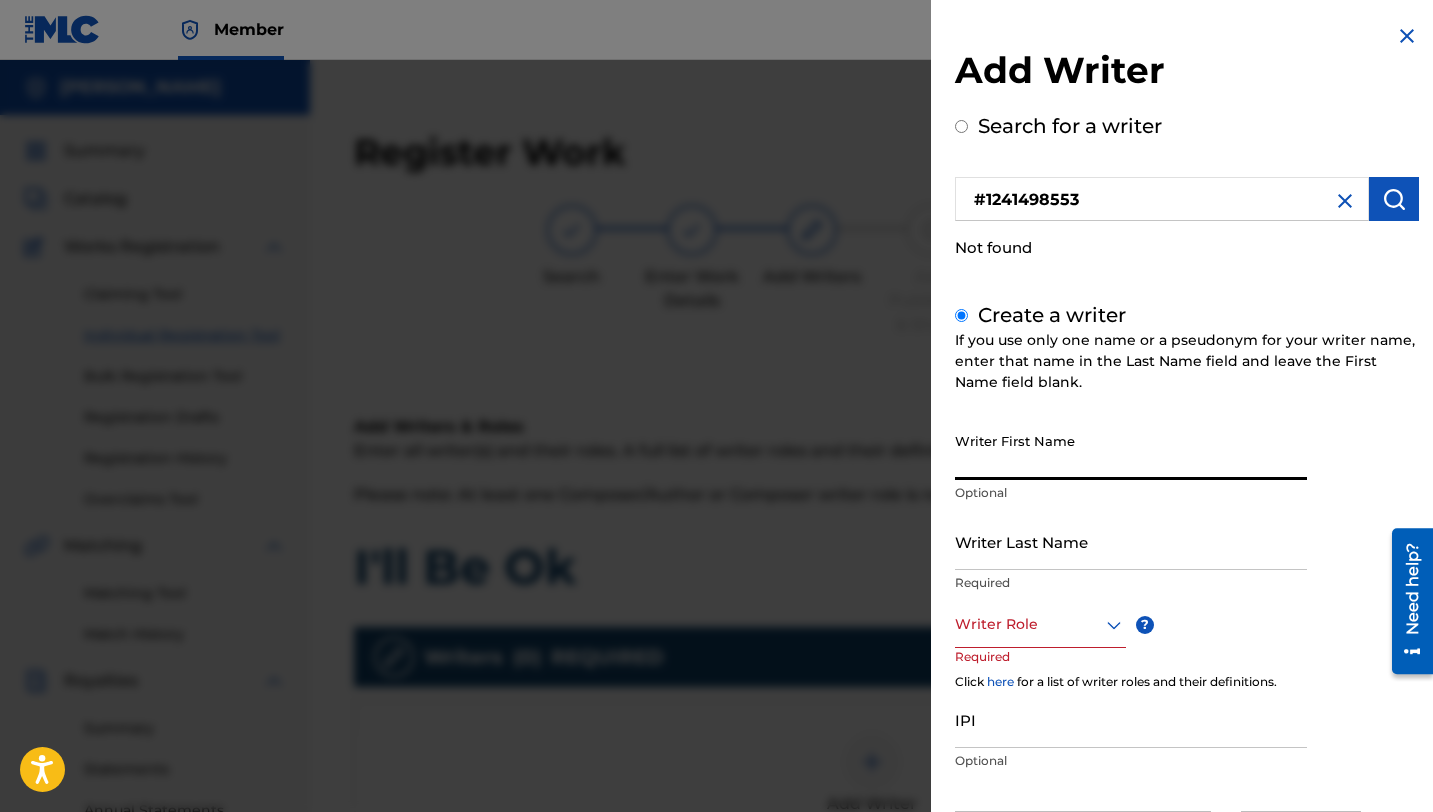 click on "Writer First Name" at bounding box center [1131, 451] 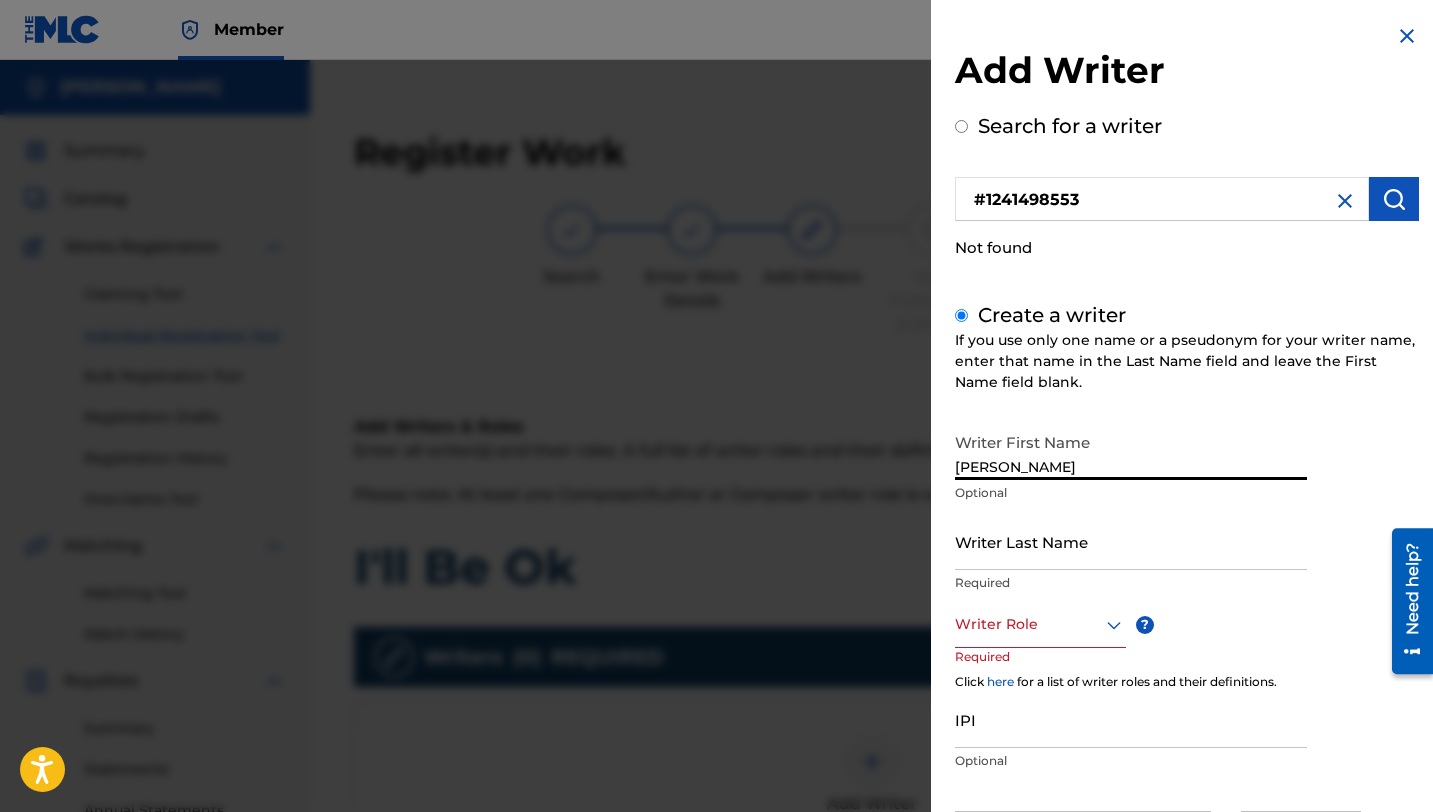 type on "[PERSON_NAME]" 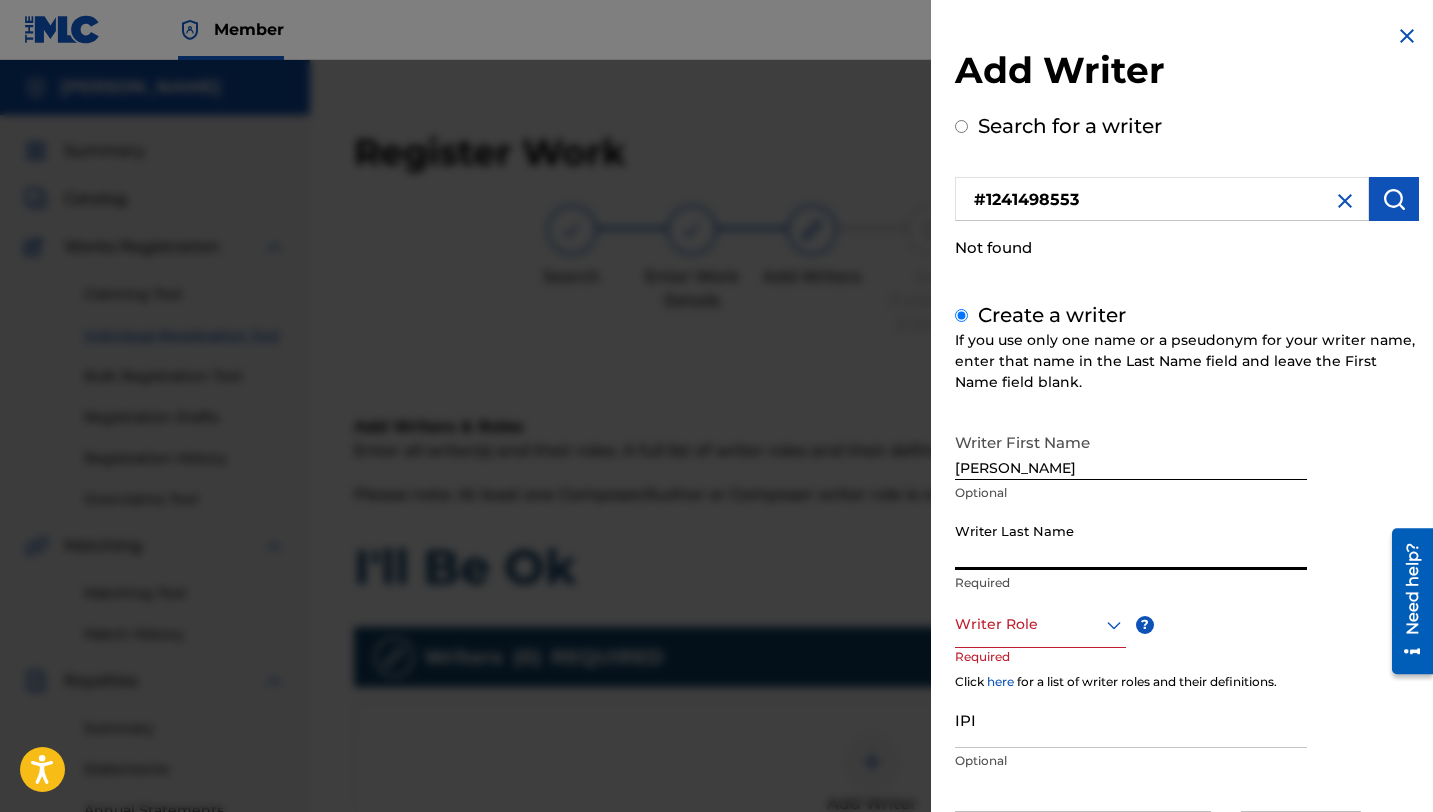 click on "Writer Last Name" at bounding box center [1131, 541] 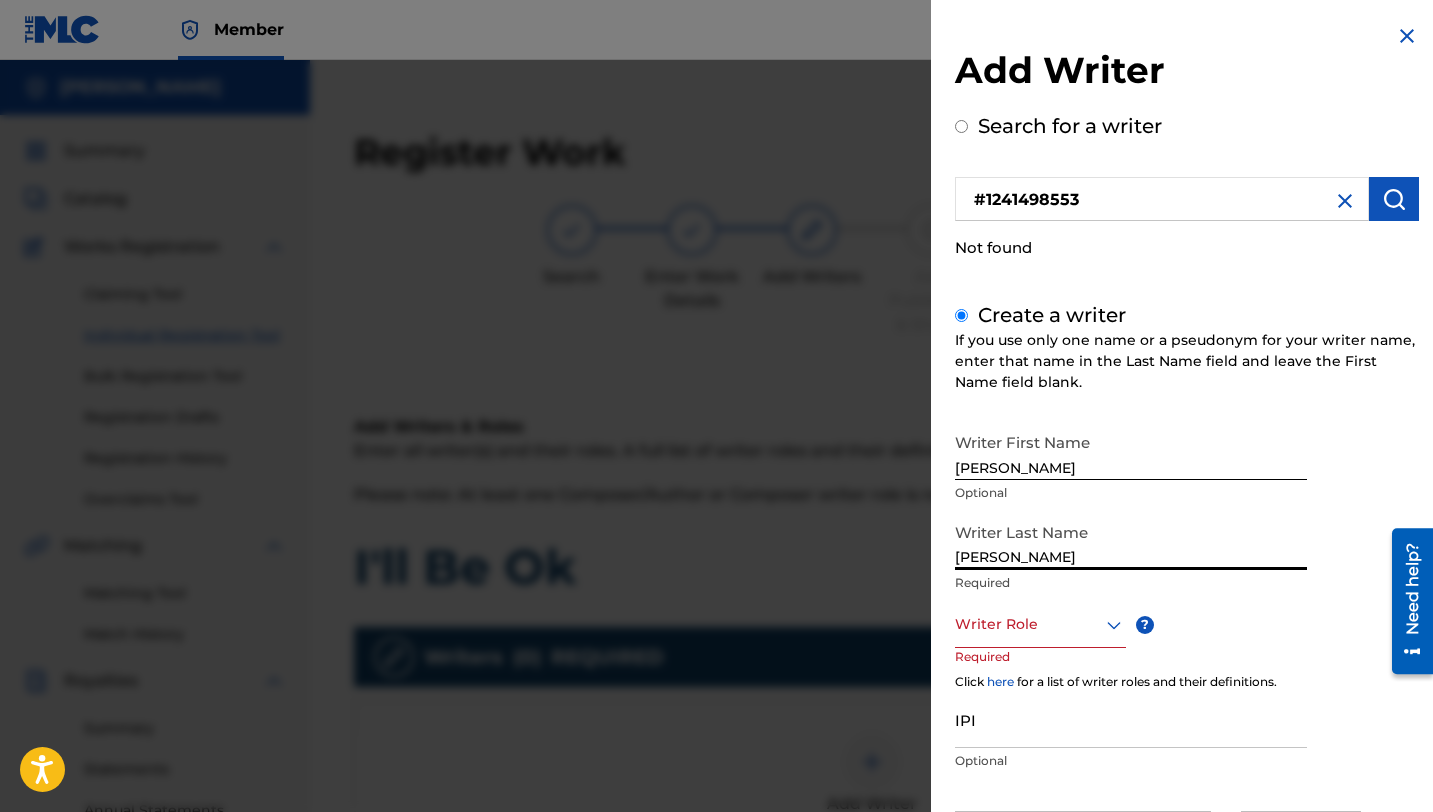 type on "[PERSON_NAME]" 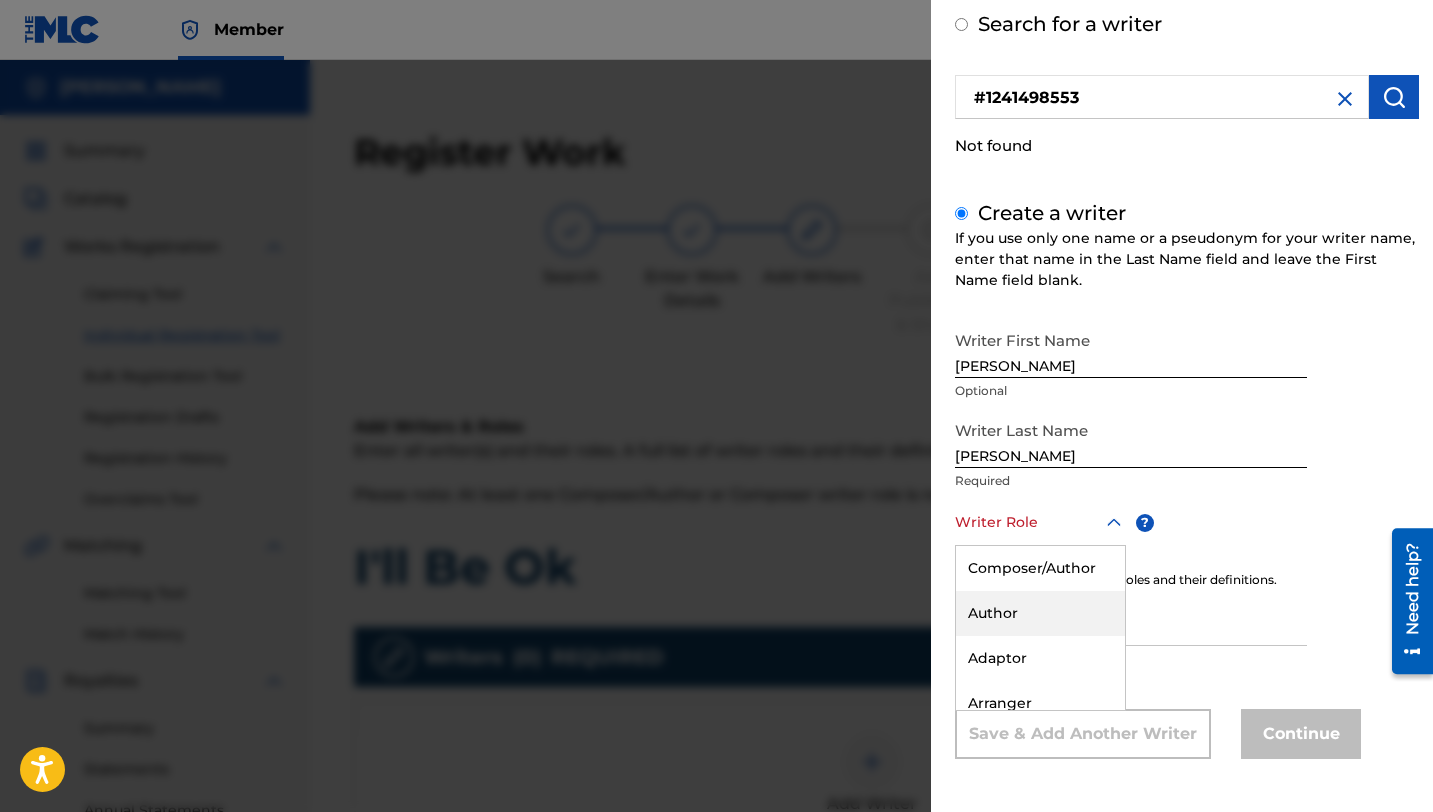 click on "Author" at bounding box center [1040, 613] 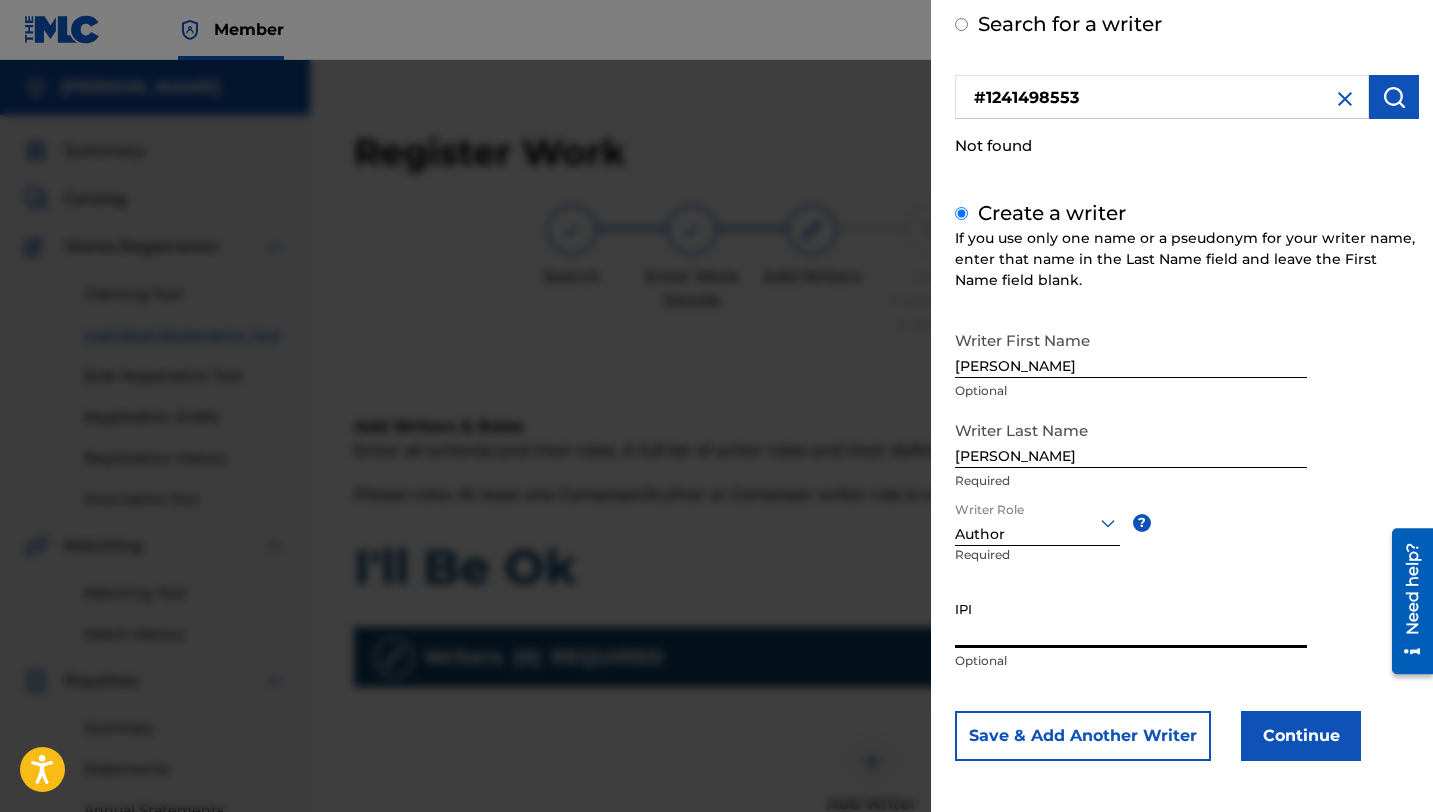 paste on "1241498553" 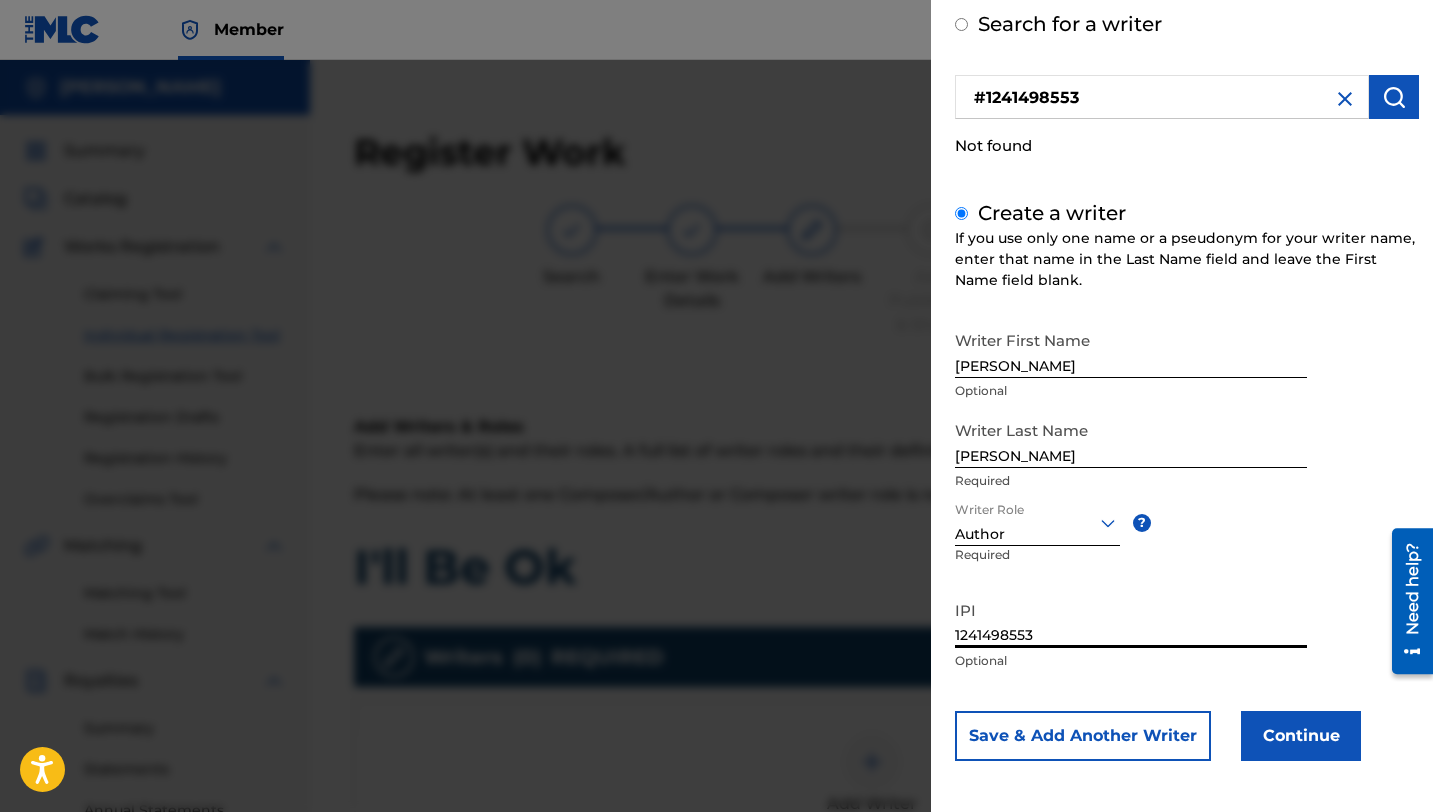 type on "1241498553" 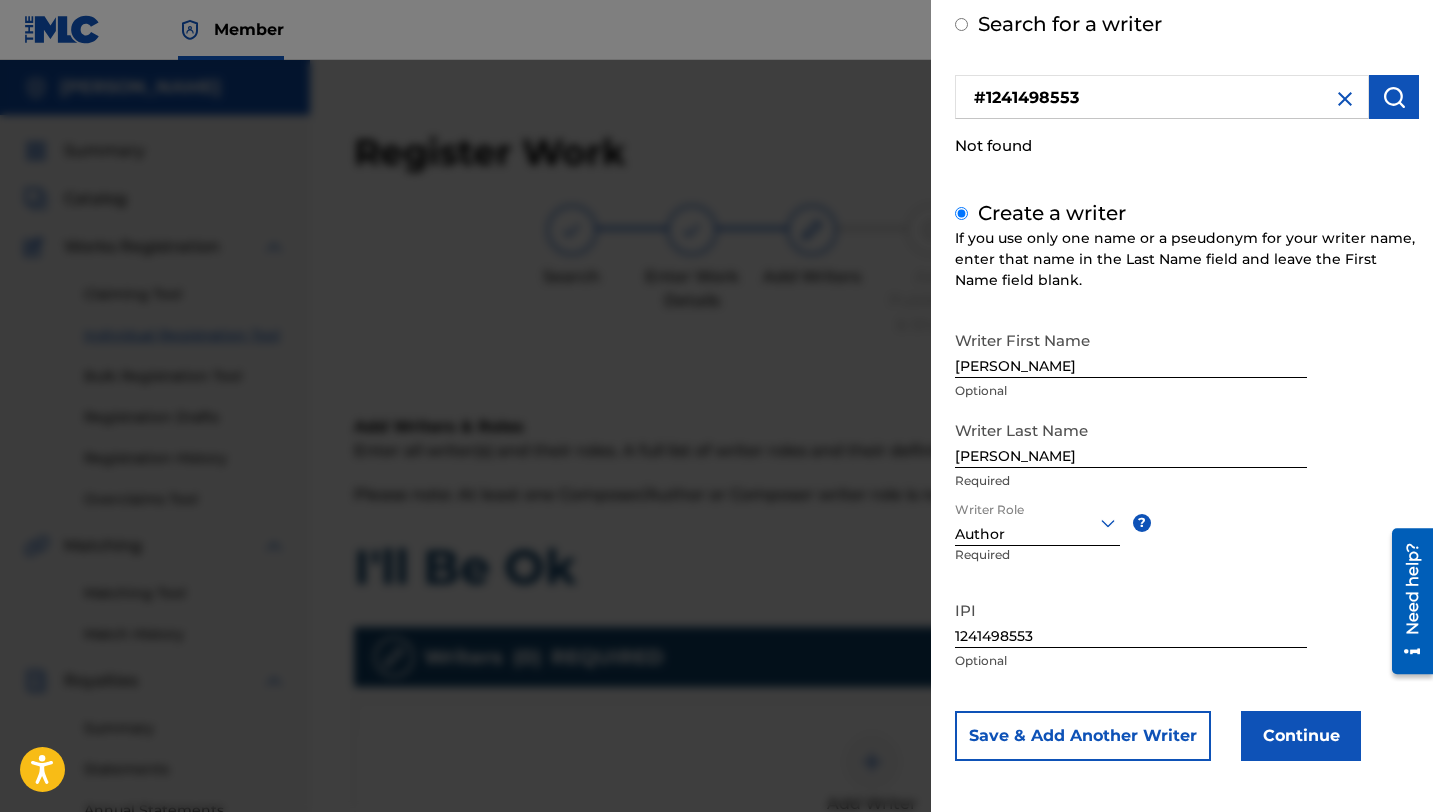 click on "Writer First Name   [PERSON_NAME] Optional Writer Last Name   [PERSON_NAME] Required Writer Role Author ? Required IPI   1241498553 Optional Save & Add Another Writer Continue" at bounding box center (1187, 541) 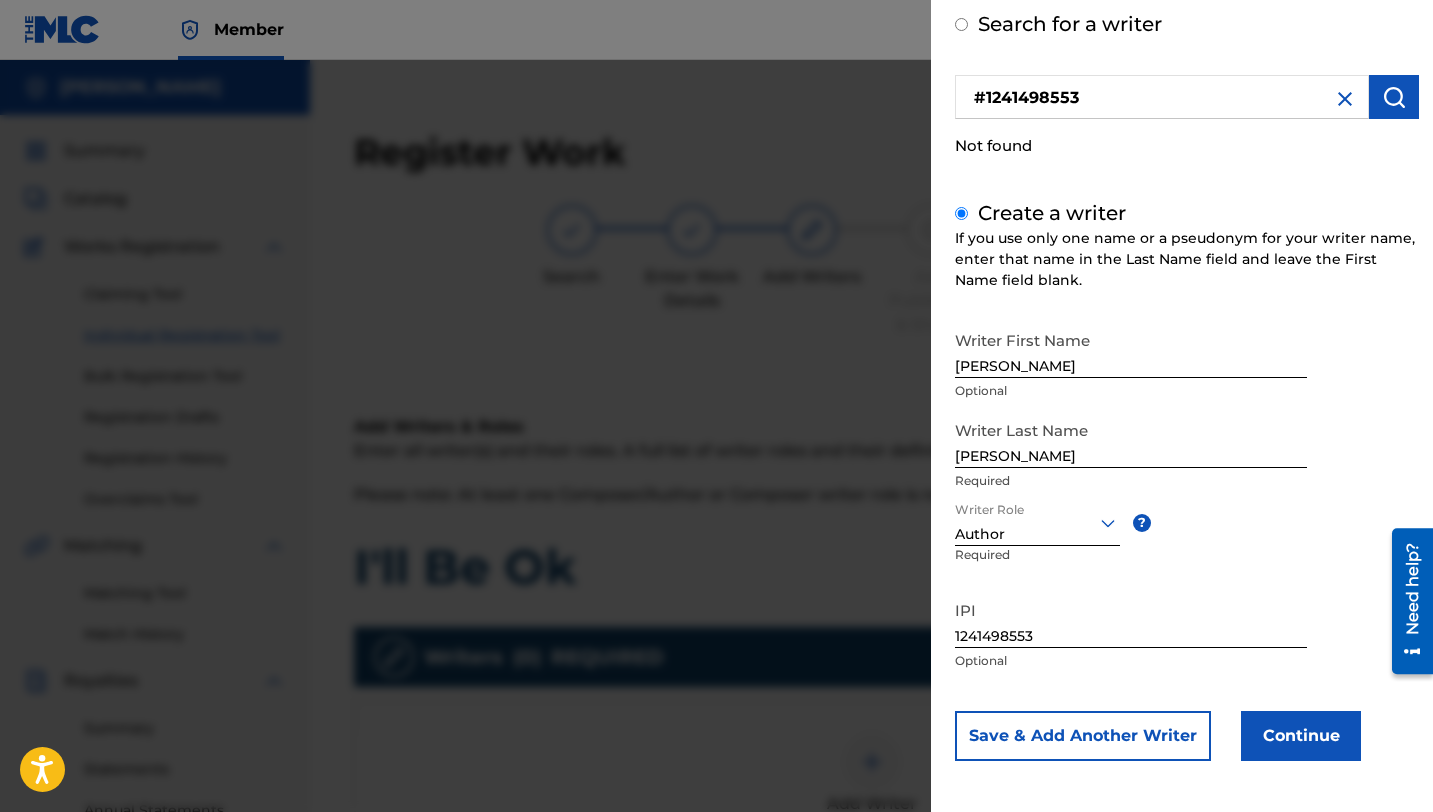 click on "Continue" at bounding box center [1301, 736] 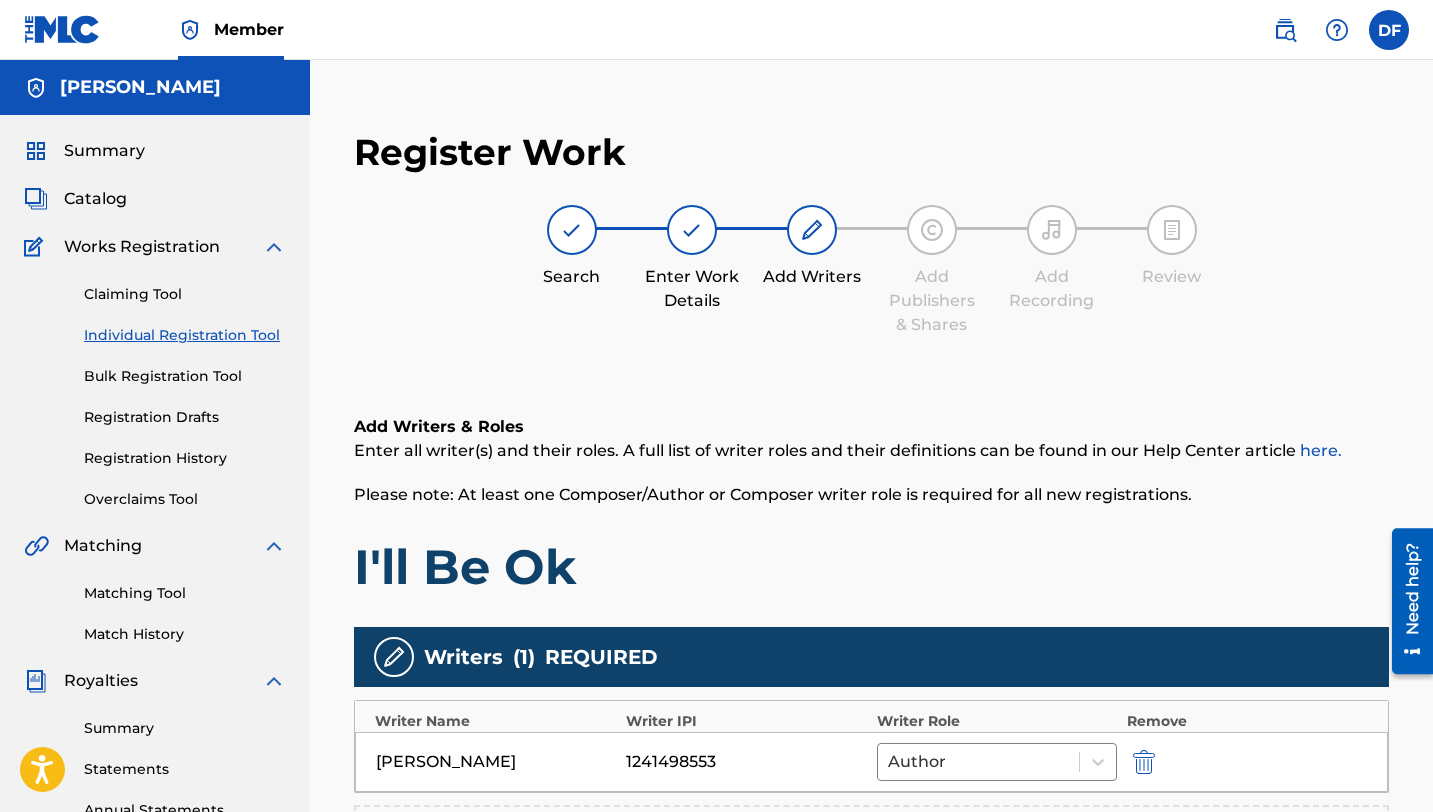 click on "here." at bounding box center [1321, 450] 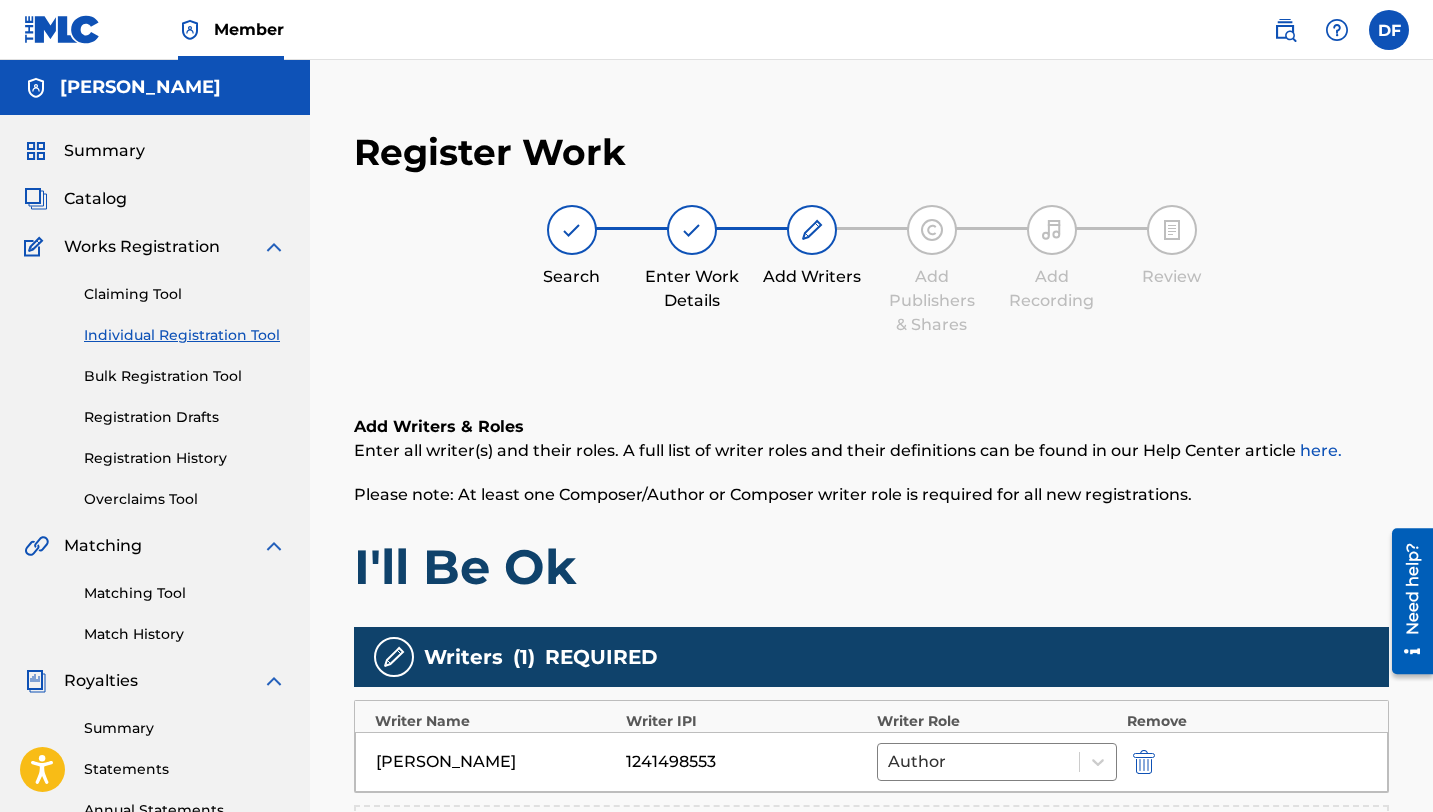 click on "Add Writers & Roles Enter all writer(s) and their roles. A full list of writer roles and their definitions can be found in our Help Center article   here. Please note: At least one Composer/Author or Composer writer role is required for all new registrations. I'll Be Ok Writers ( 1 ) REQUIRED Writer Name Writer IPI Writer Role Remove [PERSON_NAME] 1241498553 Author Add Writer At least one Composer/Author or Composer writer role is required to submit a work registration." at bounding box center (871, 740) 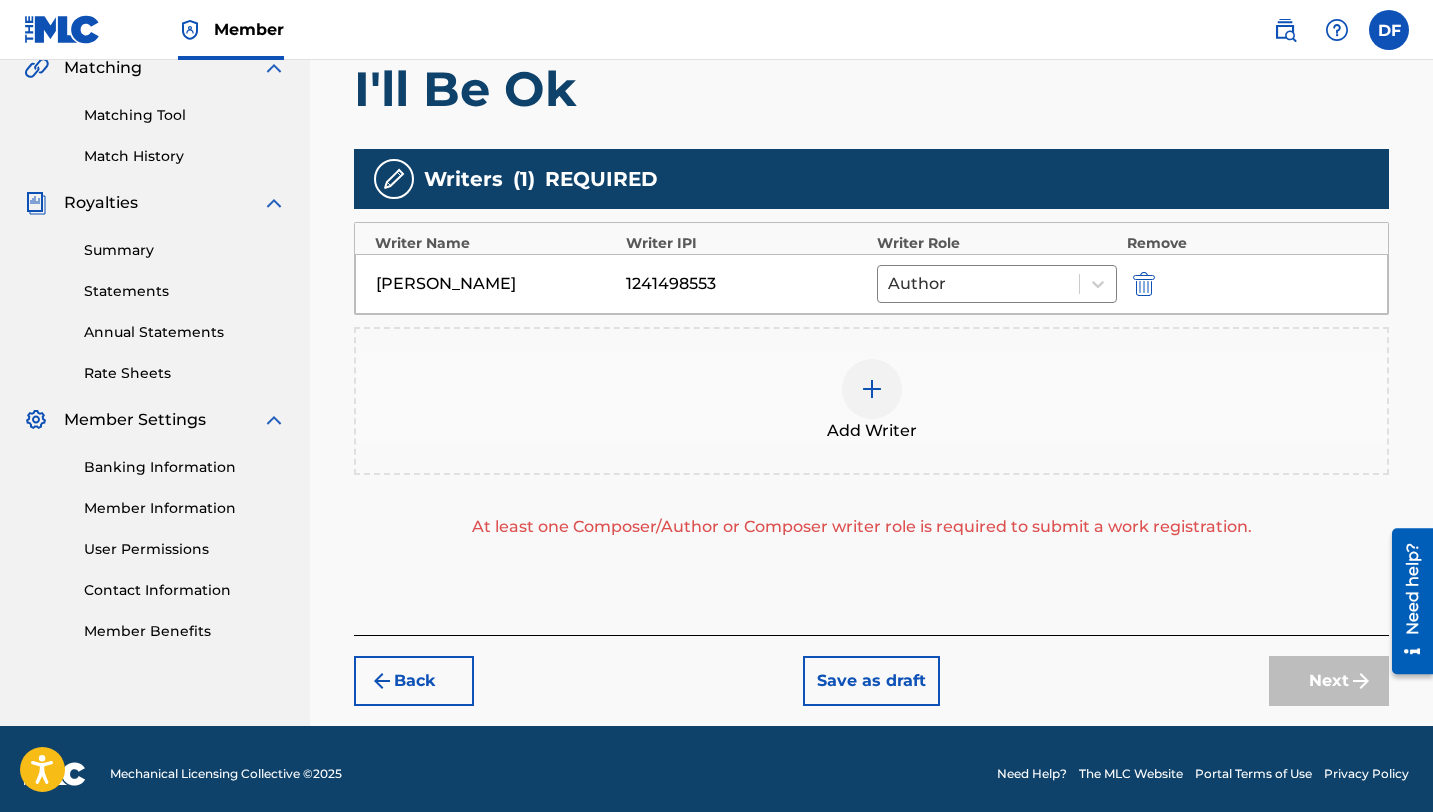 scroll, scrollTop: 480, scrollLeft: 0, axis: vertical 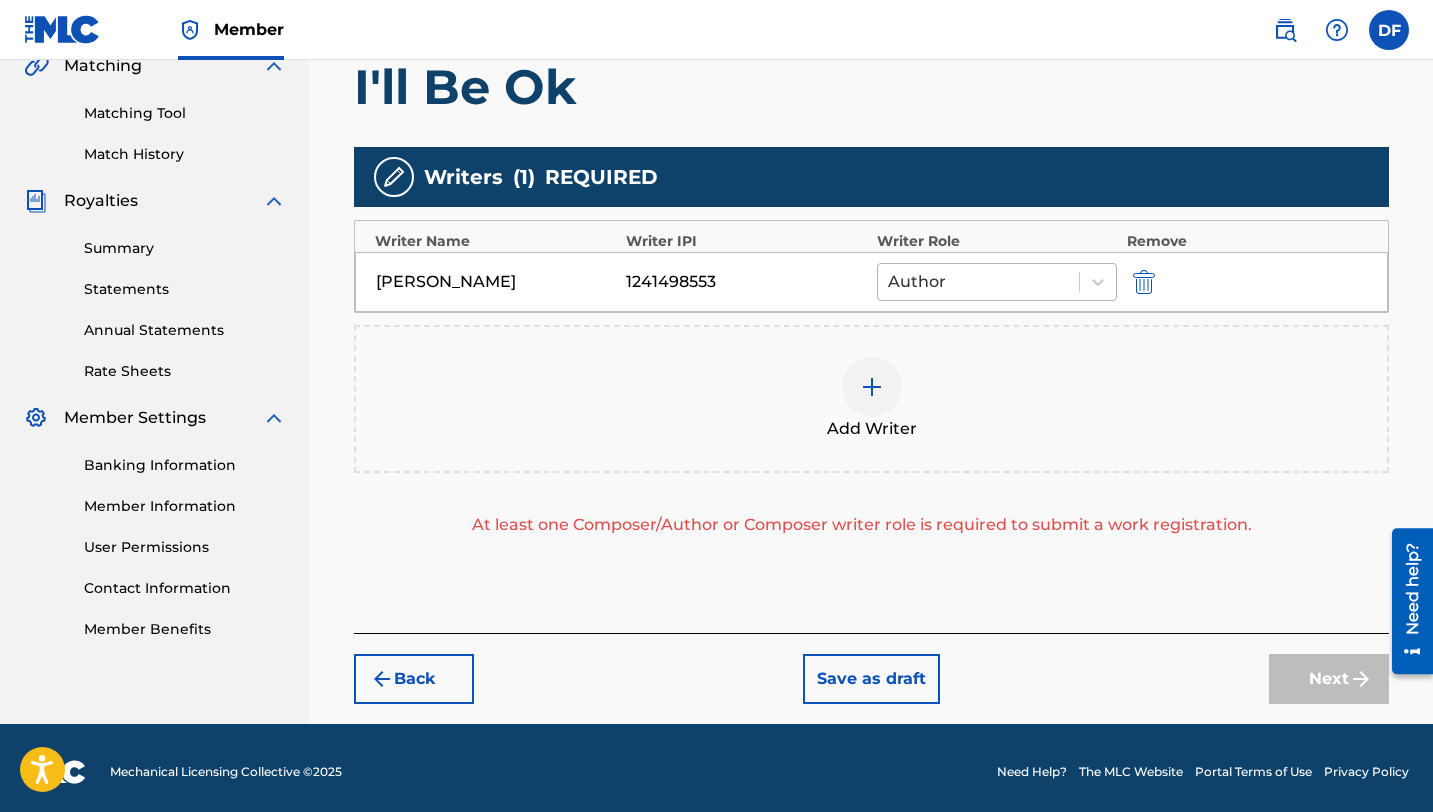 click at bounding box center [978, 282] 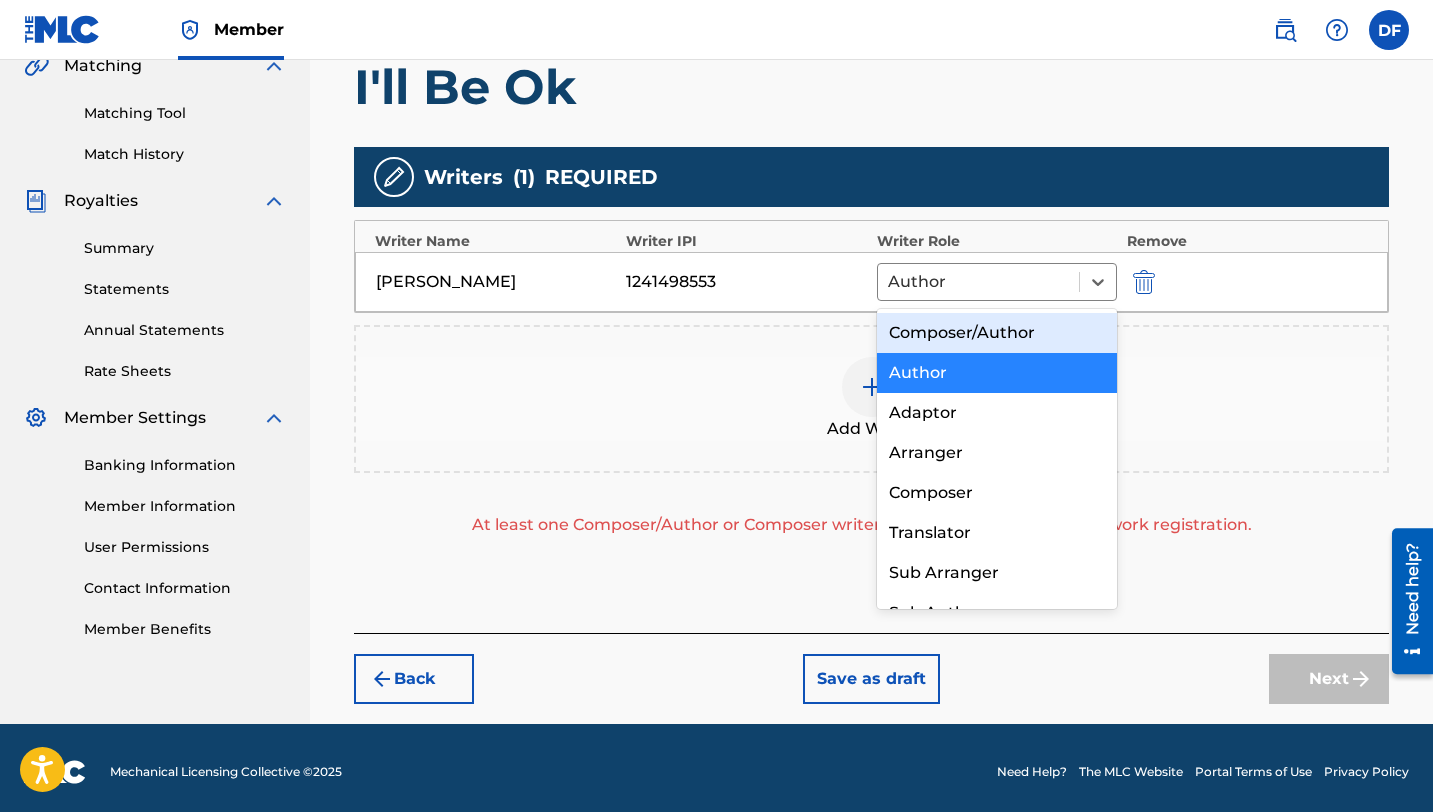 click on "Composer/Author" at bounding box center [997, 333] 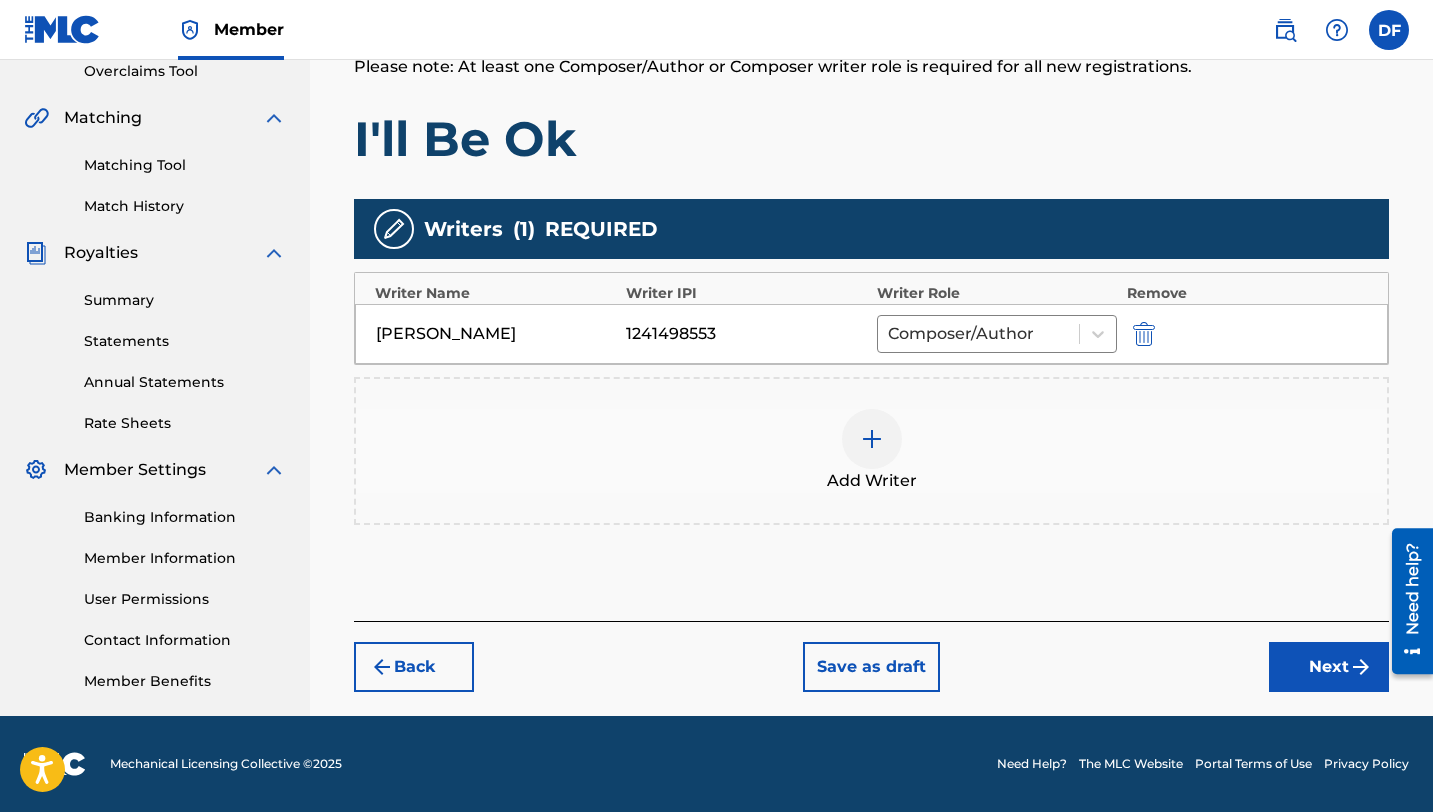 click at bounding box center [872, 439] 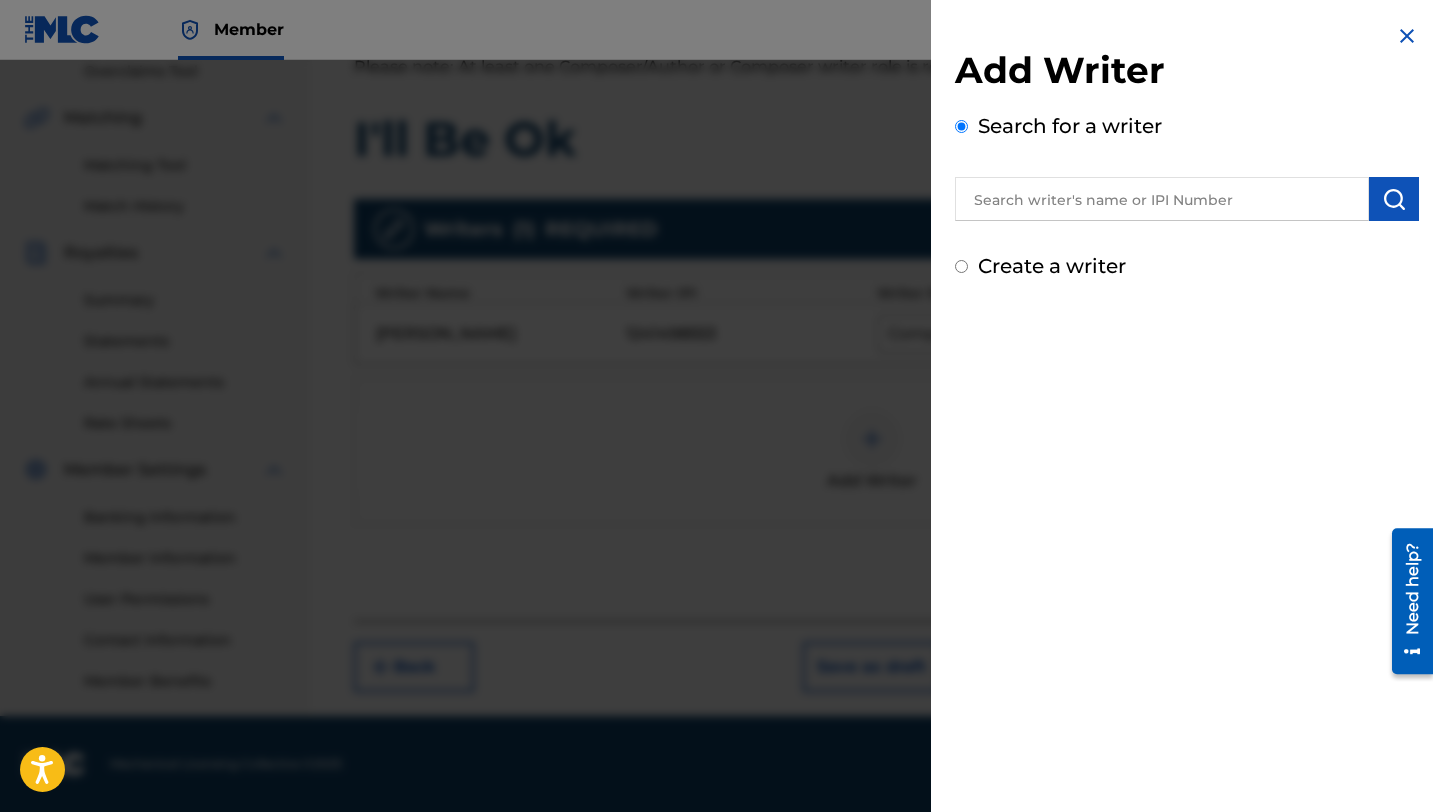 click at bounding box center (1162, 199) 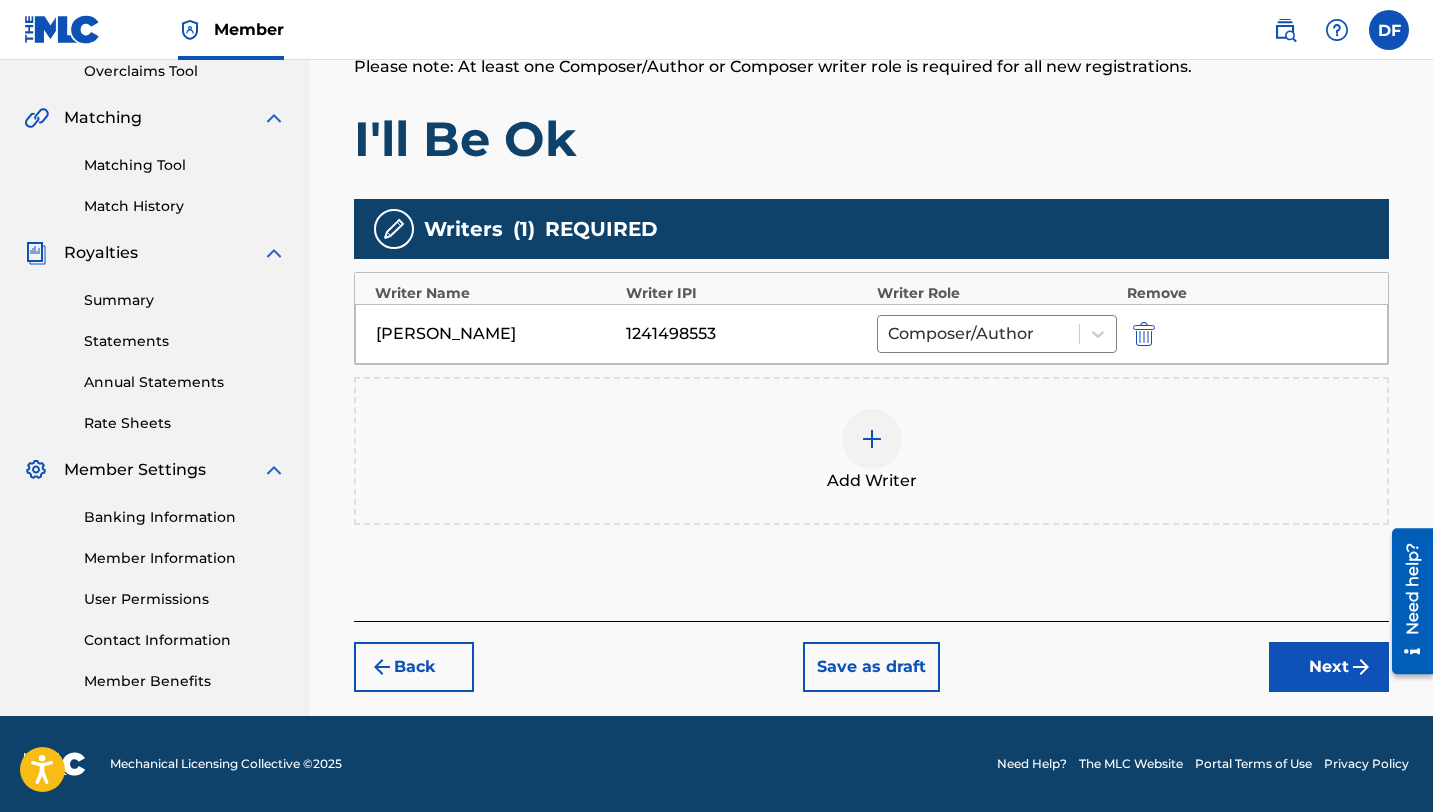 click on "Add Writers & Roles Enter all writer(s) and their roles. A full list of writer roles and their definitions can be found in our Help Center article   here. Please note: At least one Composer/Author or Composer writer role is required for all new registrations. I'll Be Ok Writers ( 1 ) REQUIRED Writer Name Writer IPI Writer Role Remove [PERSON_NAME] 1241498553 Composer/Author Add Writer" at bounding box center [871, 280] 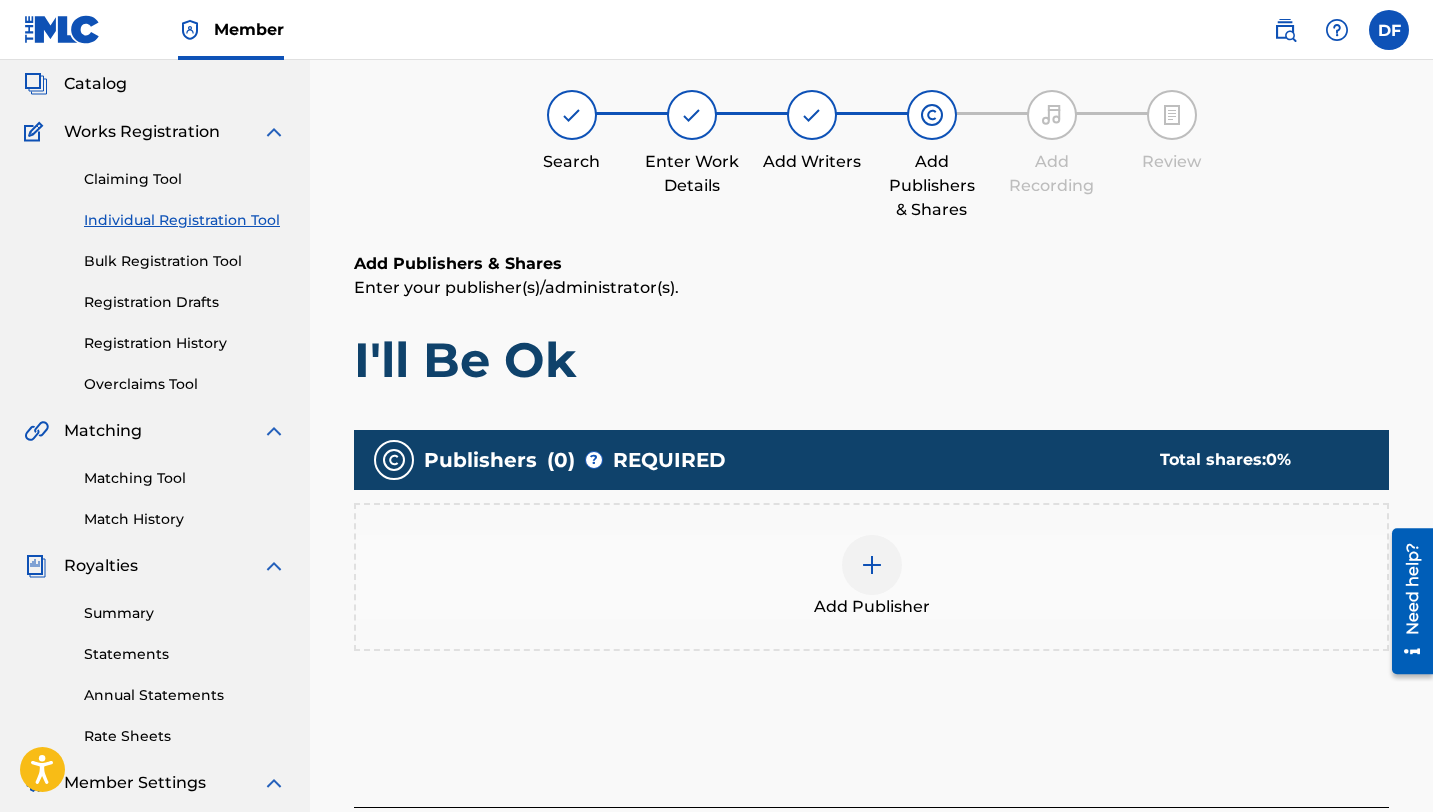 scroll, scrollTop: 90, scrollLeft: 0, axis: vertical 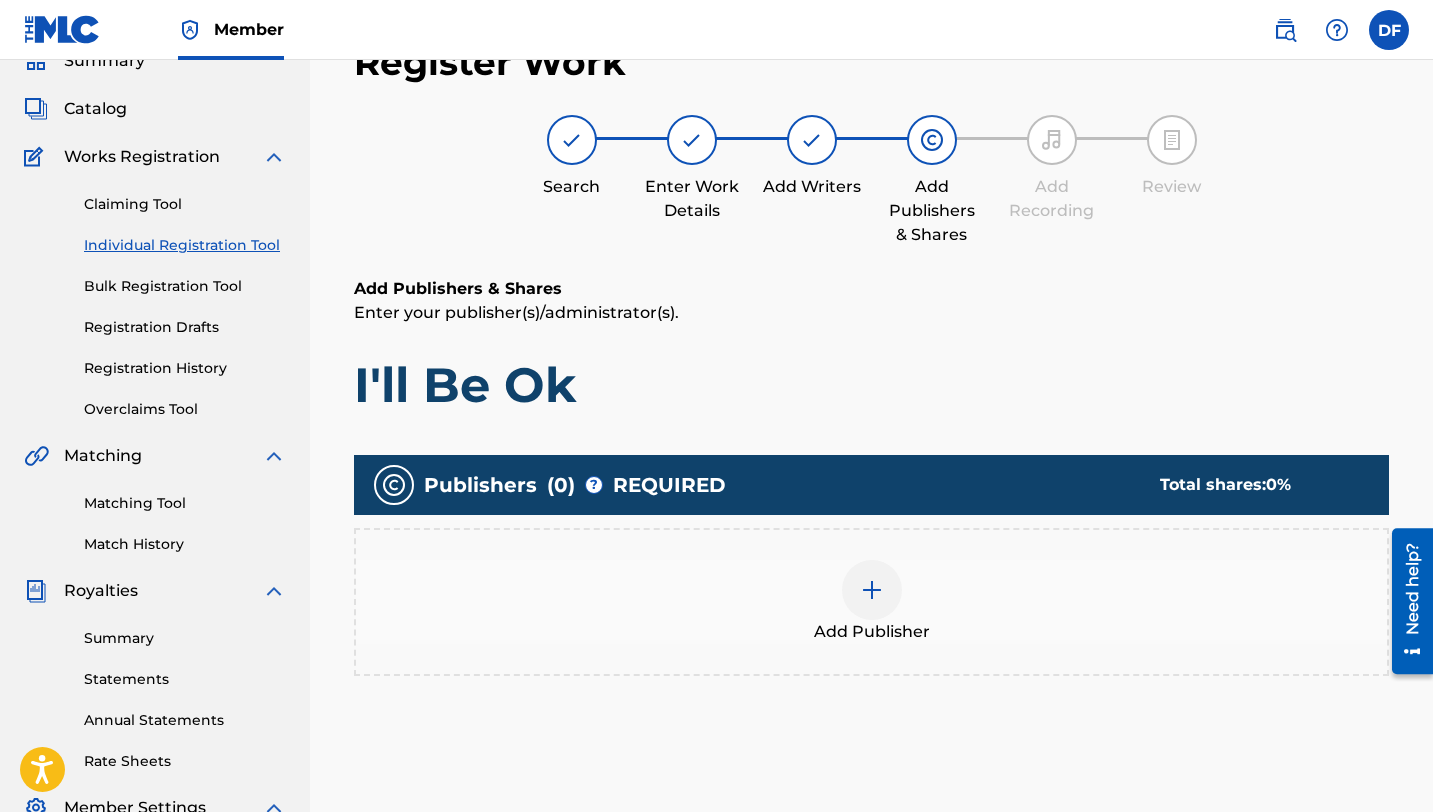 click on "Add Publisher" at bounding box center (871, 602) 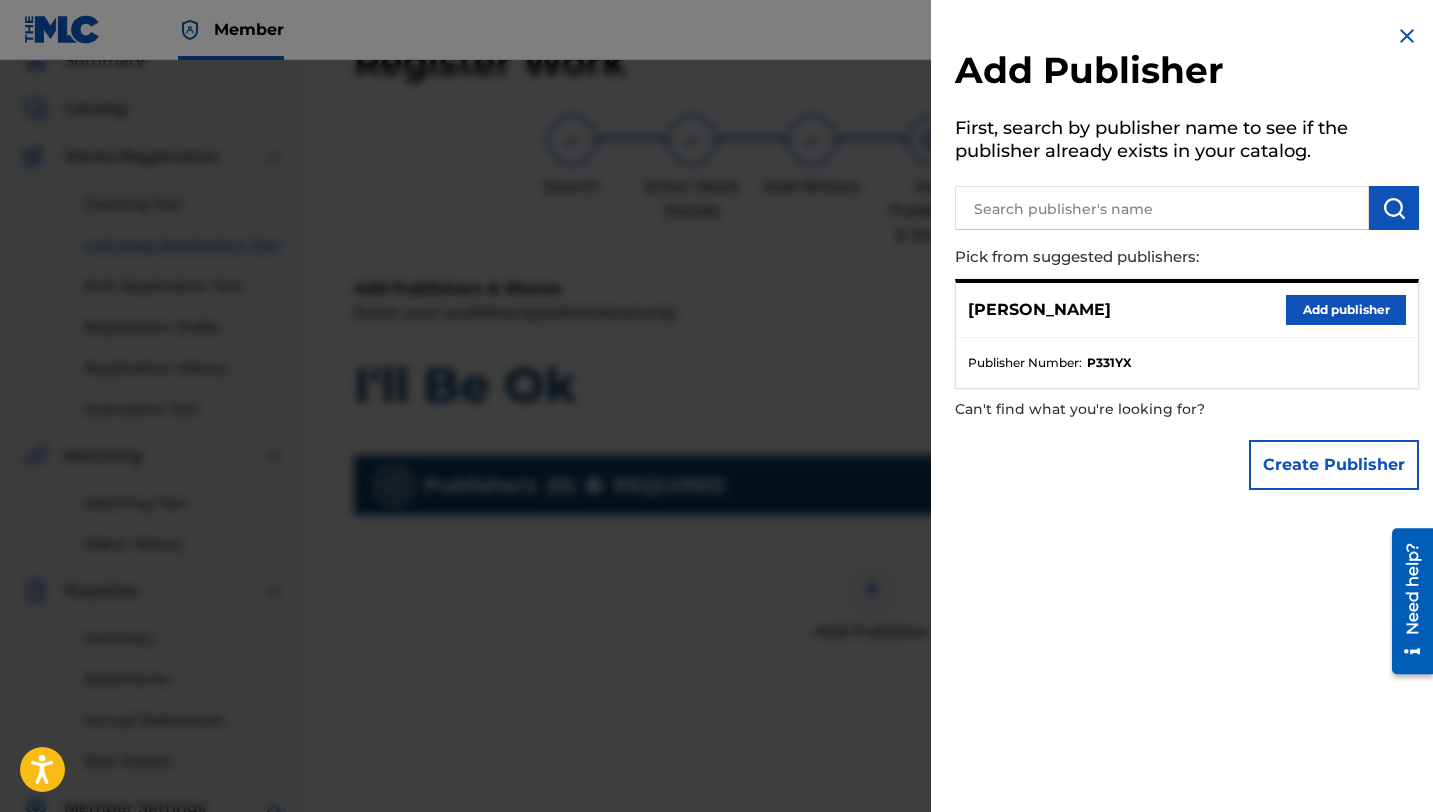 click on "Add publisher" at bounding box center [1346, 310] 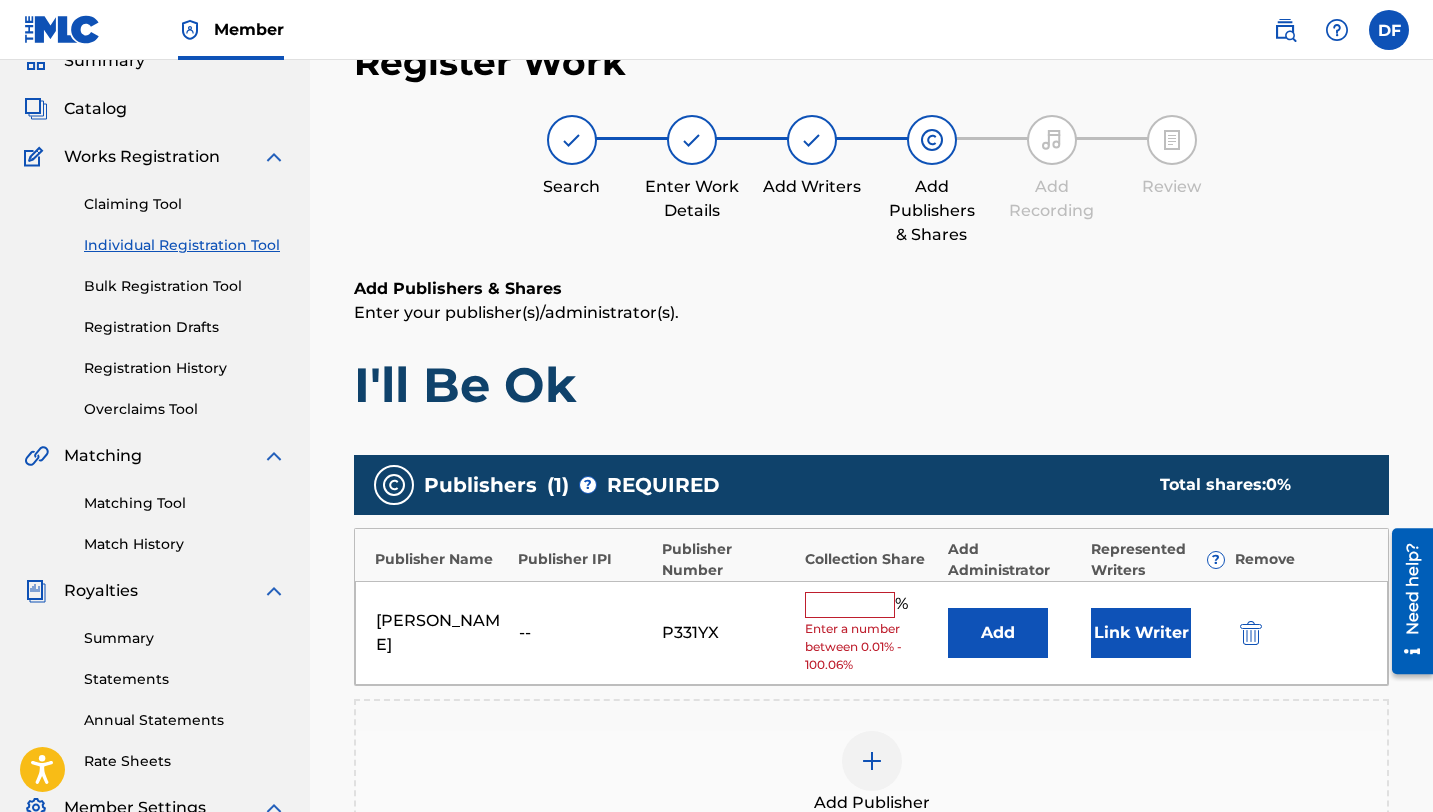 click at bounding box center [850, 605] 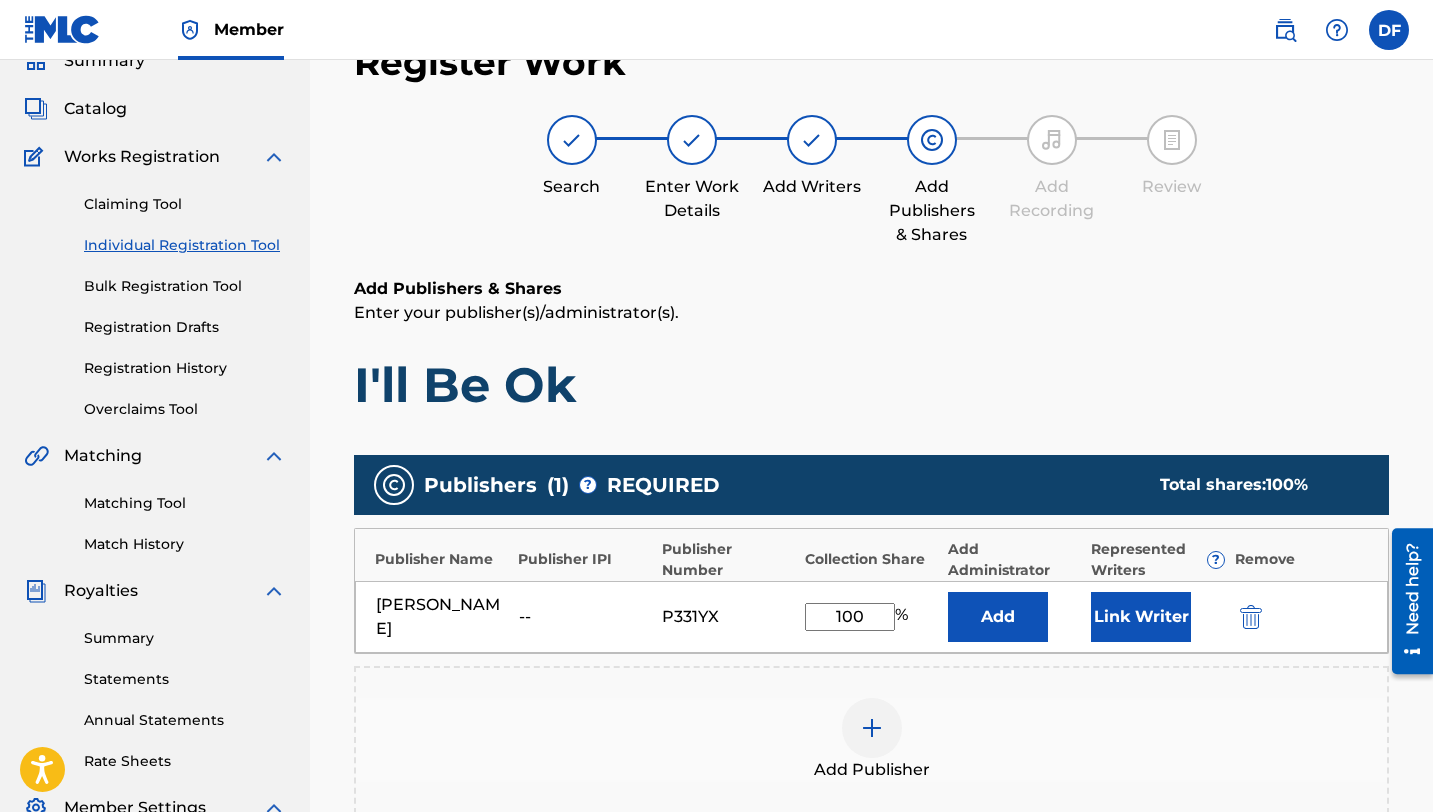 type on "100" 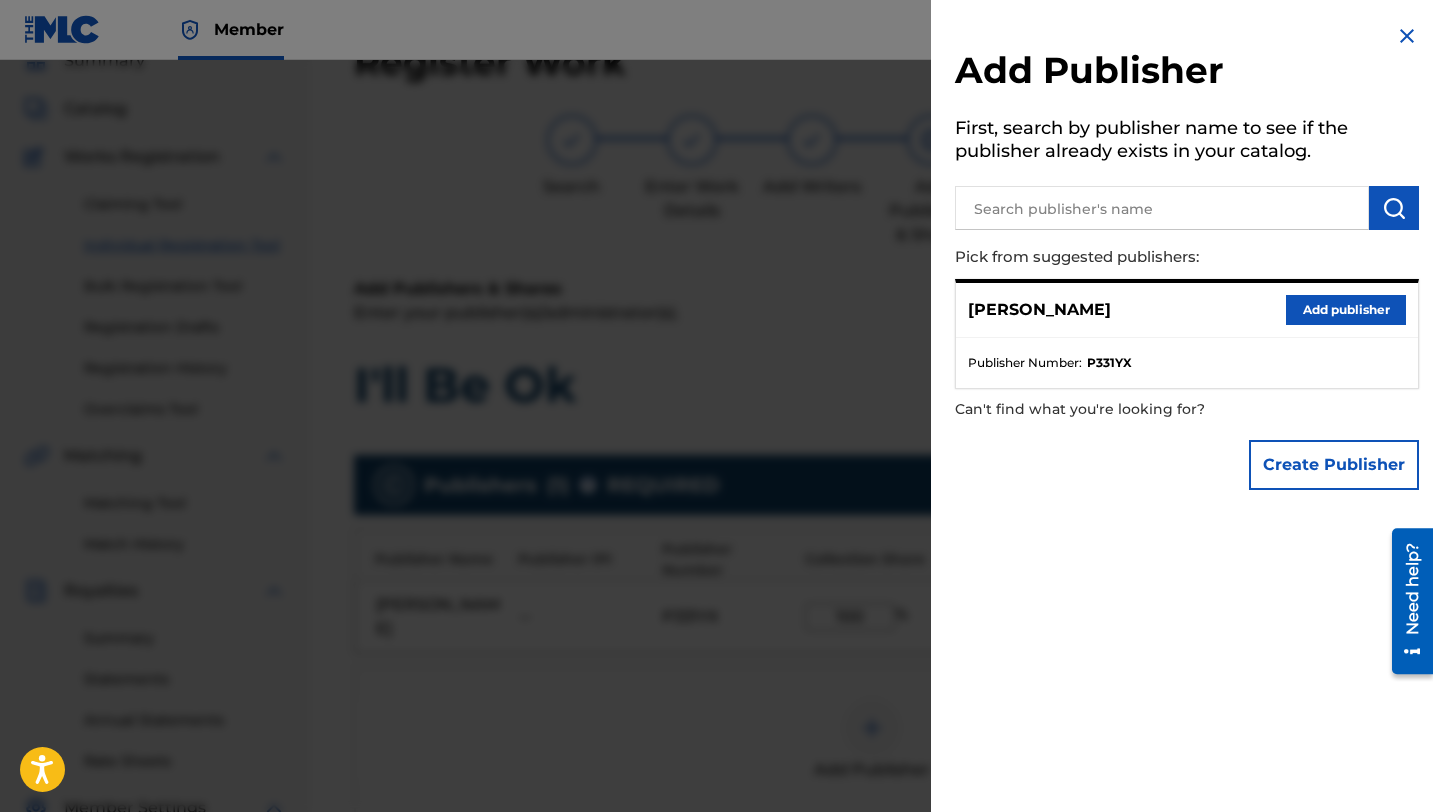 click at bounding box center (1407, 36) 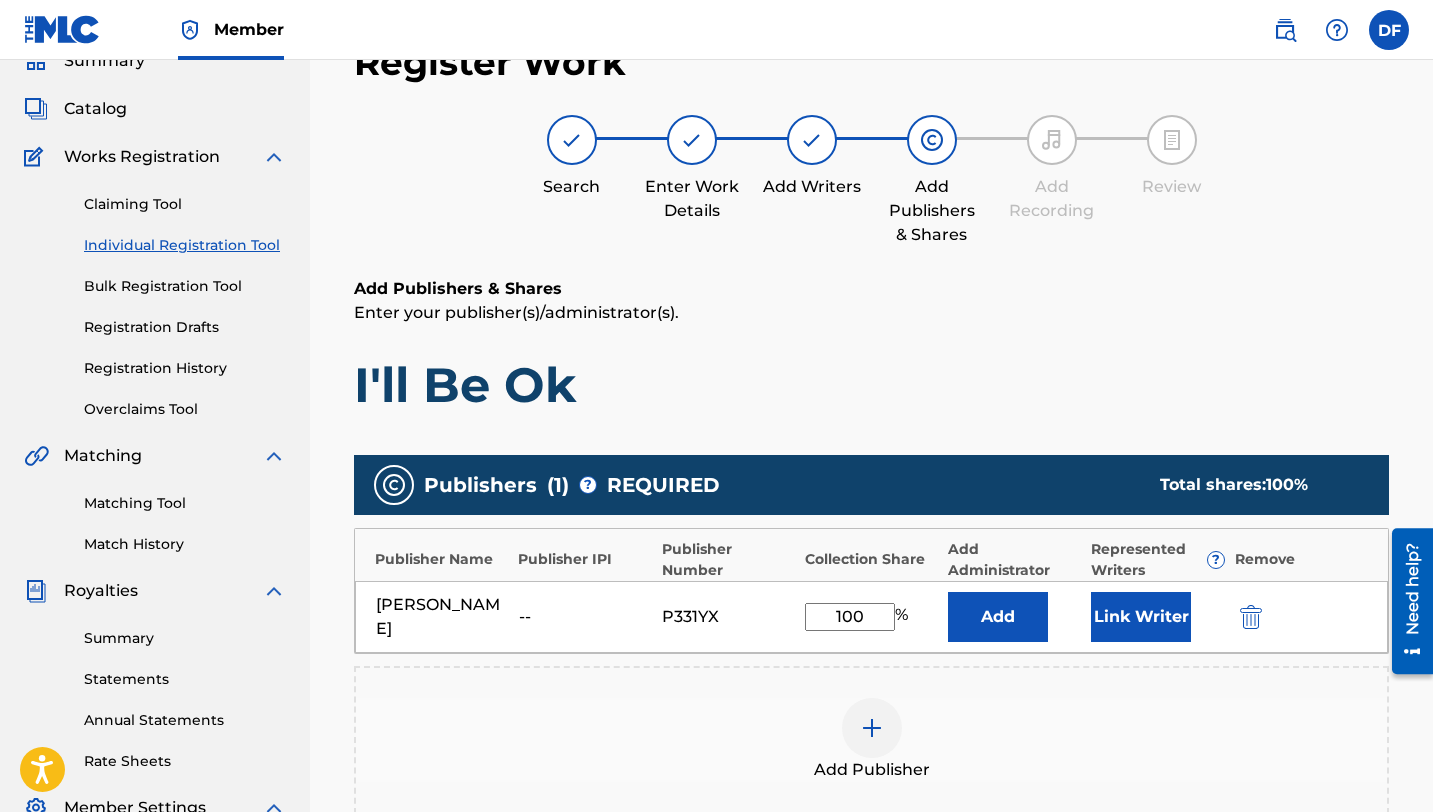 drag, startPoint x: 1439, startPoint y: 180, endPoint x: 1439, endPoint y: 294, distance: 114 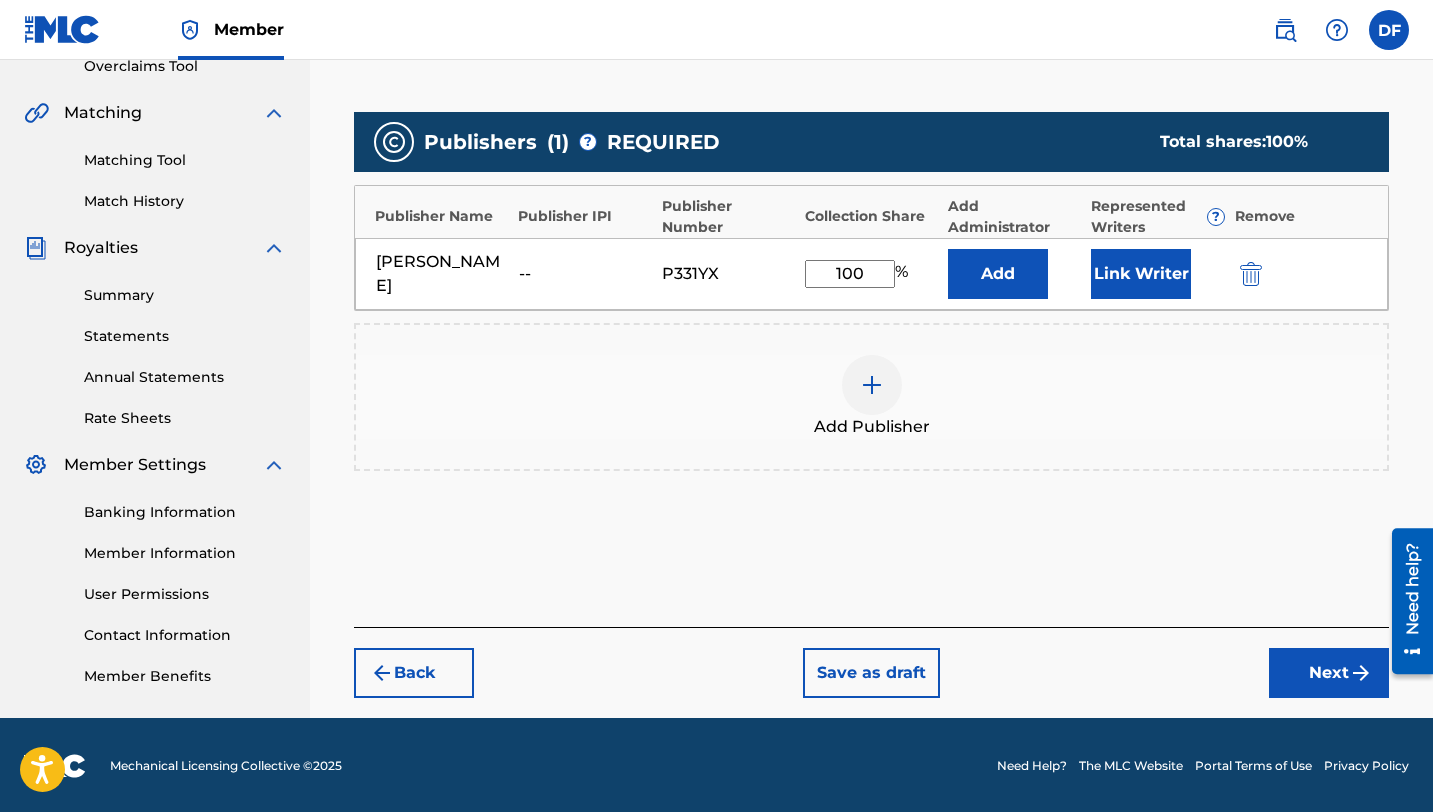 scroll, scrollTop: 435, scrollLeft: 0, axis: vertical 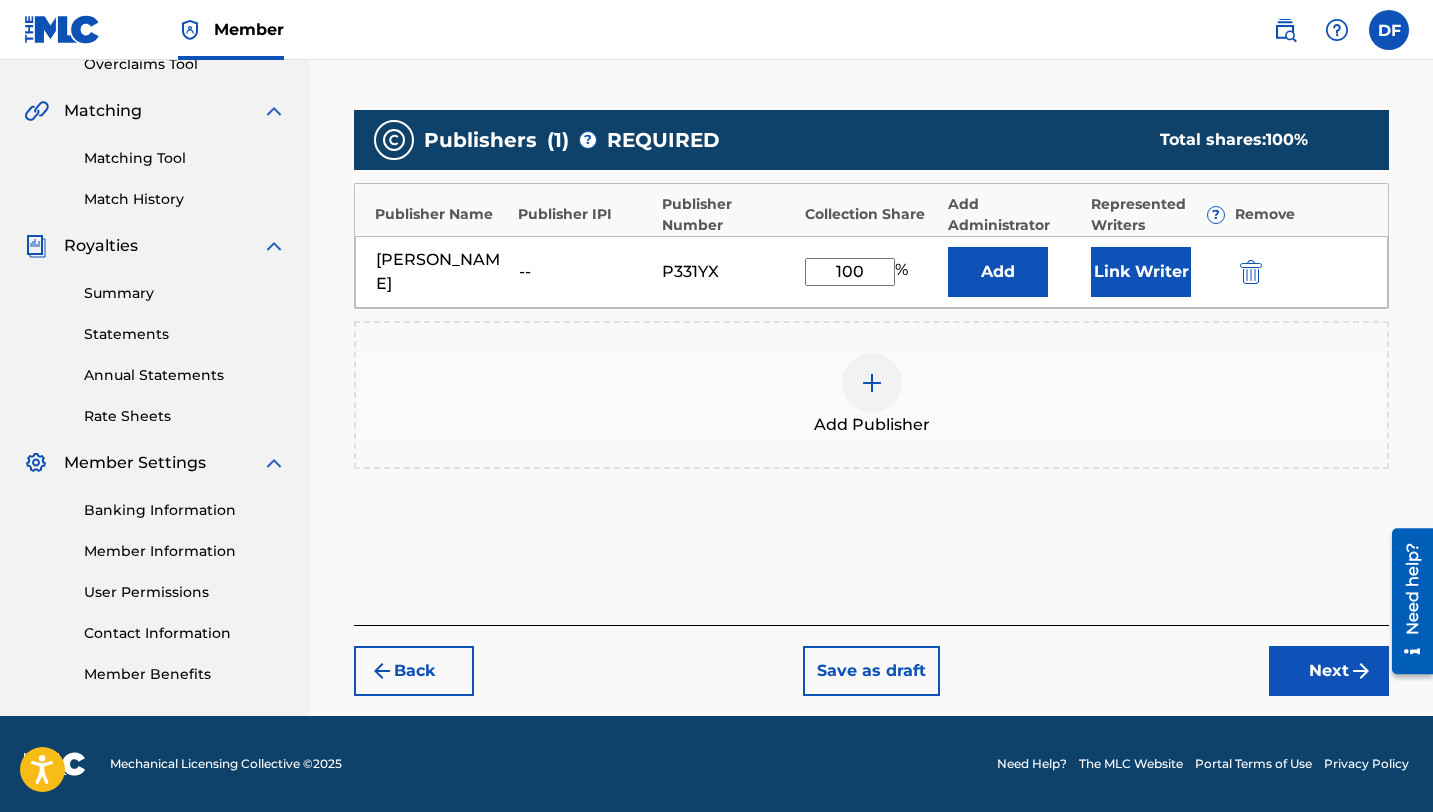 click on "Next" at bounding box center (1329, 671) 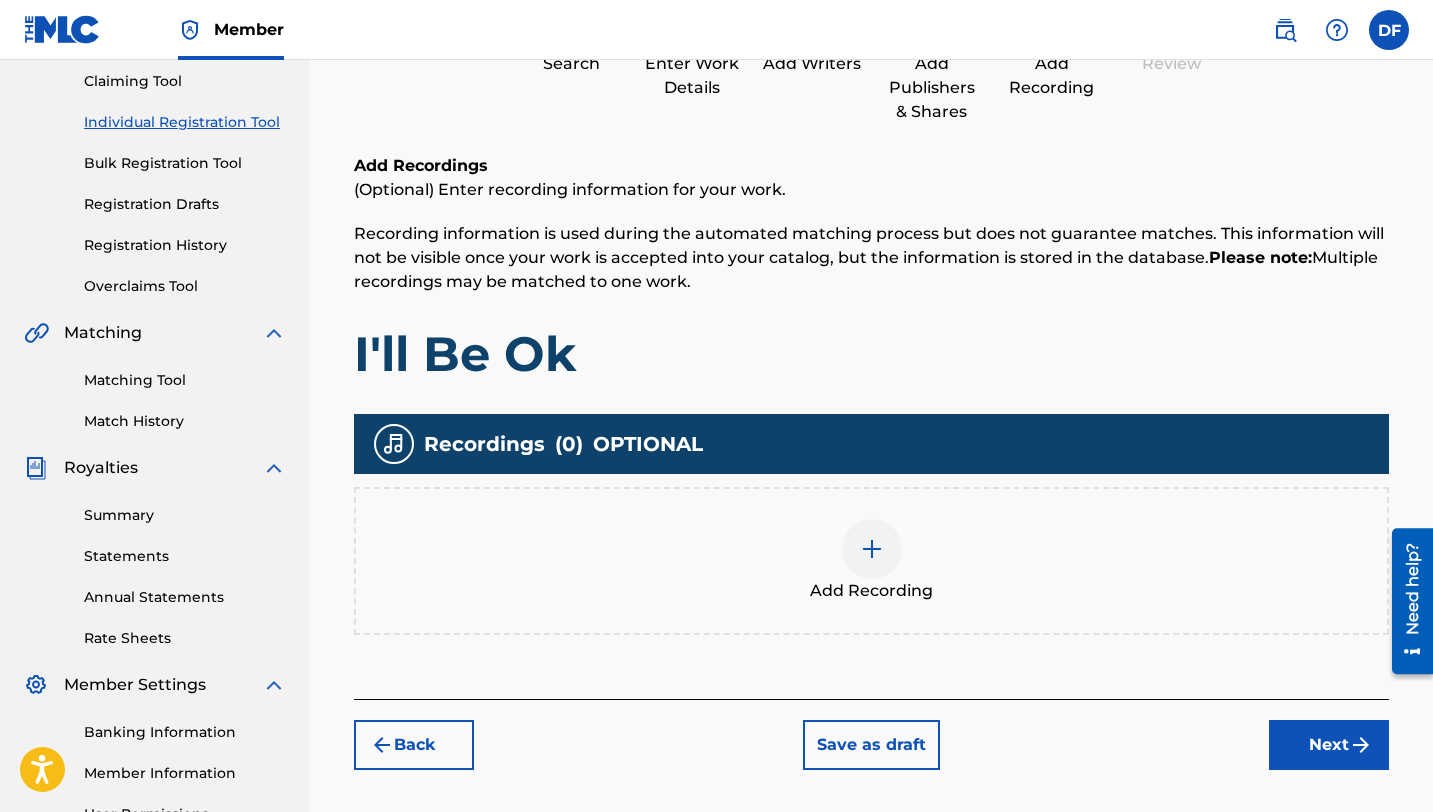 scroll, scrollTop: 428, scrollLeft: 0, axis: vertical 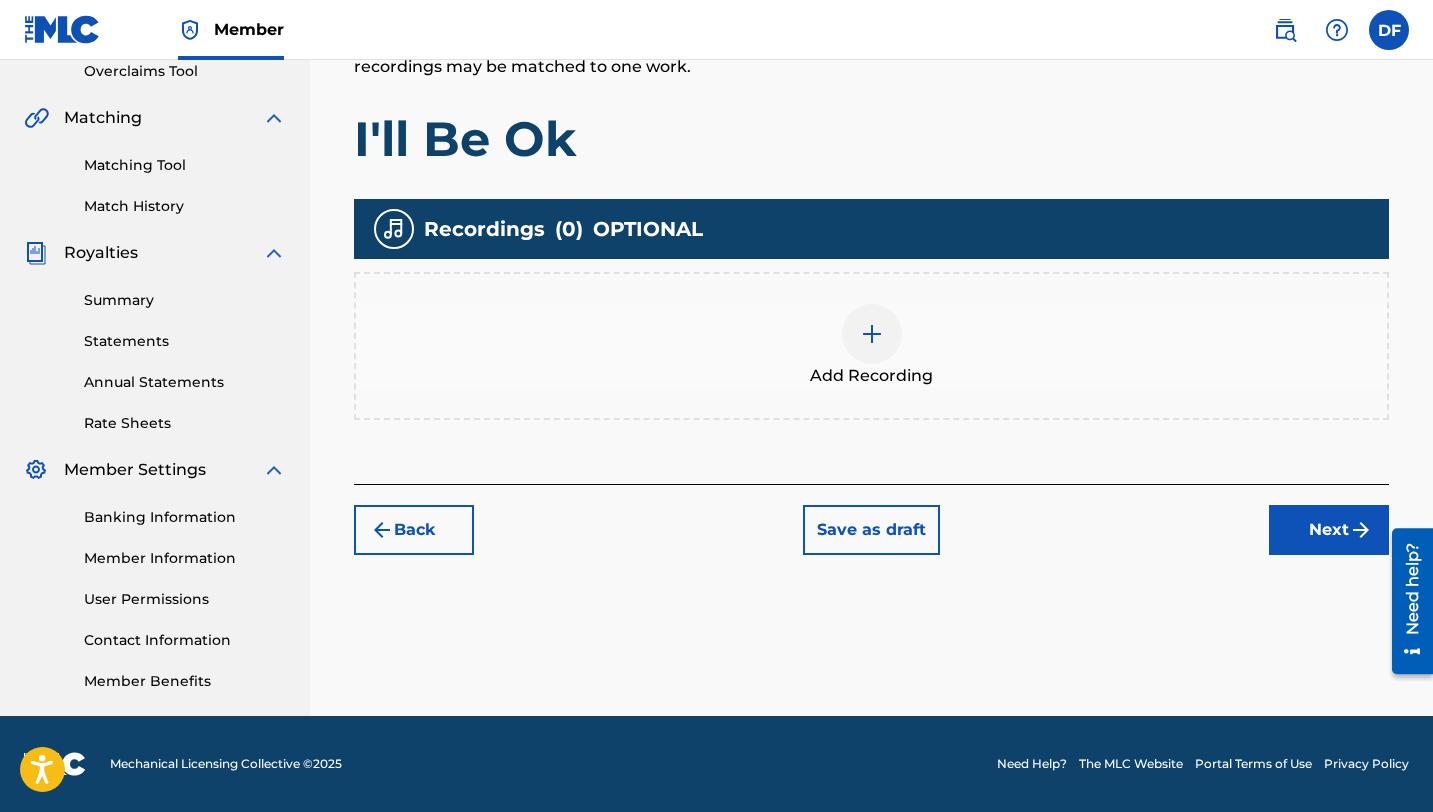 click on "Next" at bounding box center (1329, 530) 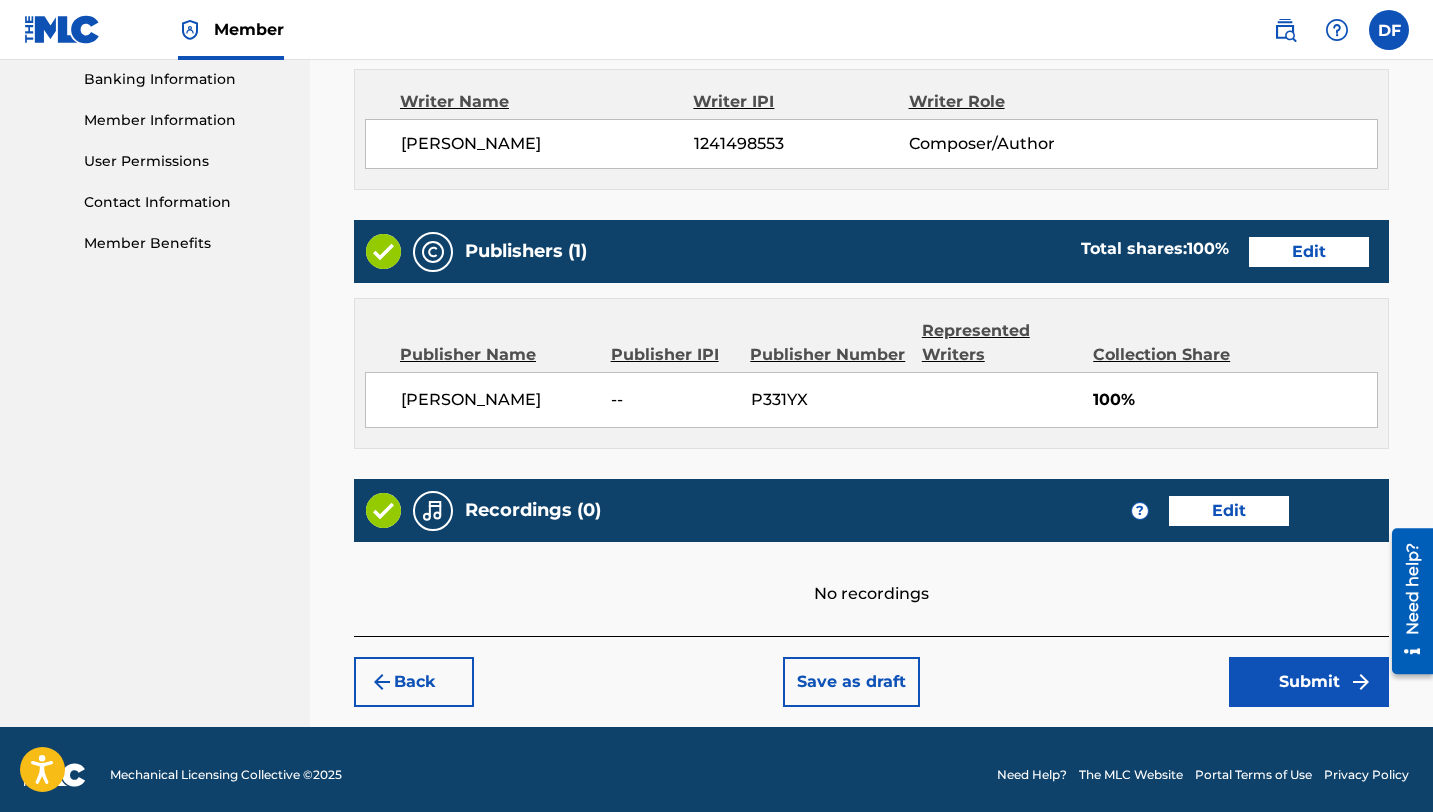 scroll, scrollTop: 876, scrollLeft: 0, axis: vertical 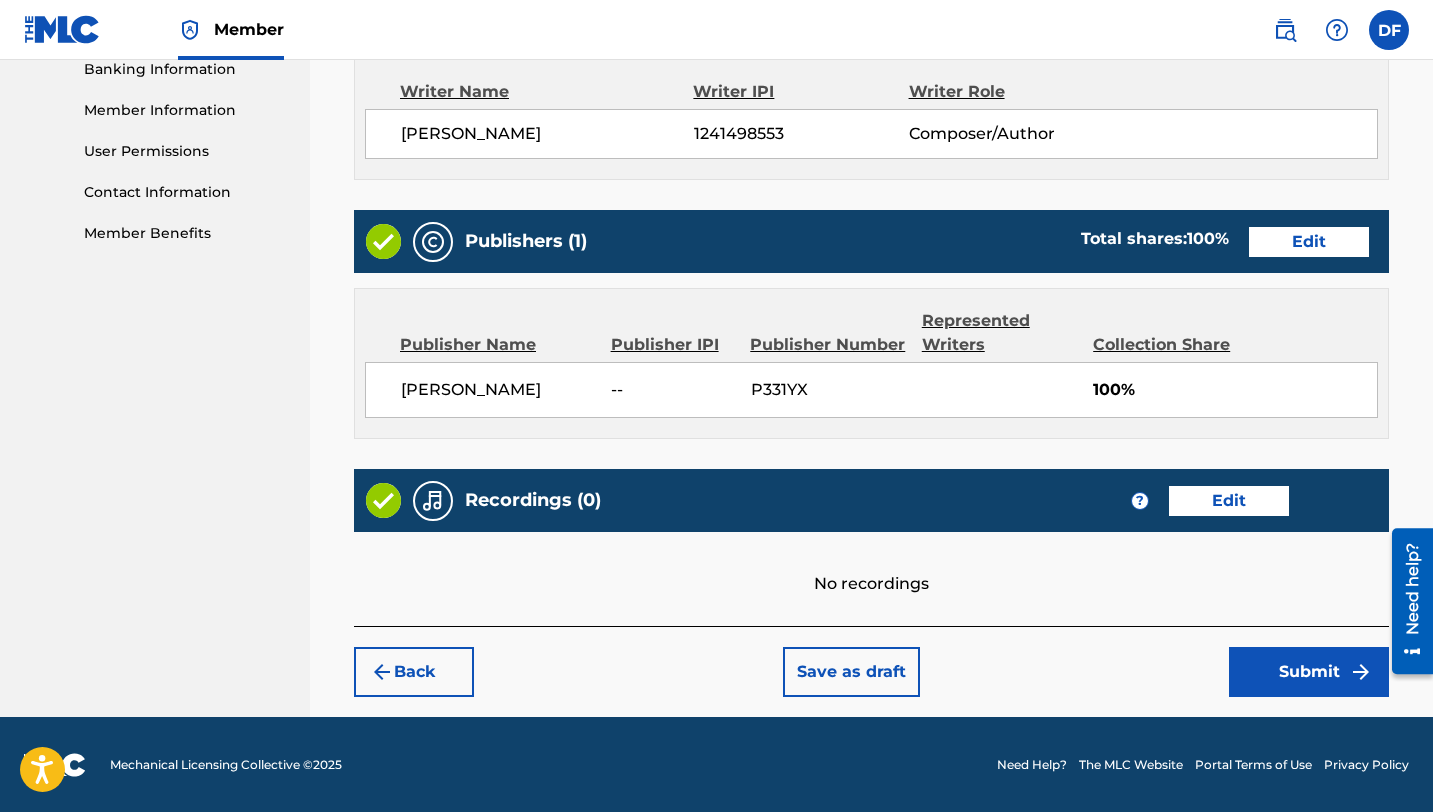 click on "Edit" at bounding box center (1309, 242) 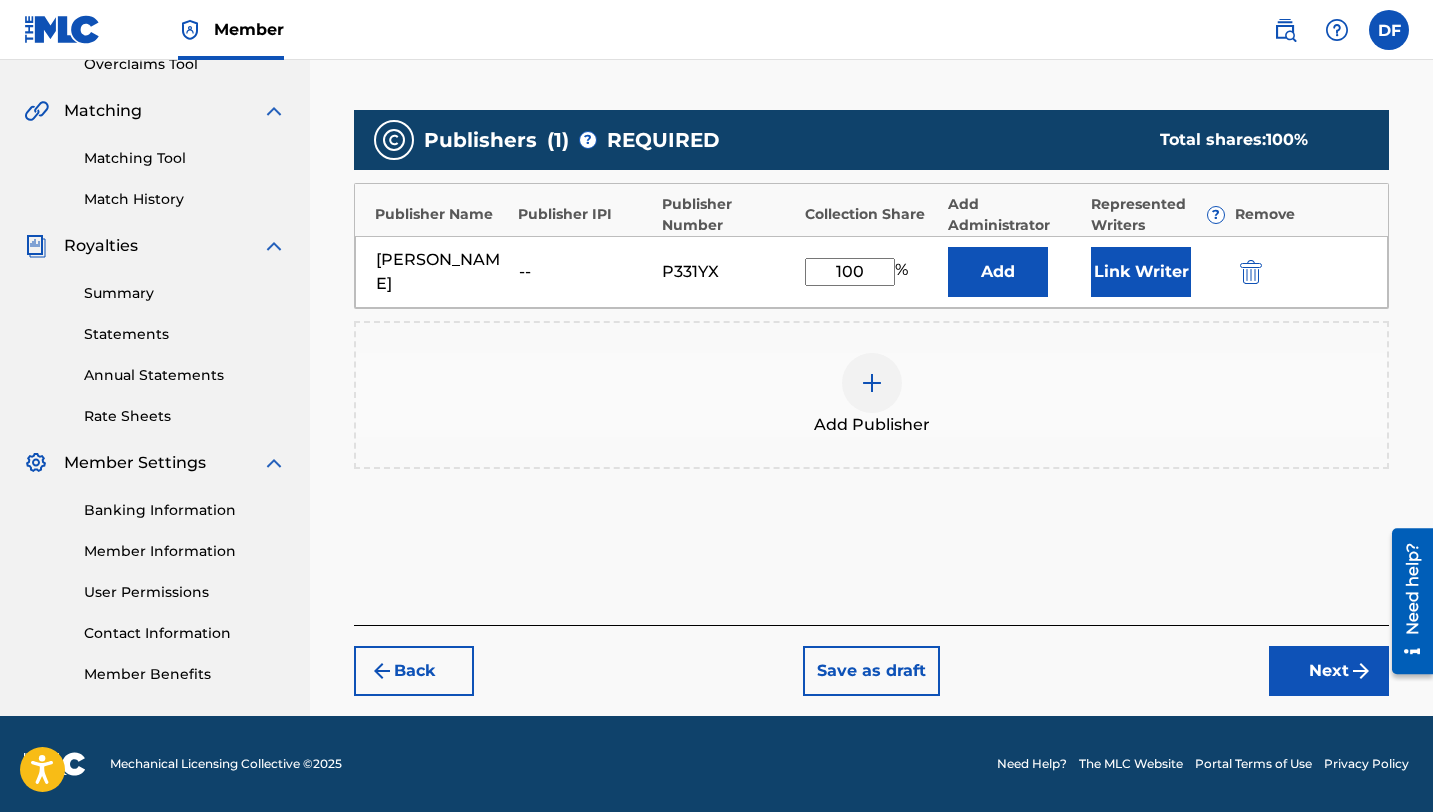 click on "--" at bounding box center [585, 272] 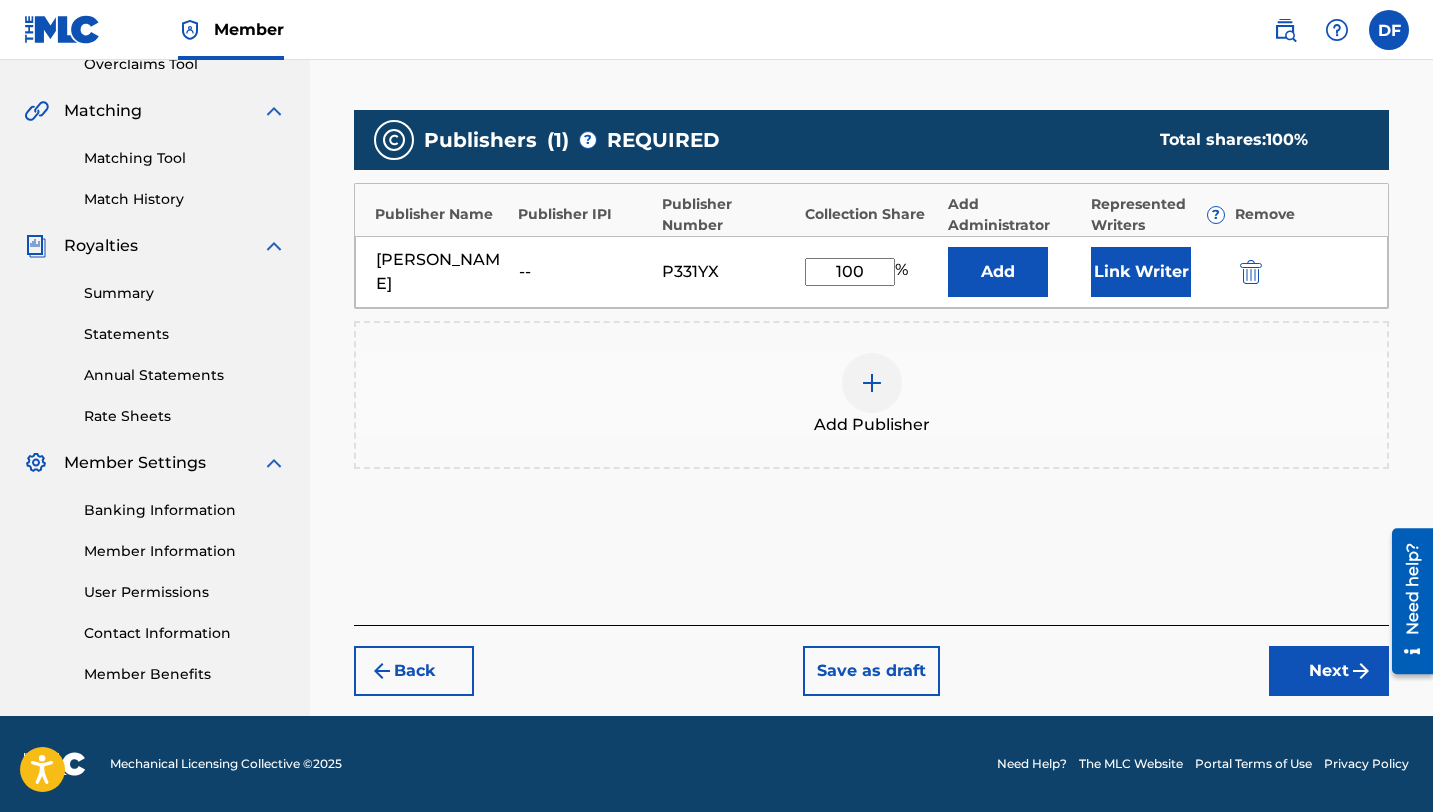 click on "Add Publisher" at bounding box center [872, 425] 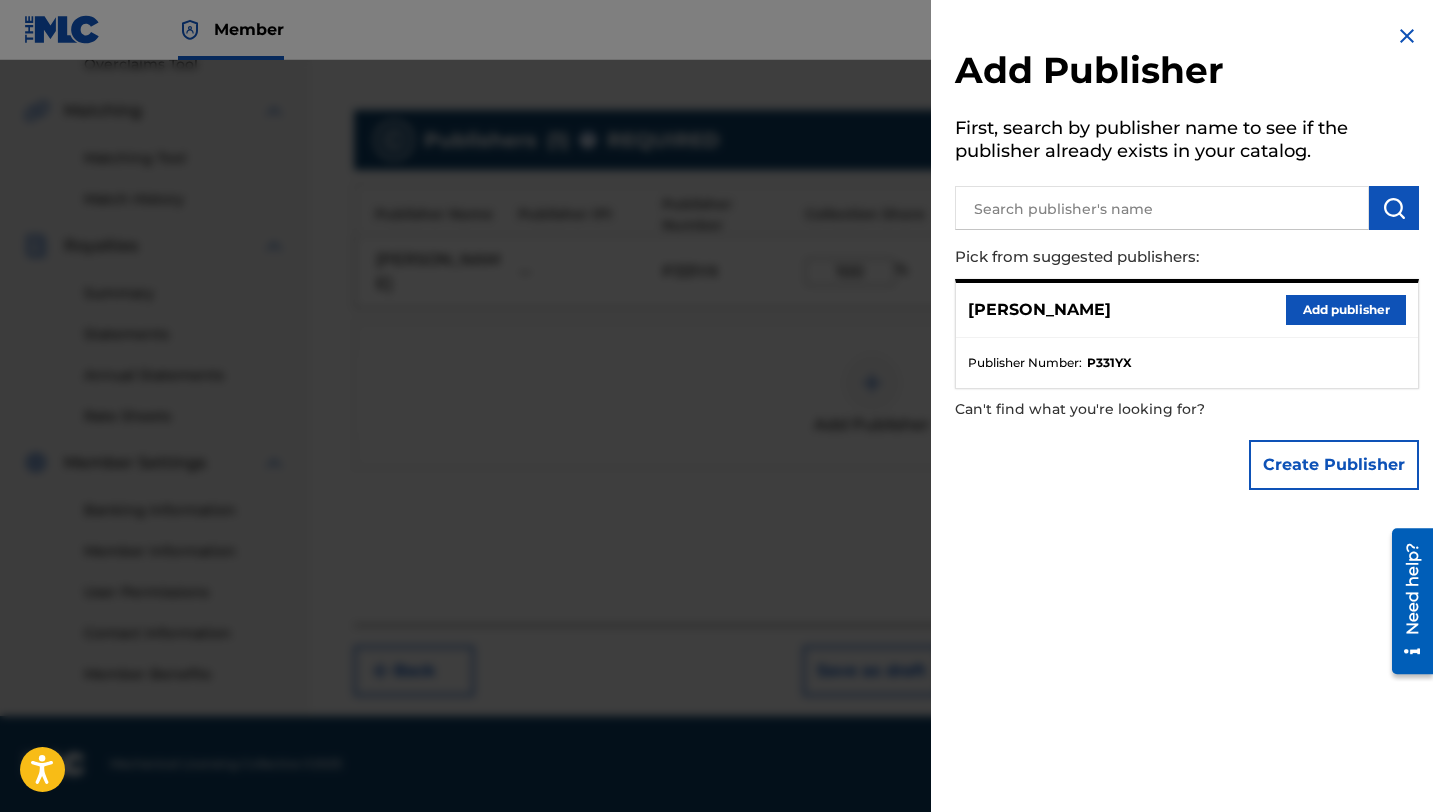 click on "Add publisher" at bounding box center [1346, 310] 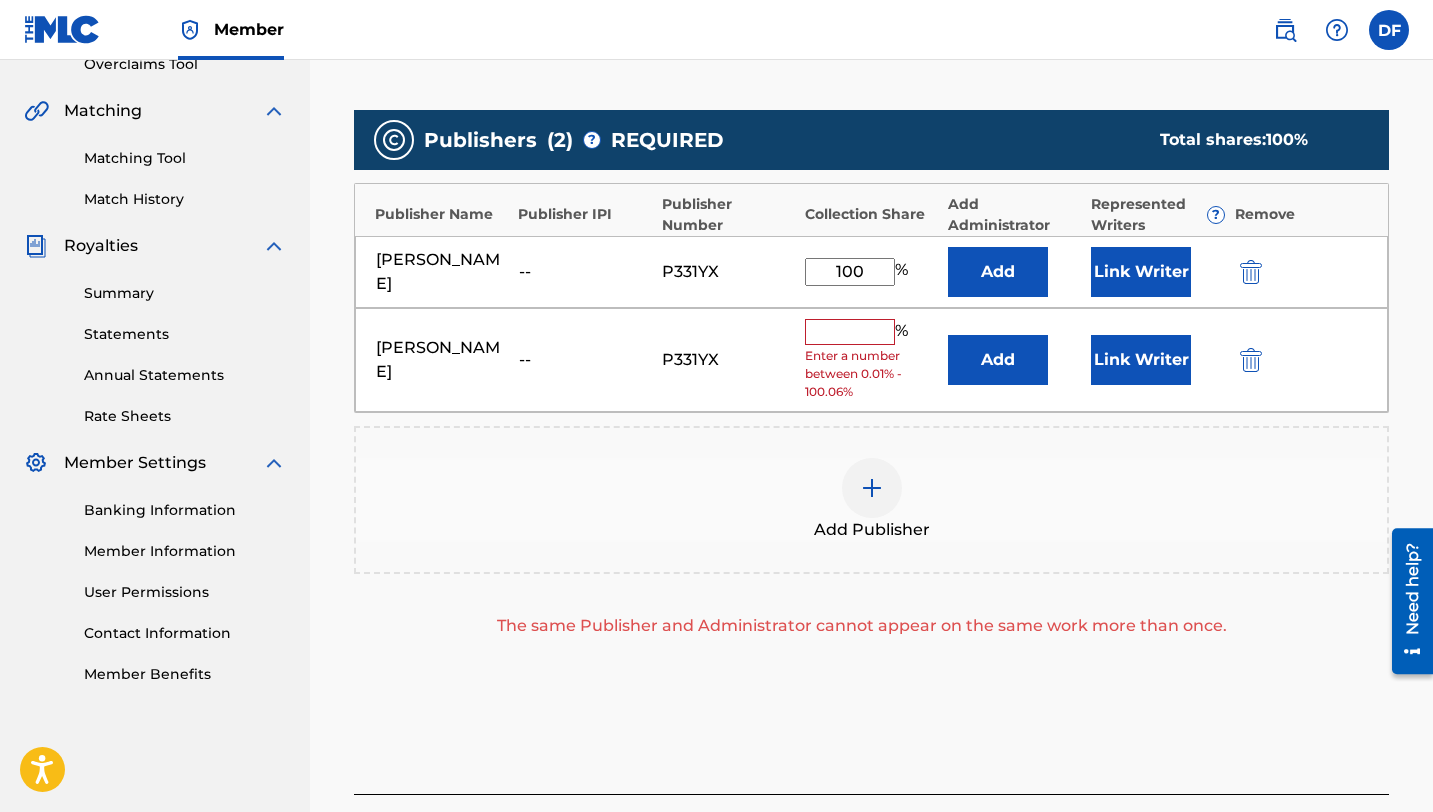 click at bounding box center (1249, 359) 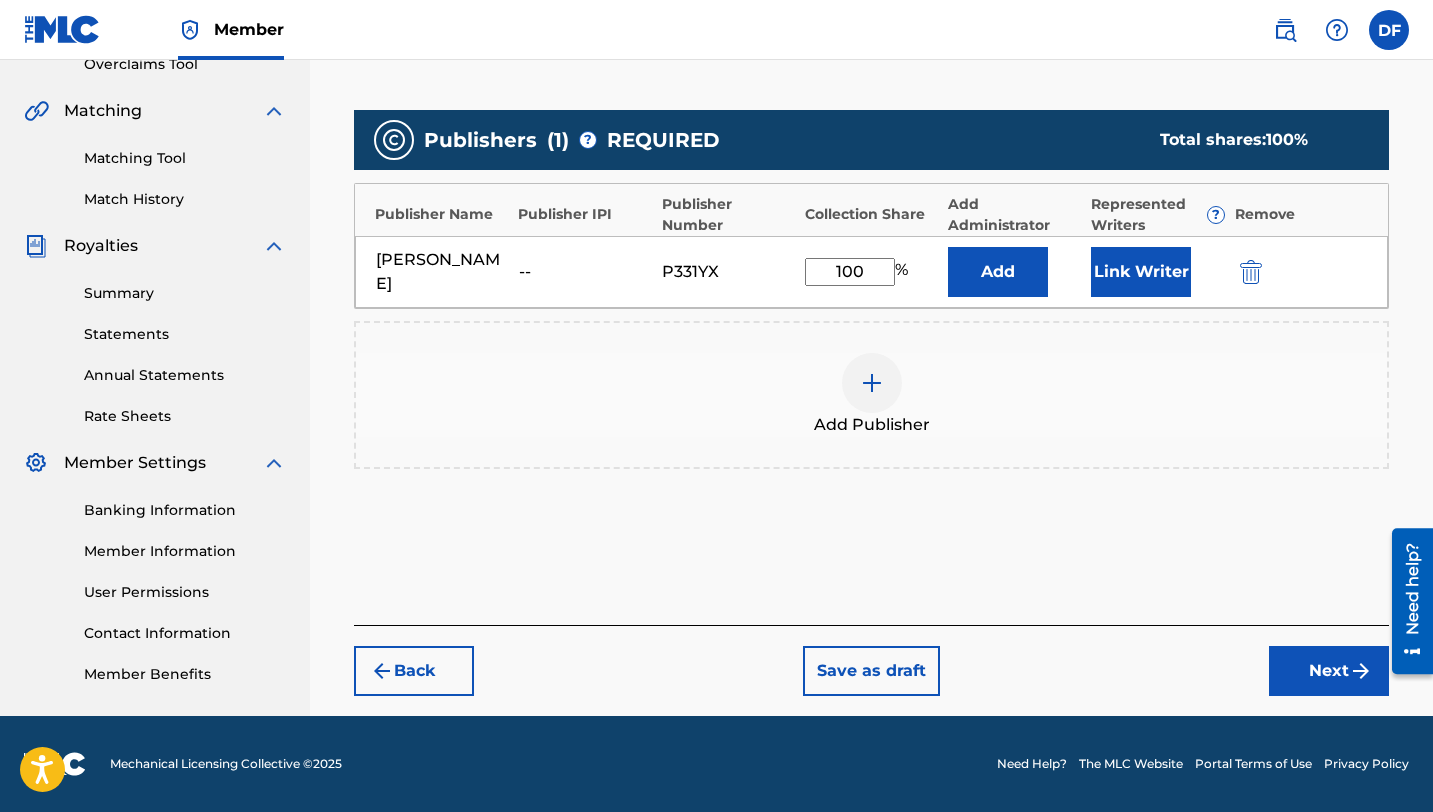 click on "Next" at bounding box center [1329, 671] 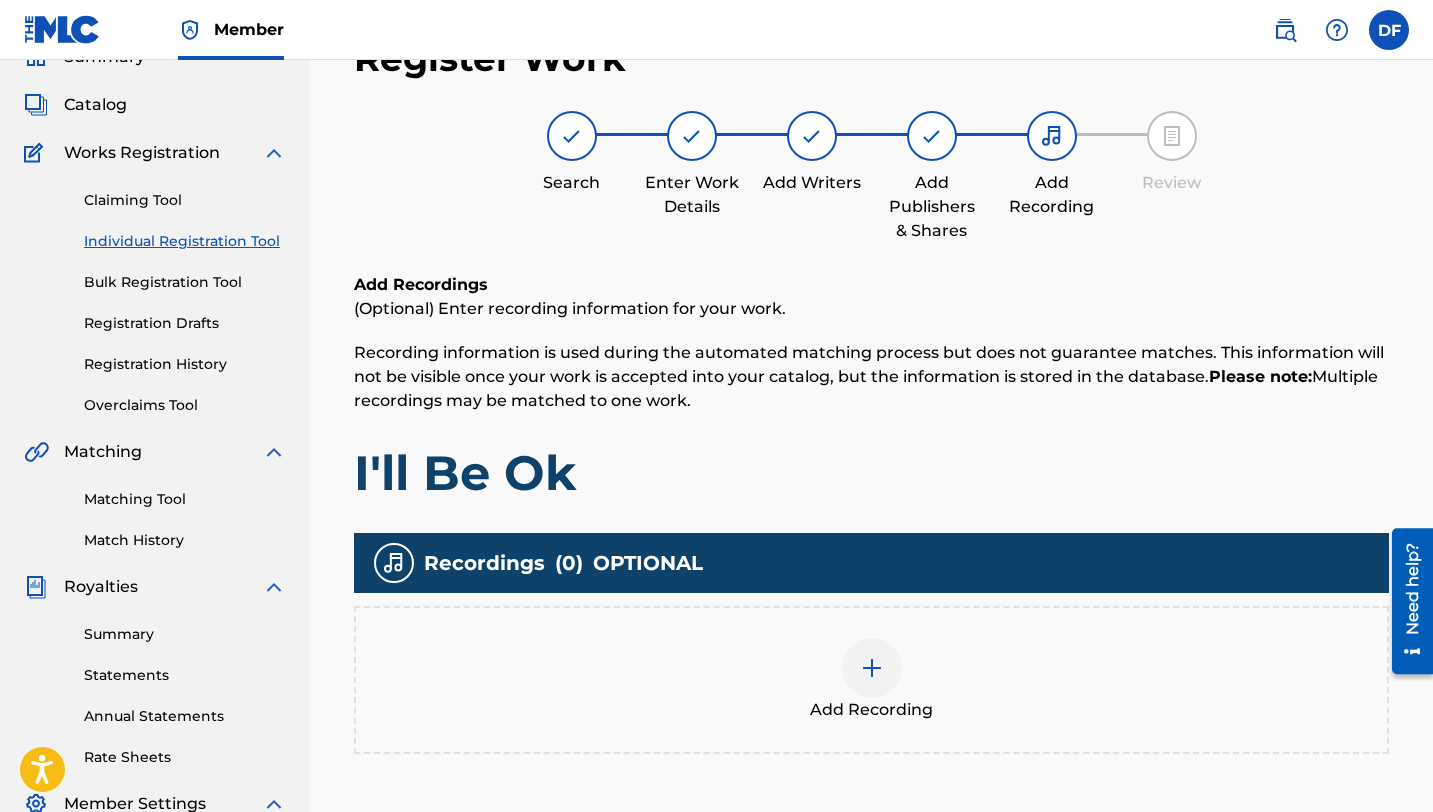 scroll, scrollTop: 90, scrollLeft: 0, axis: vertical 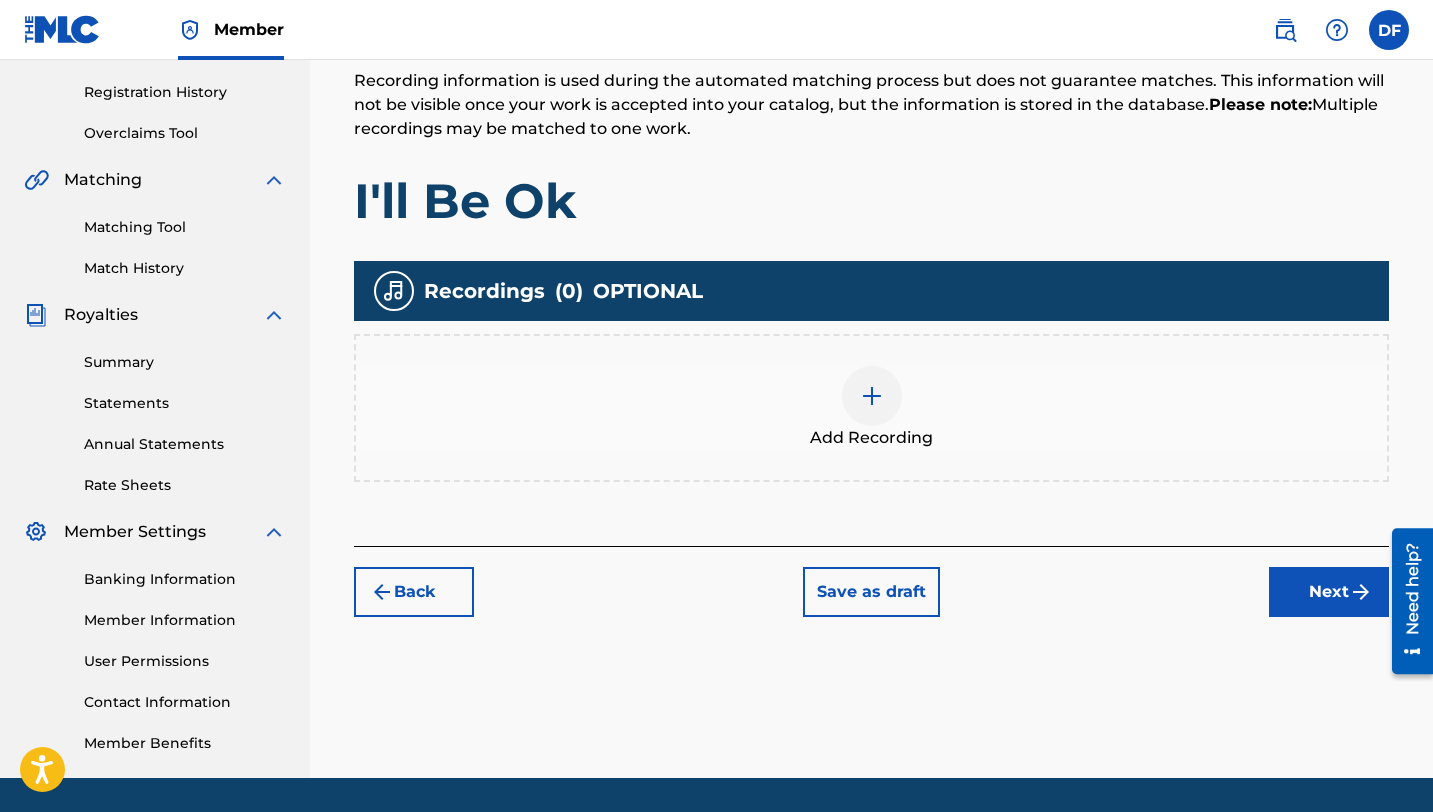 click on "Next" at bounding box center (1329, 592) 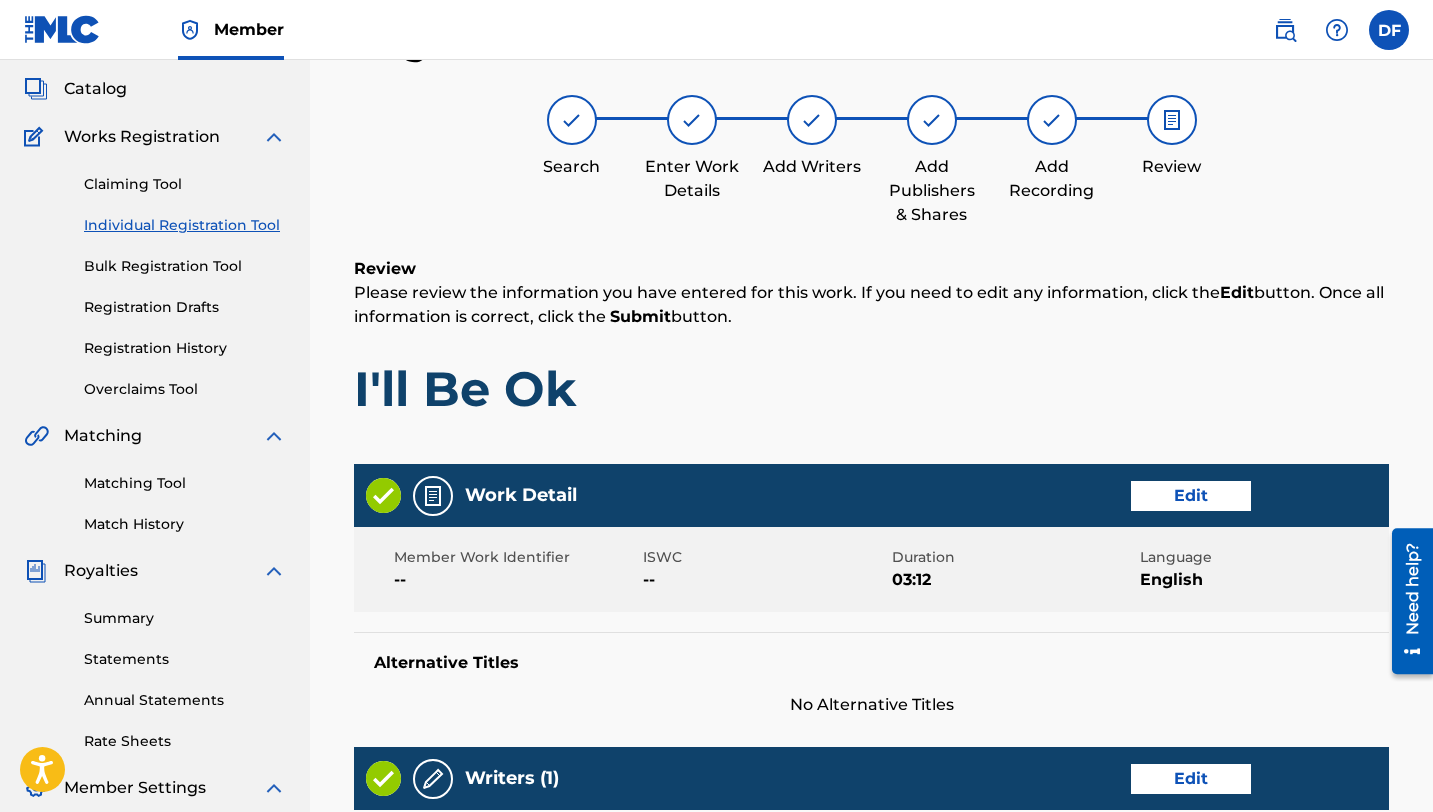 scroll, scrollTop: 90, scrollLeft: 0, axis: vertical 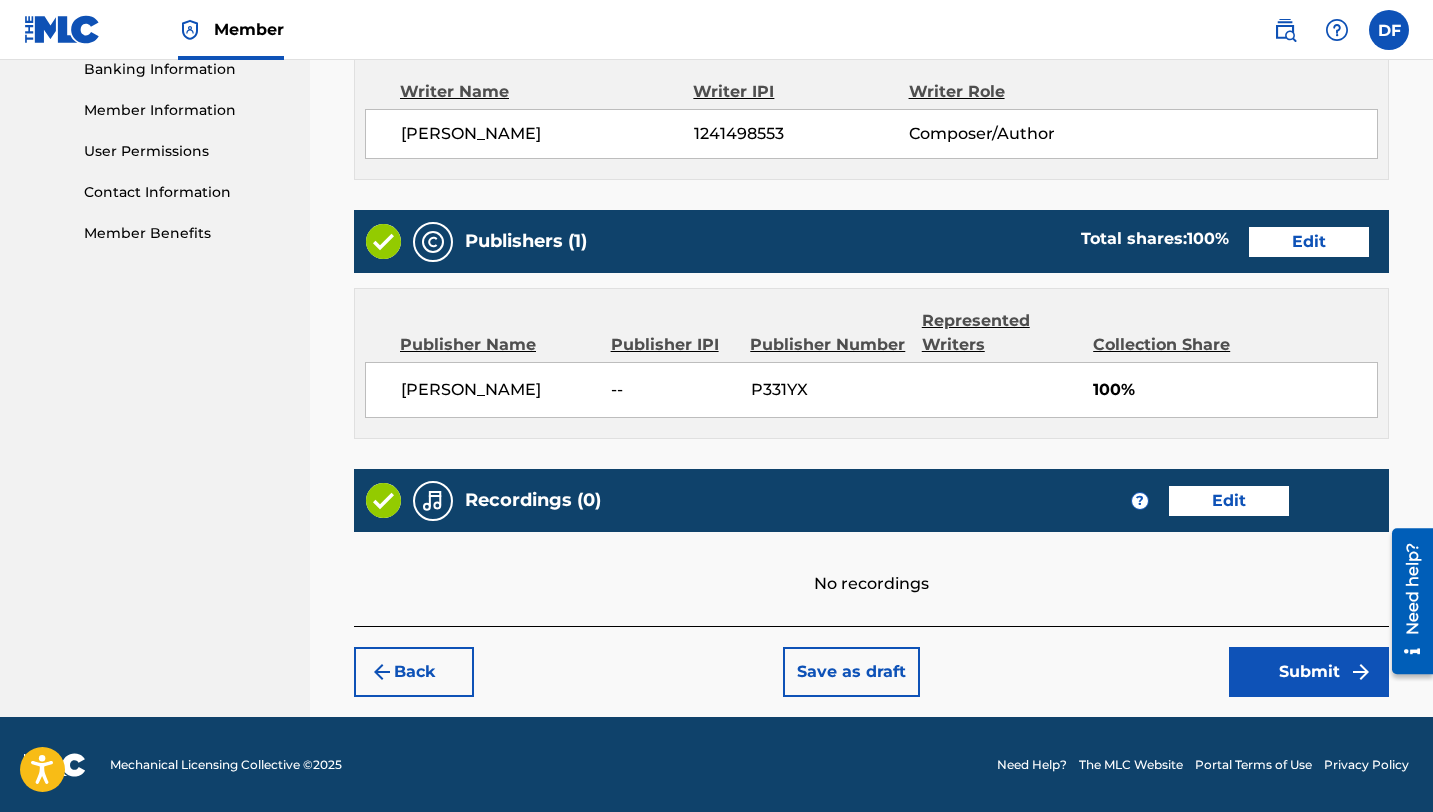 click on "Submit" at bounding box center (1309, 672) 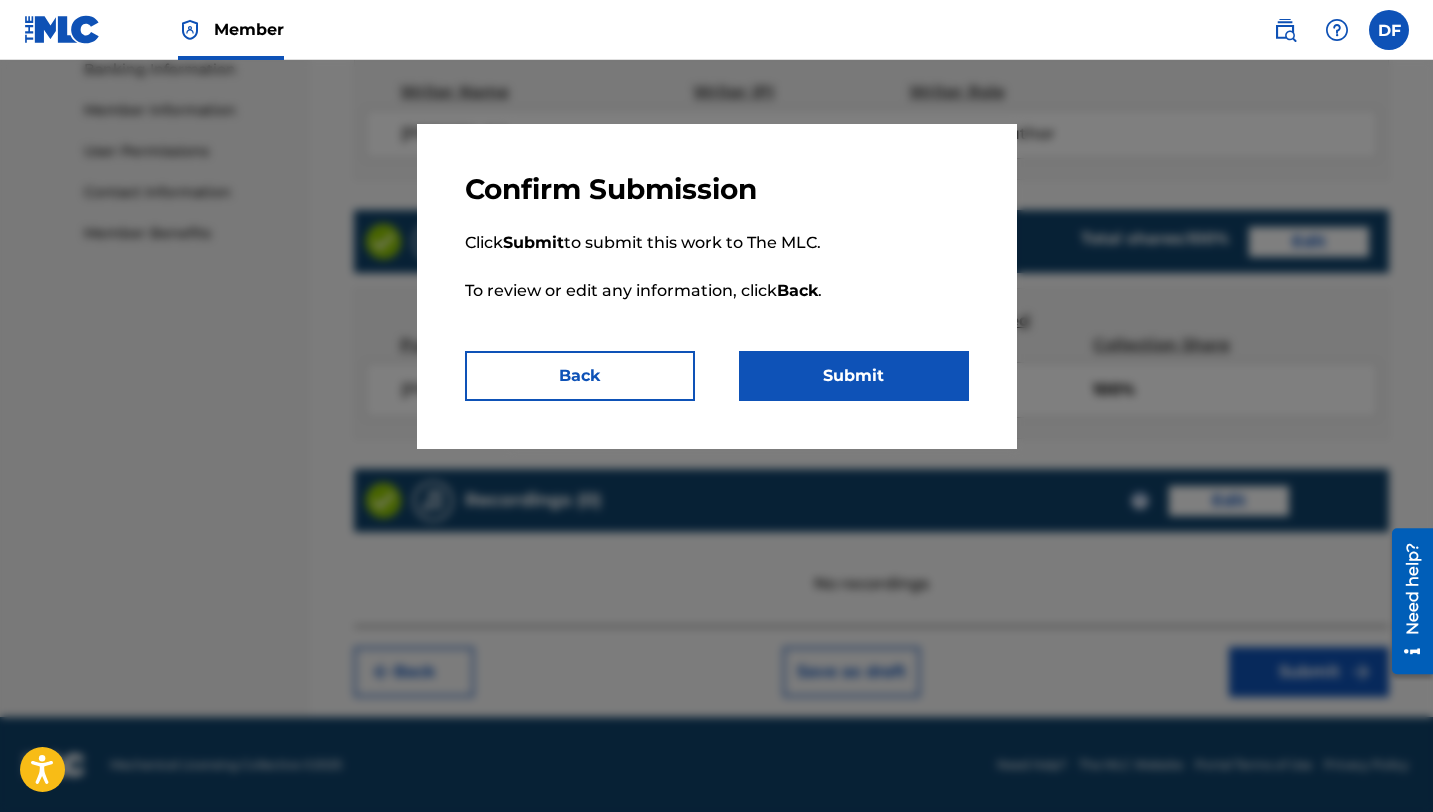 click on "Submit" at bounding box center (854, 376) 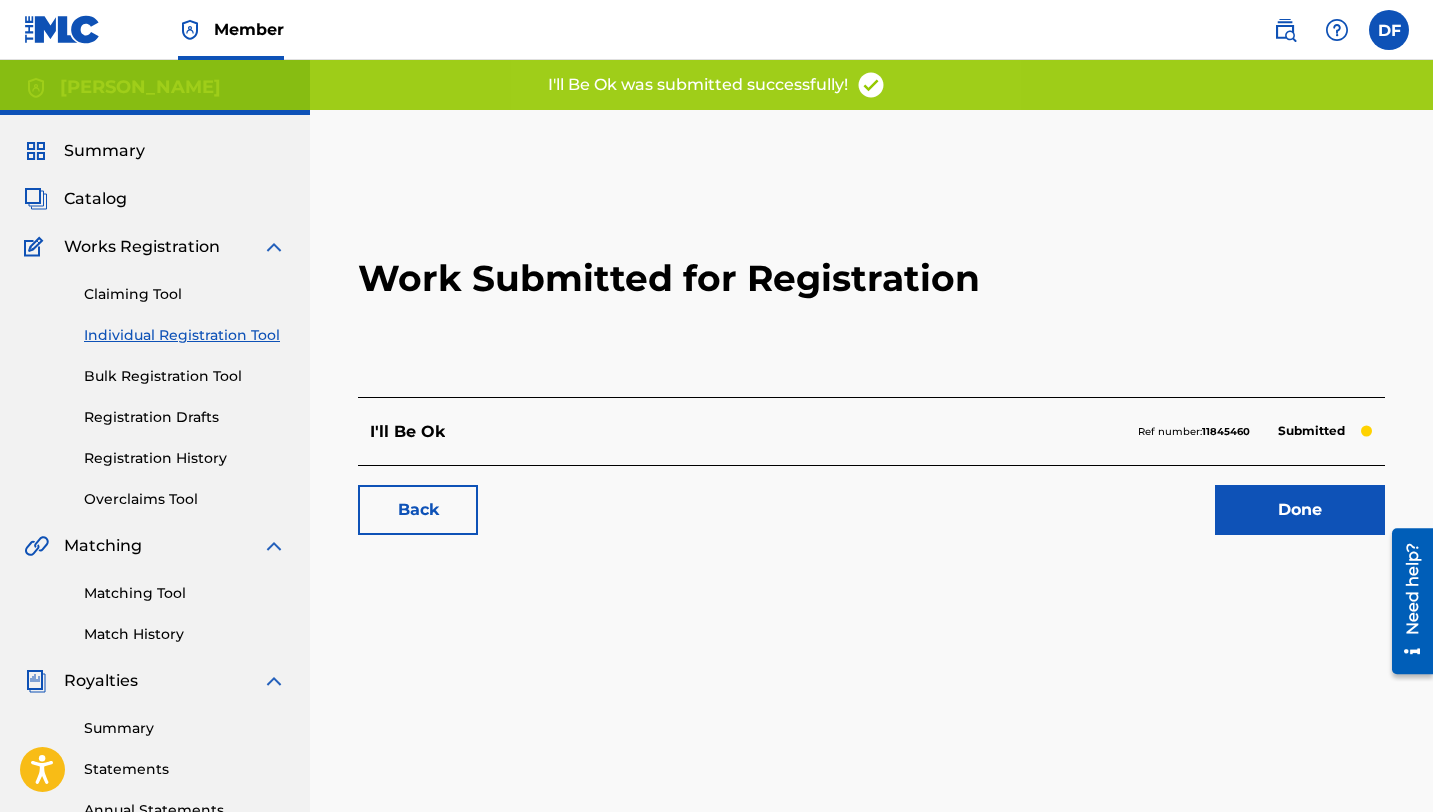 click on "Registration History" at bounding box center (185, 458) 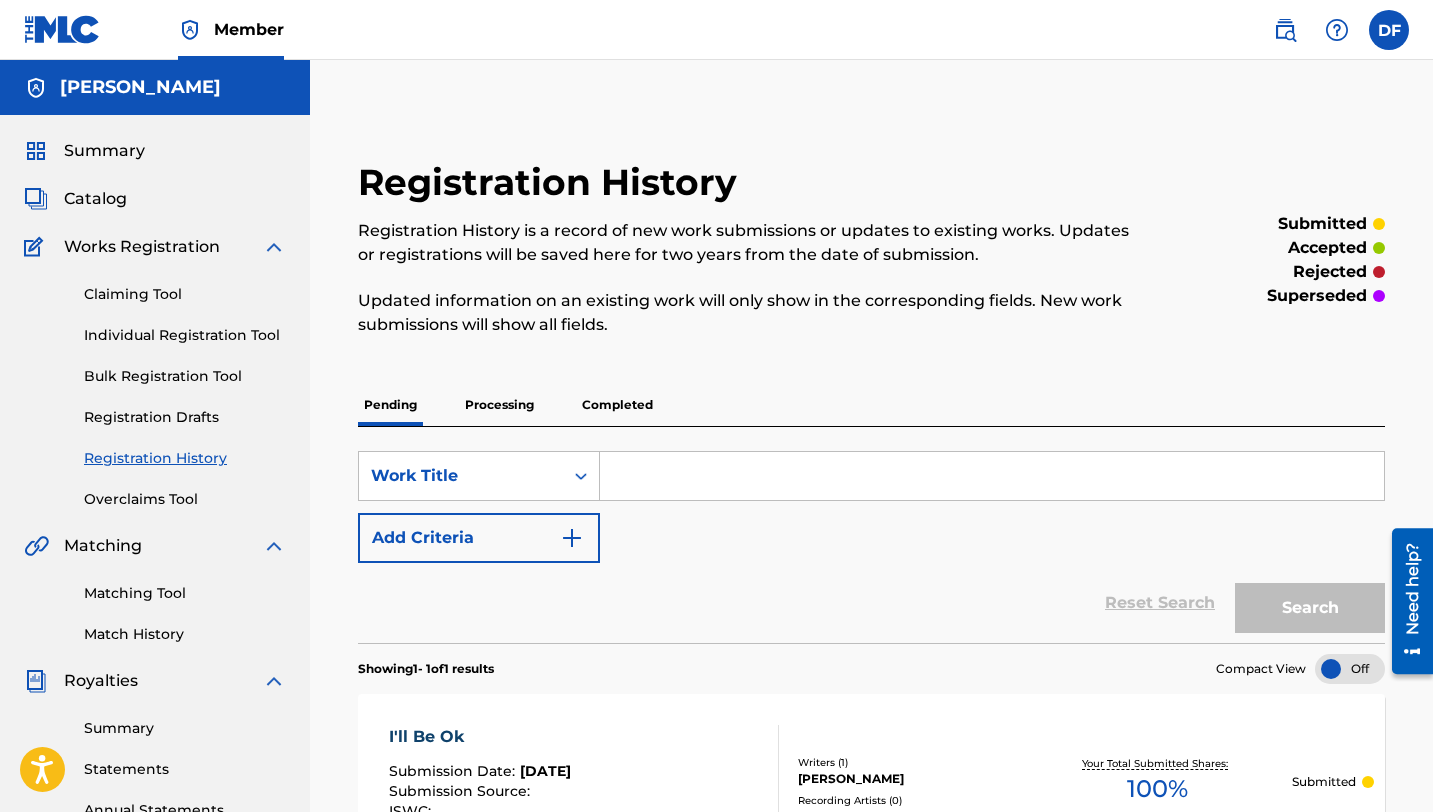 click on "Reset Search Search" at bounding box center [871, 603] 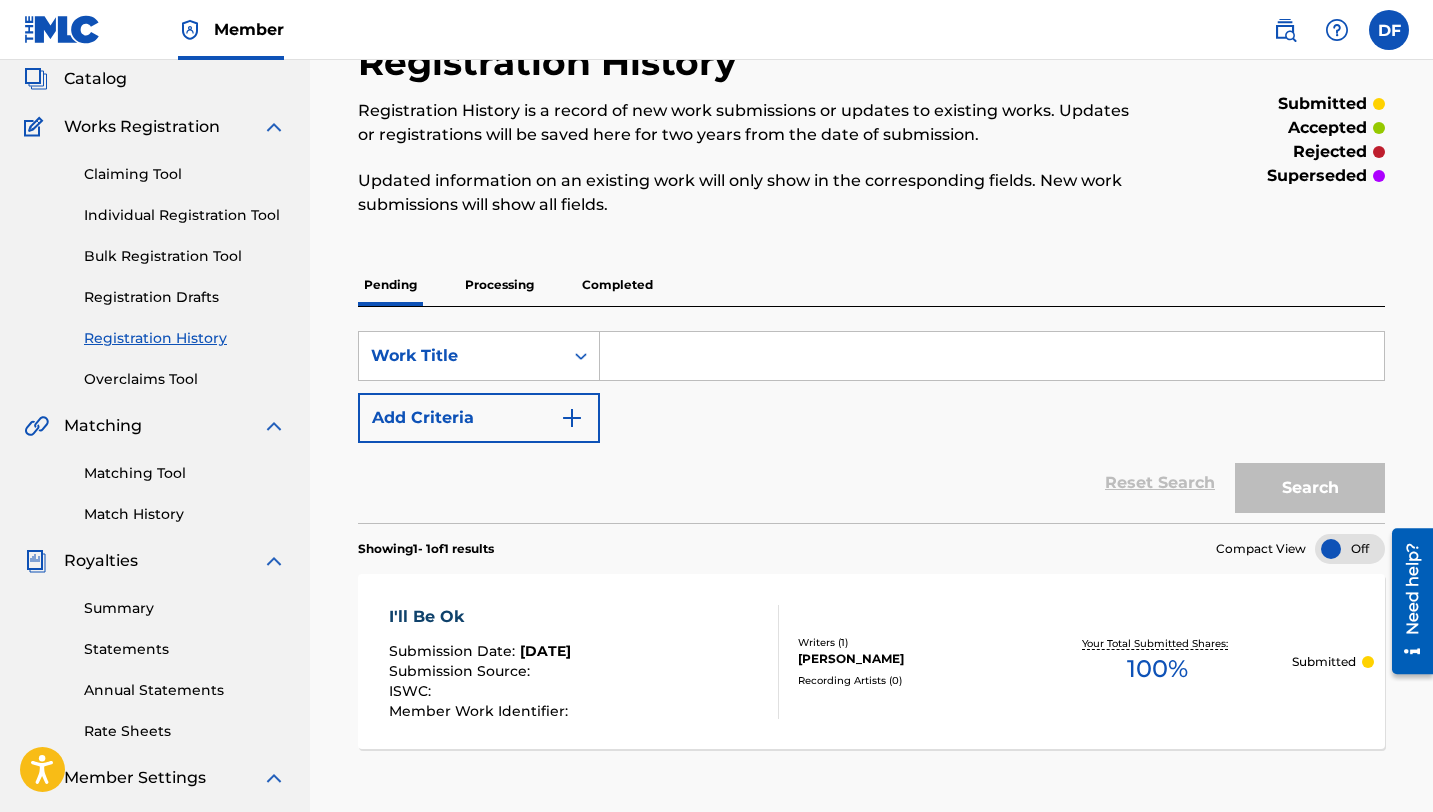 scroll, scrollTop: 80, scrollLeft: 0, axis: vertical 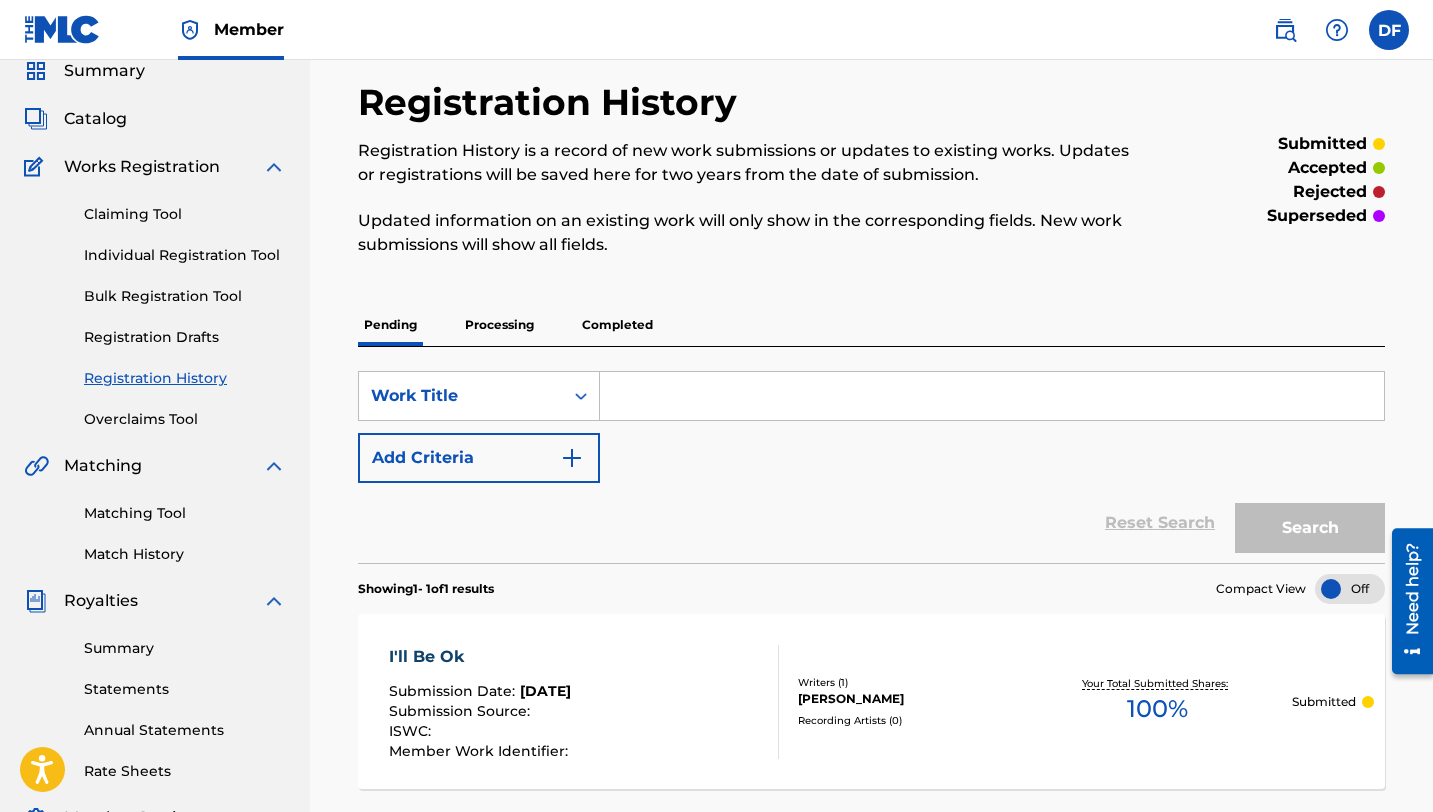 click on "Completed" at bounding box center [617, 325] 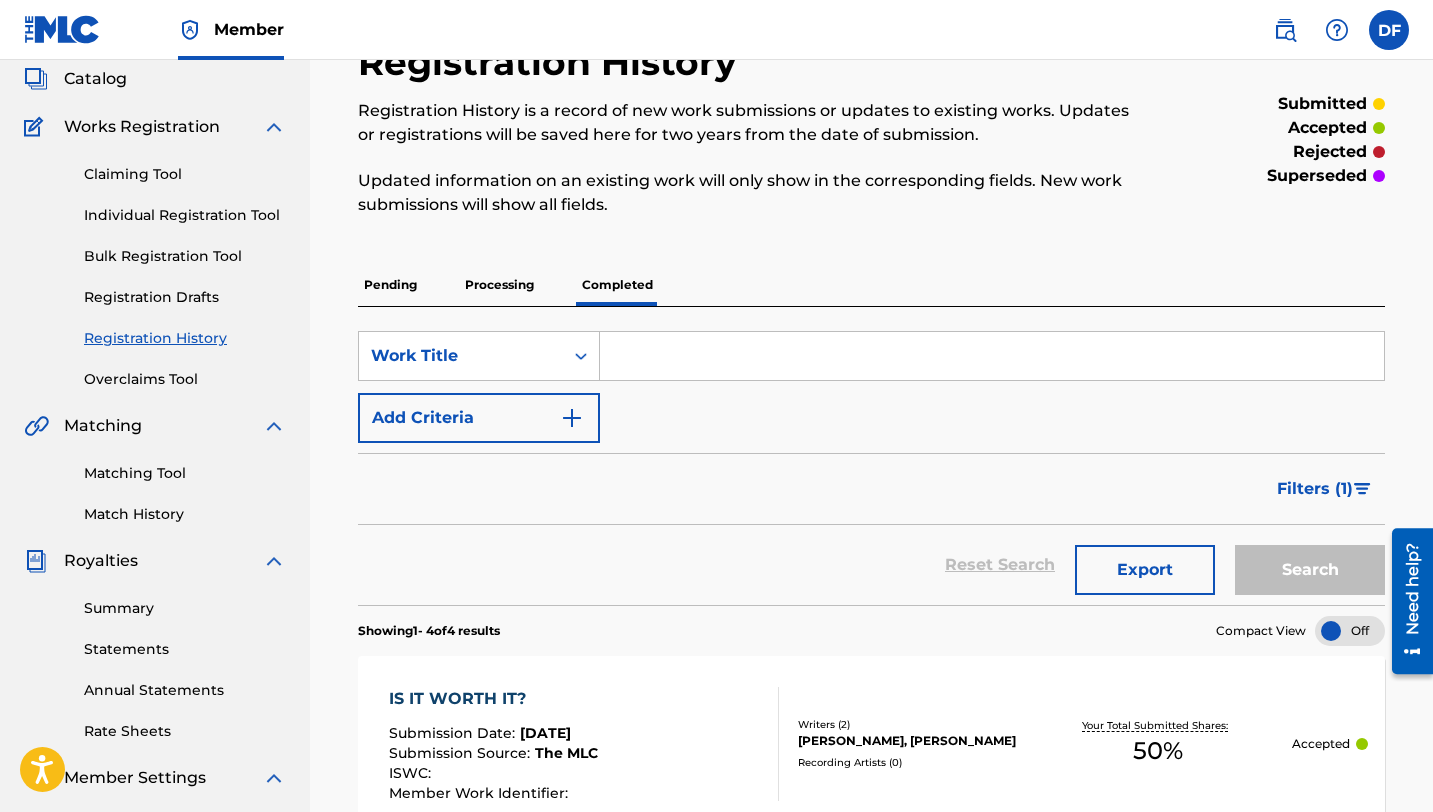 scroll, scrollTop: 89, scrollLeft: 0, axis: vertical 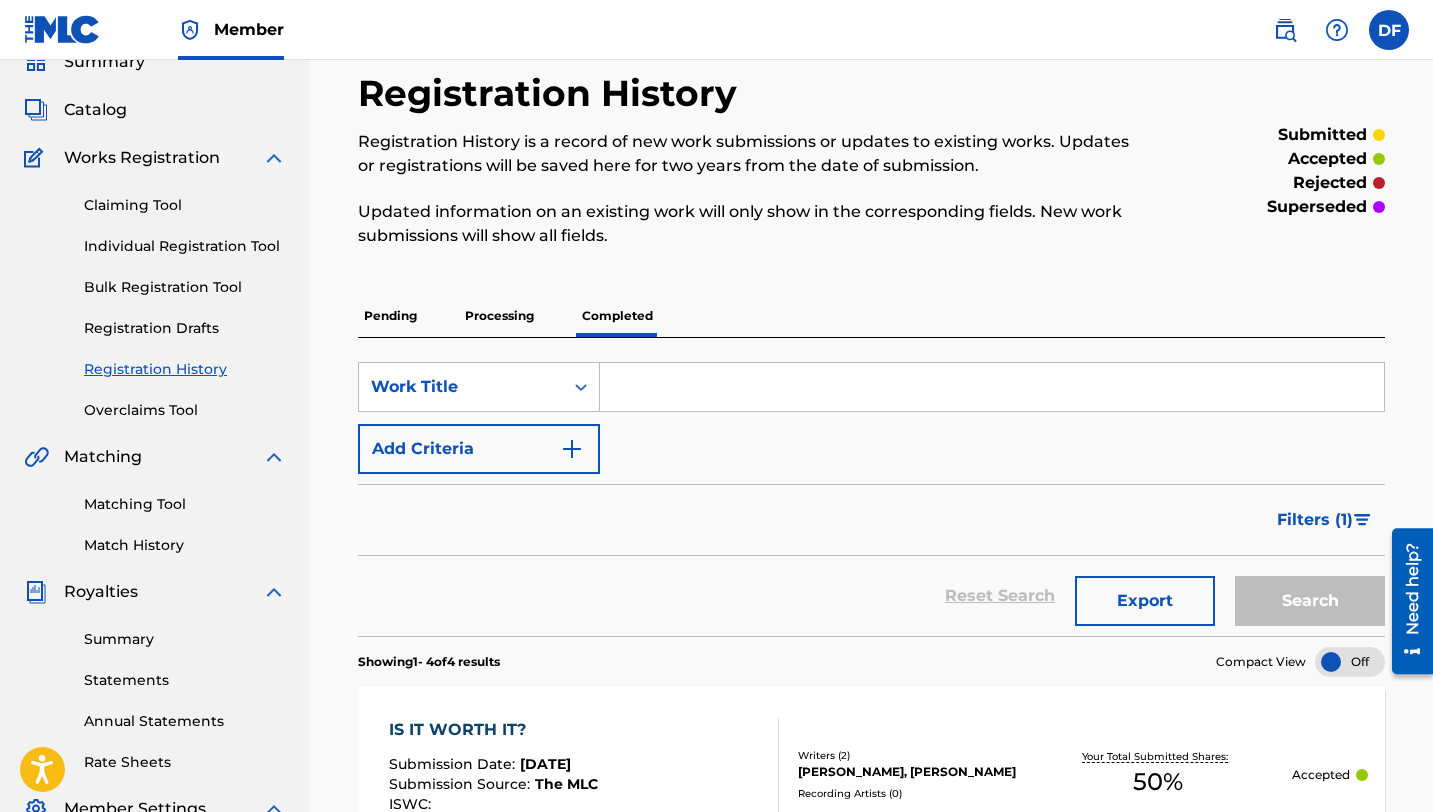 click on "Individual Registration Tool" at bounding box center [185, 246] 